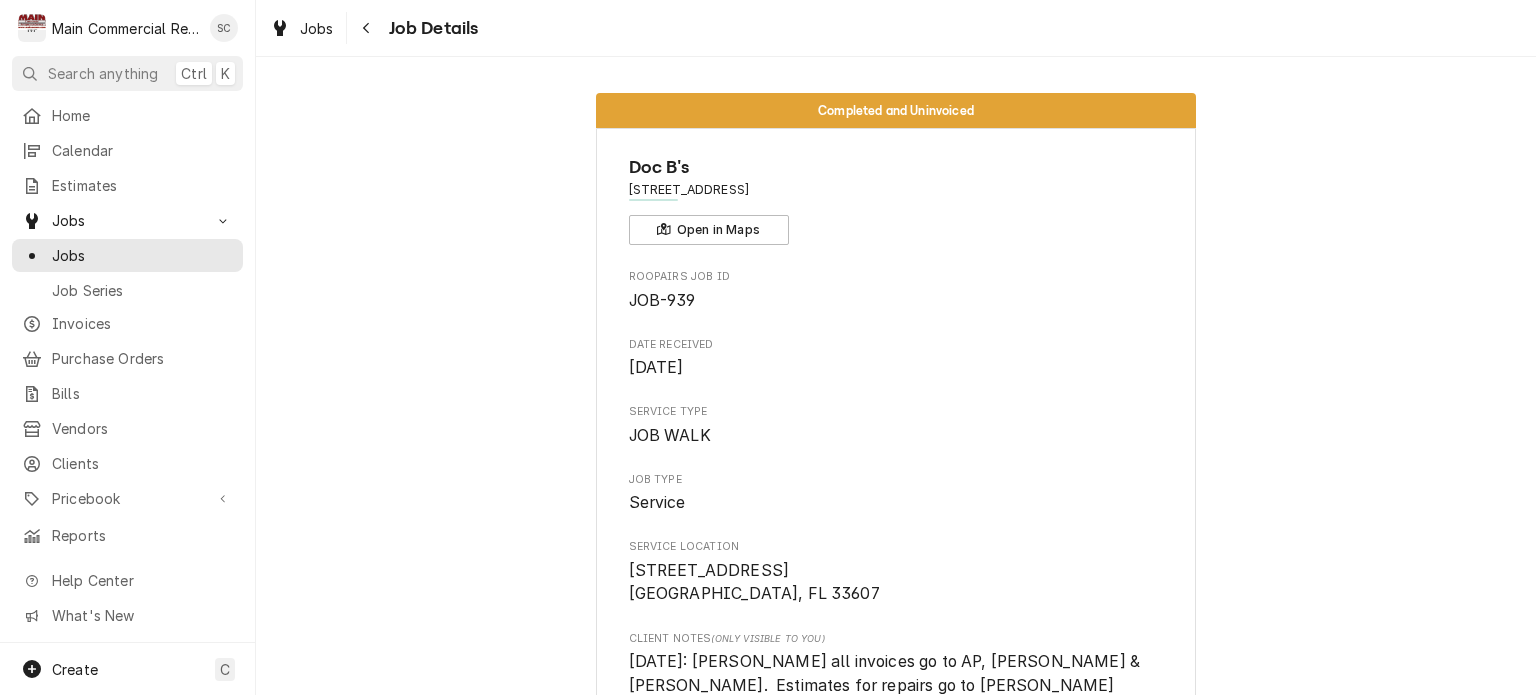 scroll, scrollTop: 0, scrollLeft: 0, axis: both 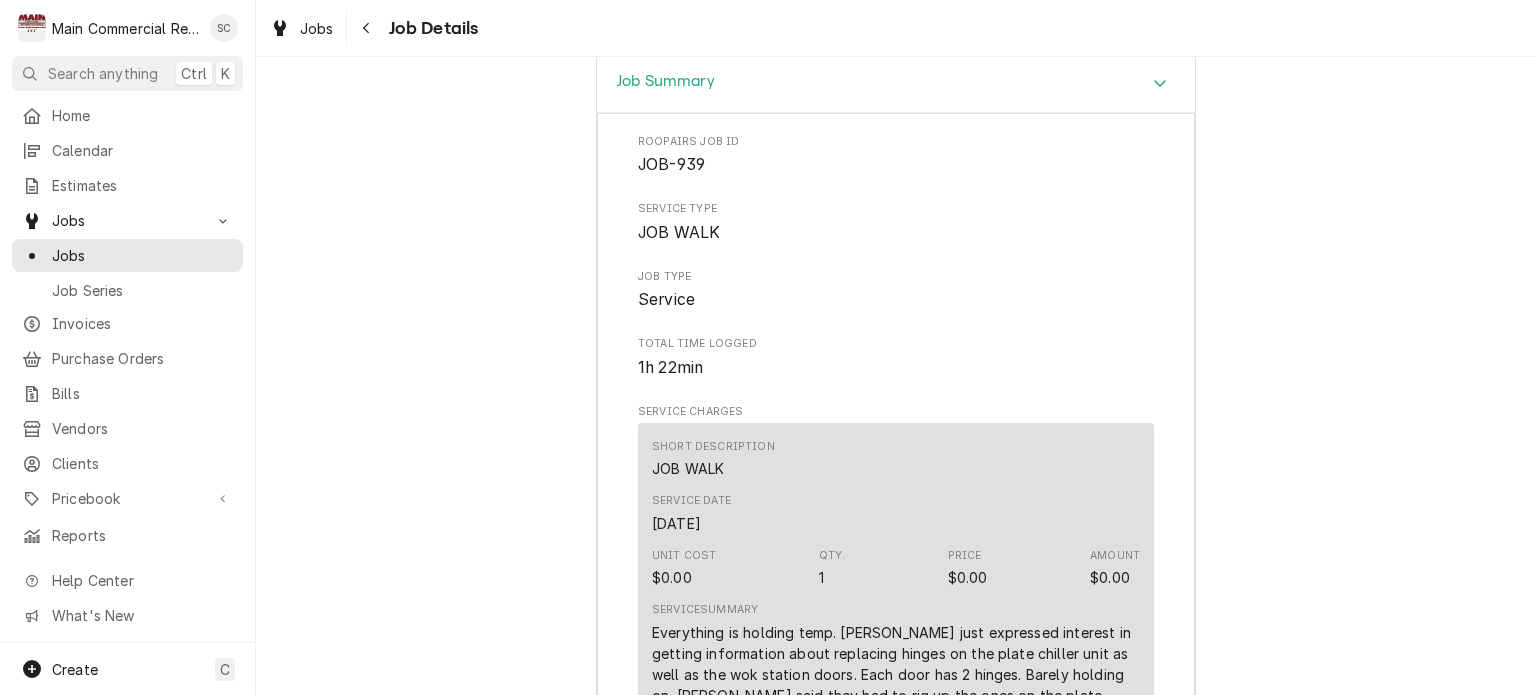 click on "Everything is holding temp. Rhett just expressed interest in getting information about replacing hinges on the plate chiller unit as well as the wok station doors. Each door has 2 hinges. Barely holding on. Rhett said they had to rig up the ones on the plate chiller door but it is barely holding on." at bounding box center (896, 674) 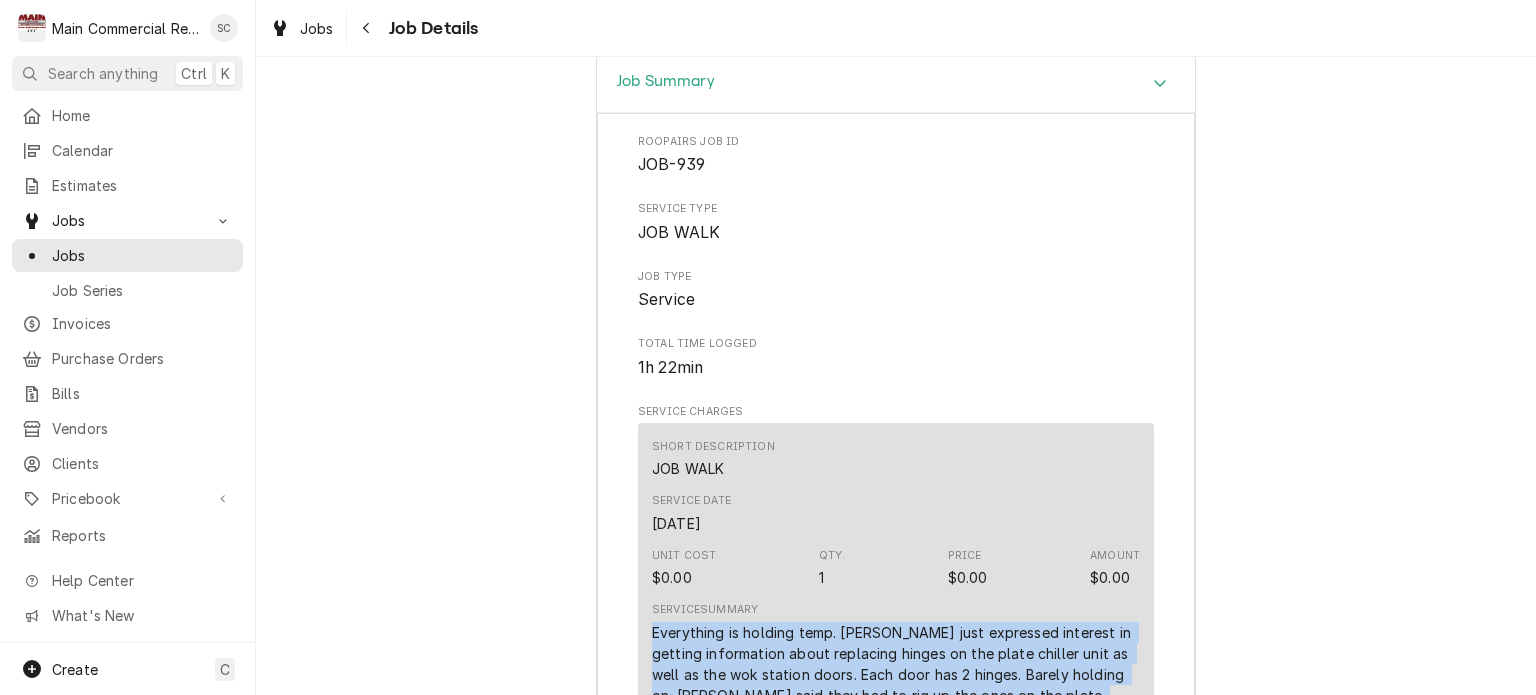 drag, startPoint x: 733, startPoint y: 619, endPoint x: 643, endPoint y: 548, distance: 114.6342 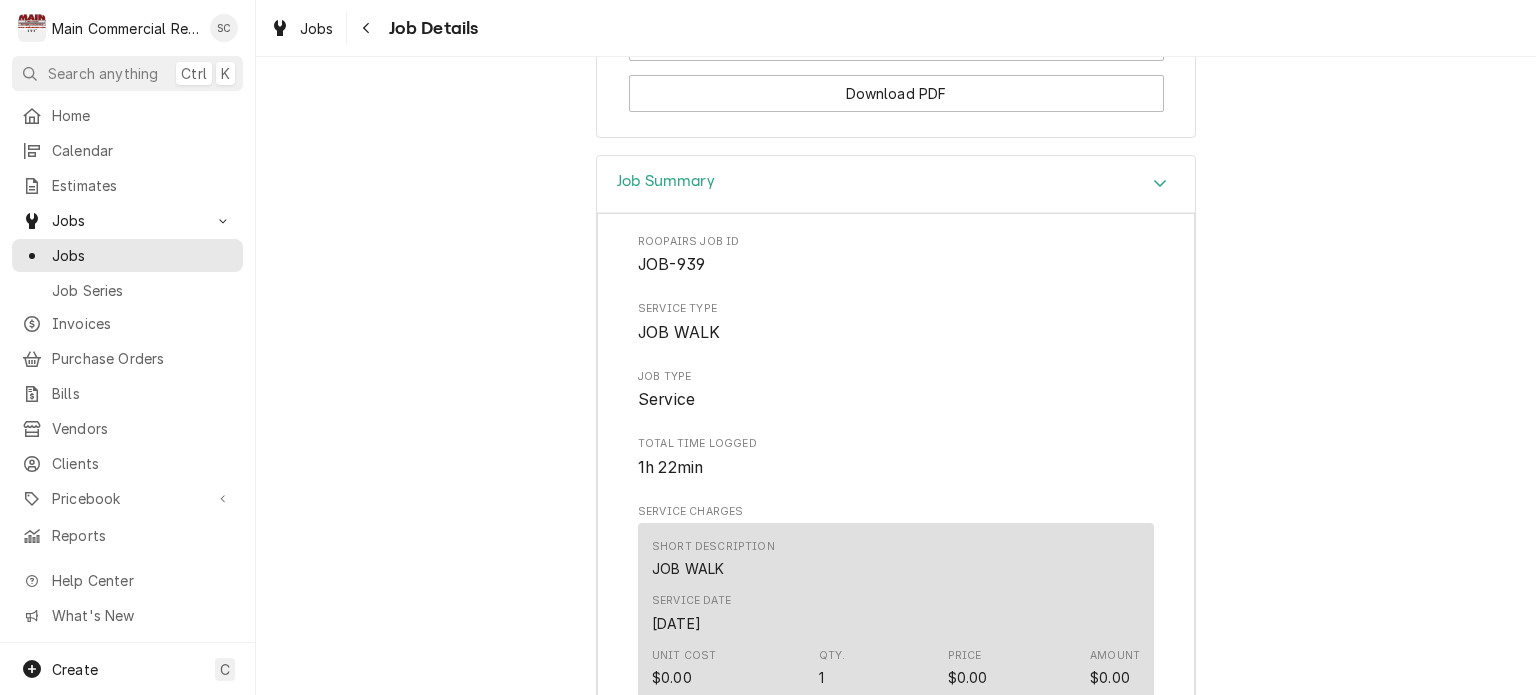 scroll, scrollTop: 2322, scrollLeft: 0, axis: vertical 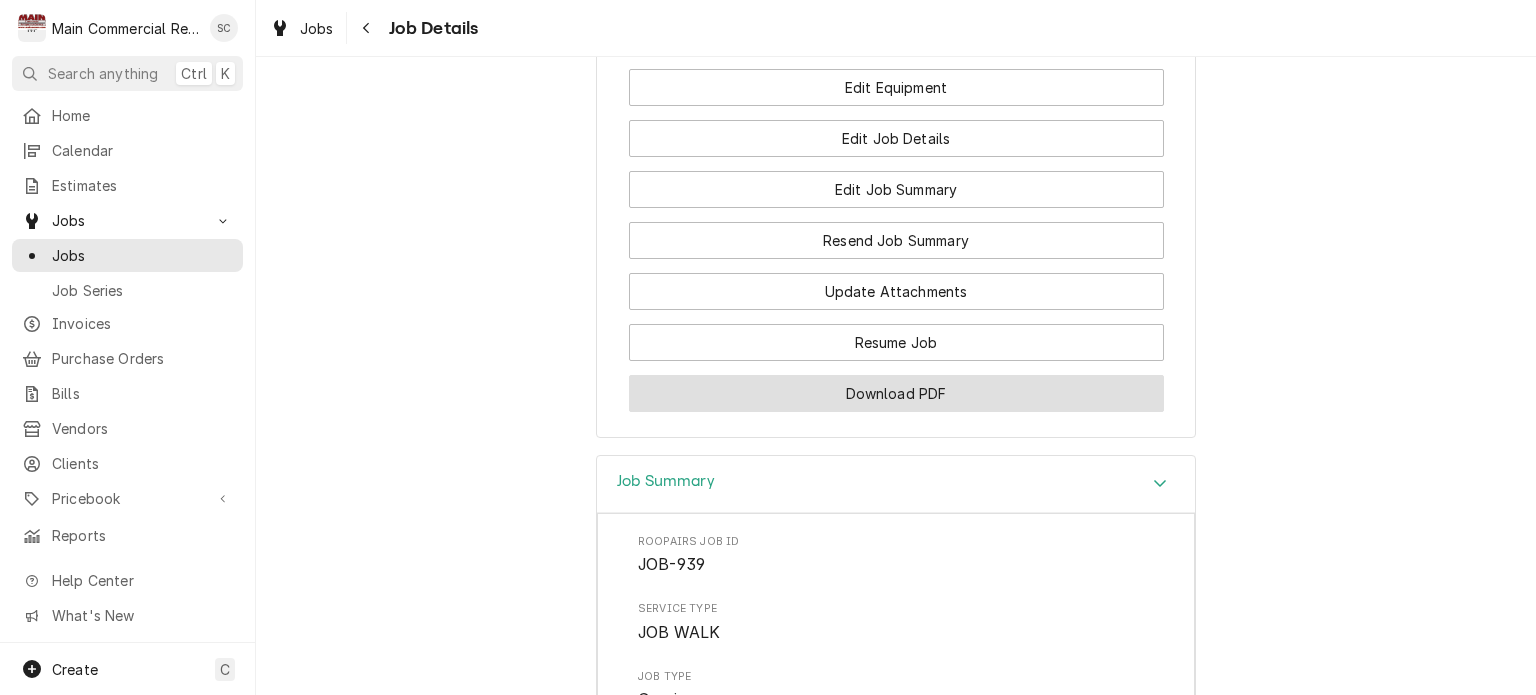 click on "Download PDF" at bounding box center [896, 393] 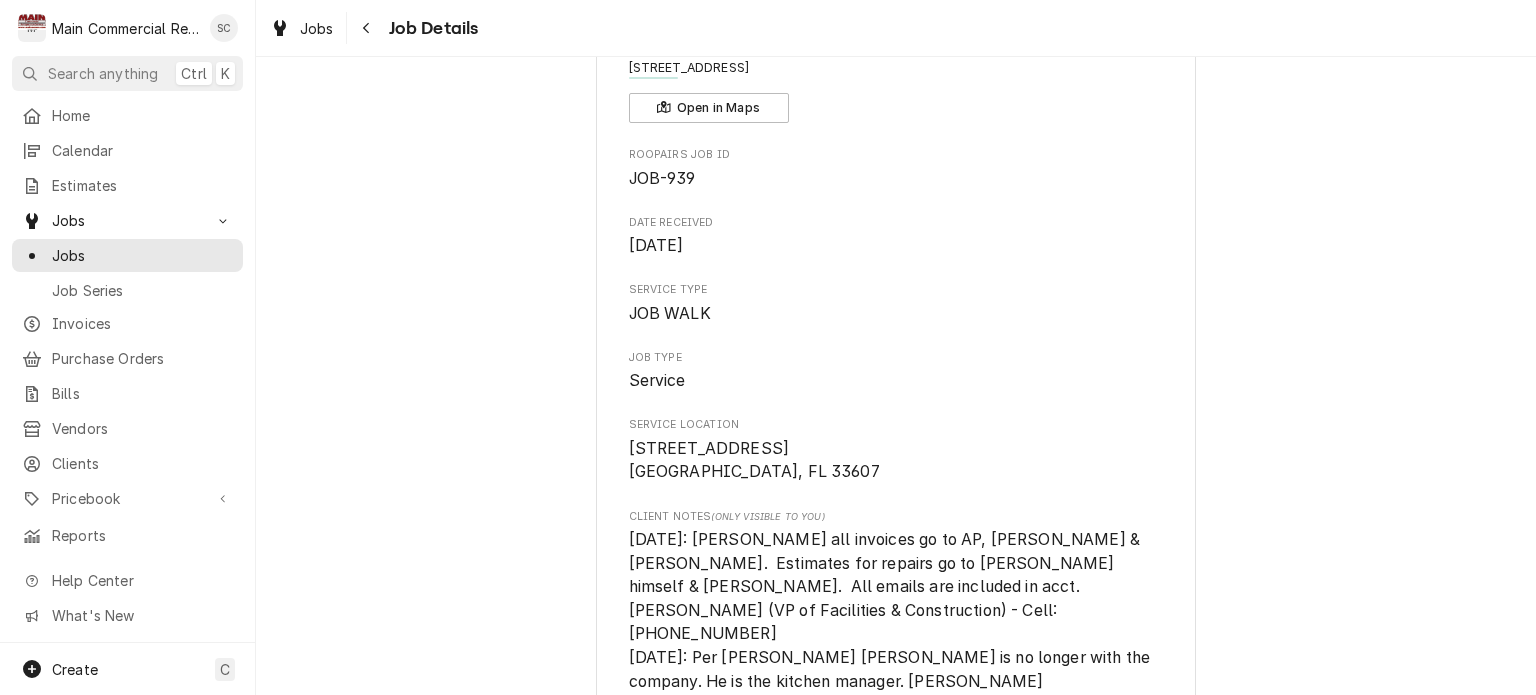 scroll, scrollTop: 0, scrollLeft: 0, axis: both 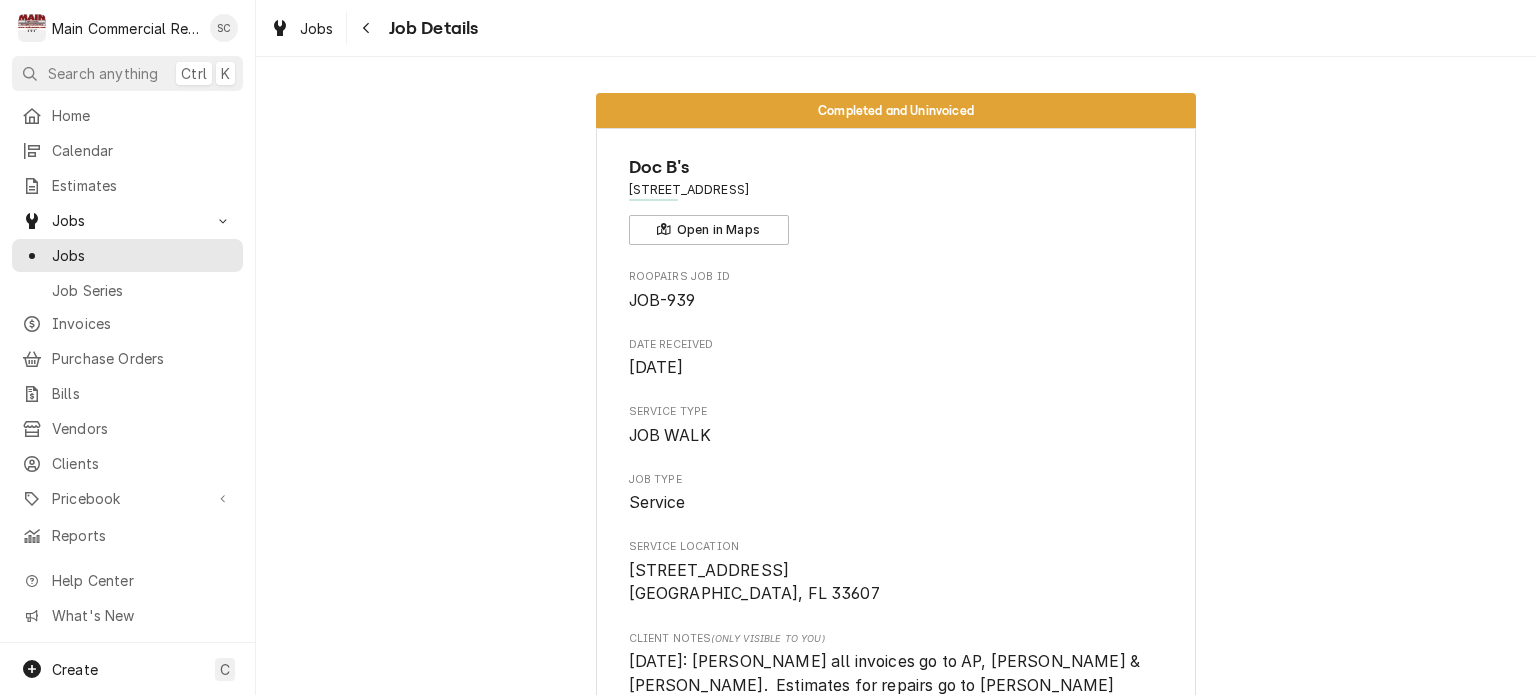 click on "Completed and Uninvoiced Doc B's 2223 N Westshore Blvd., Tampa, FL 33607 Open in Maps Roopairs Job ID JOB-939 Date Received Jun 27, 2025 Service Type JOB WALK Job Type Service Service Location 2223 N Westshore Blvd.
Tampa, FL 33607 Client Notes  (Only Visible to You) 1/15/25: Per Ralph all invoices go to AP, Lindsey & Antoinette.  Estimates for repairs go to Ralph himself & Craig.  All emails are included in acct. JV
Ralph (VP of Facilities & Construction) - Cell: 407-616-0696
1/4/25: Per Gerald Stuckert Matt is no longer with the company. He is the kitchen manager. gerald.stuckert@docbsfreshkitchen.com 813-334-5702
Terms: 2%-15 NET 30 Scheduled For Fri, Jun 27th, 2025 - 12:30 PM Started On Fri, Jun 27th, 2025 - 12:15 PM Completed On Fri, Jun 27th, 2025 - 2:05 PM Last Modified Wed, Jul 2nd, 2025 - 8:56 AM Estimated Job Duration 2h Assigned Technician(s) Mike Marchese Reason For Call Priority No Priority Labels  (Only Visible to You) Customer P.R. No Charge Job Reporter Name Rhett Phone (817) 995-2756 Name mov" at bounding box center (896, 1427) 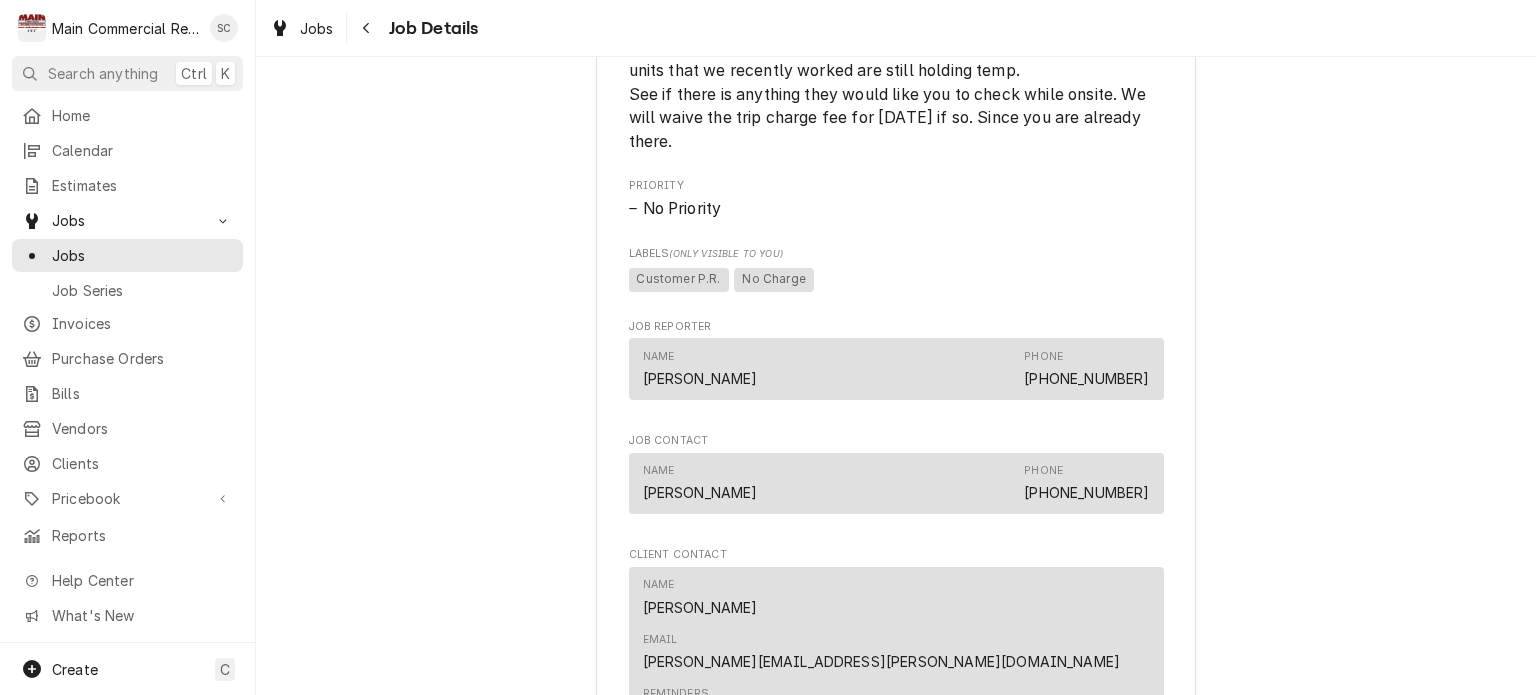 scroll, scrollTop: 1900, scrollLeft: 0, axis: vertical 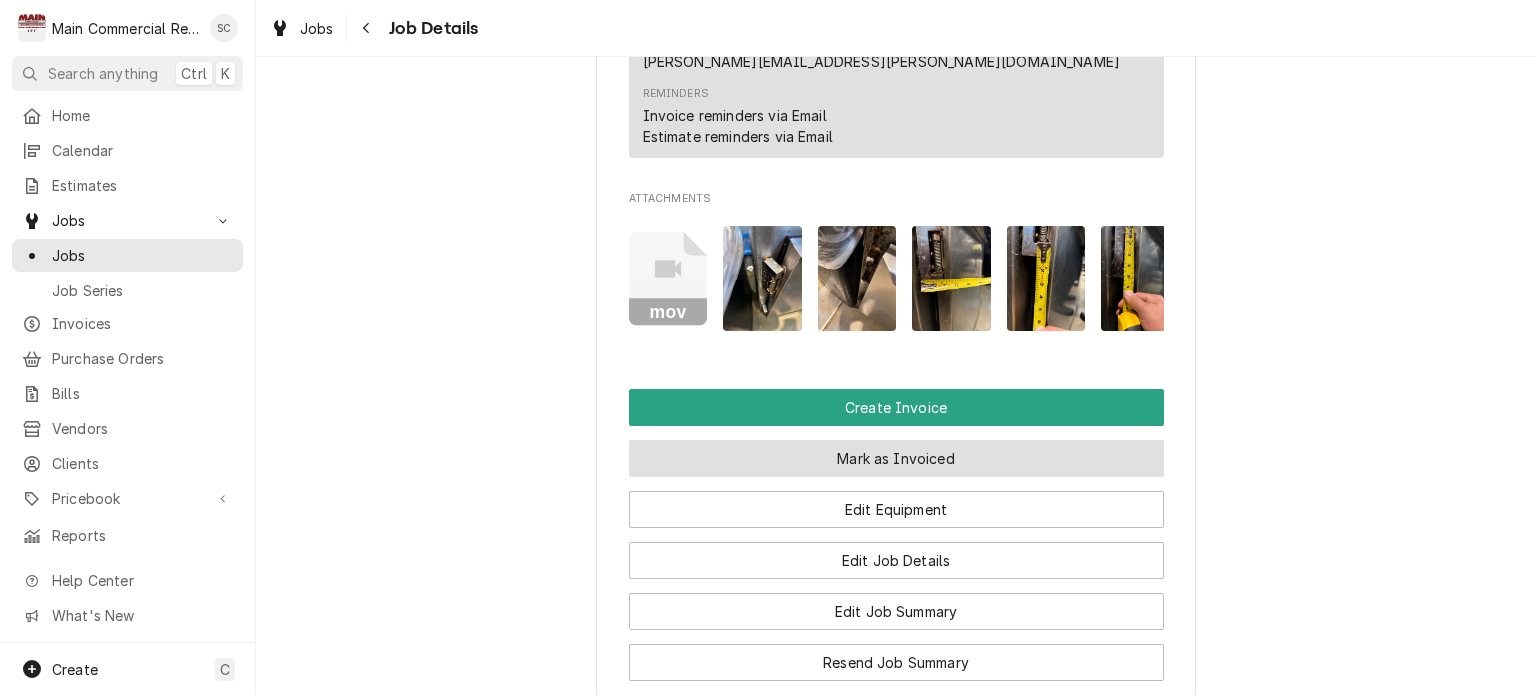 click on "Mark as Invoiced" at bounding box center (896, 458) 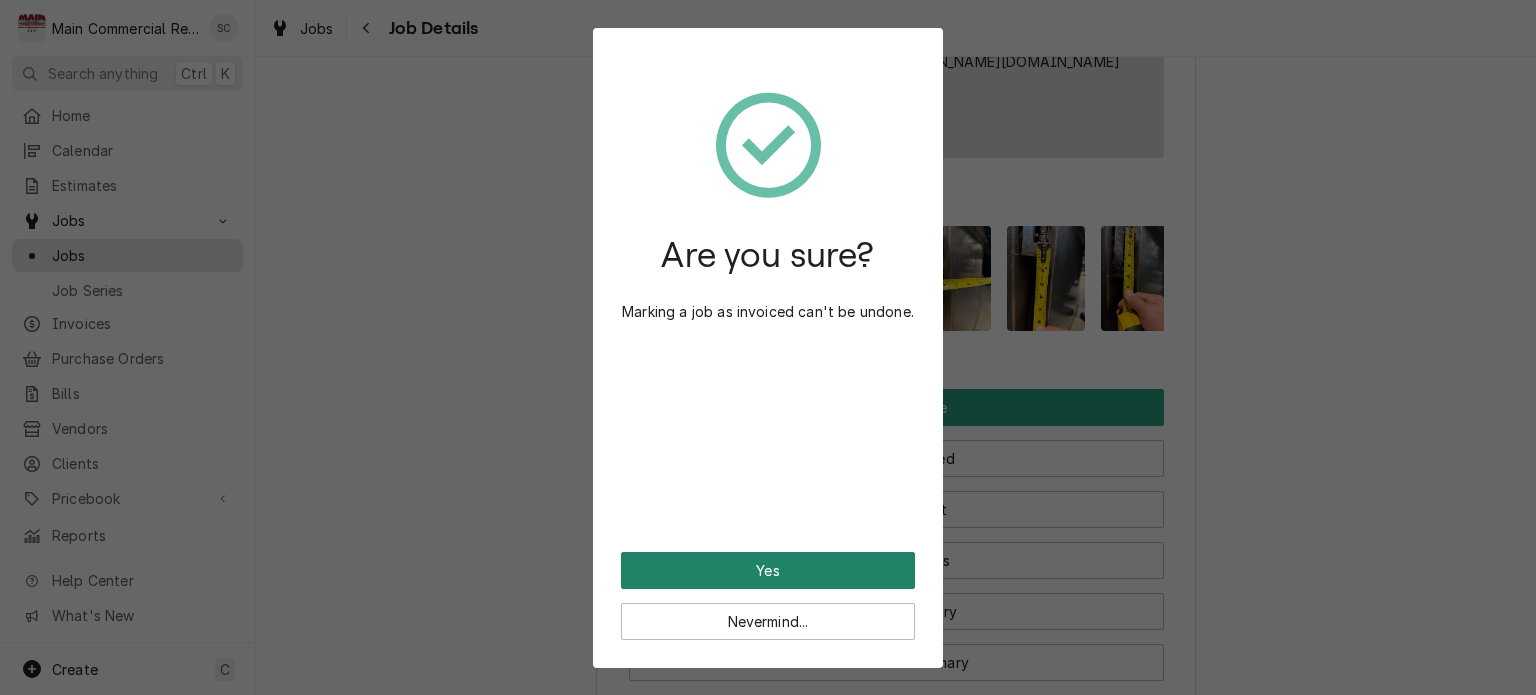 click on "Yes" at bounding box center (768, 570) 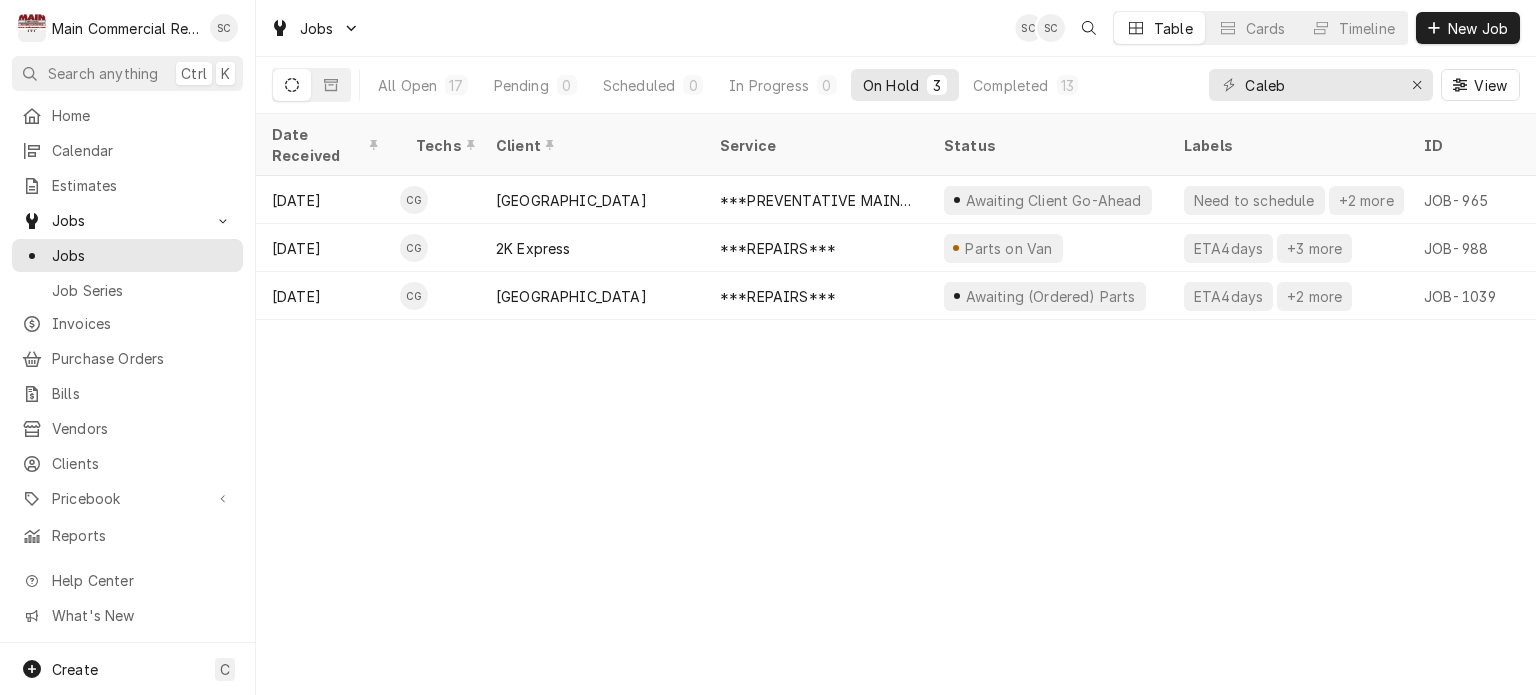 scroll, scrollTop: 0, scrollLeft: 0, axis: both 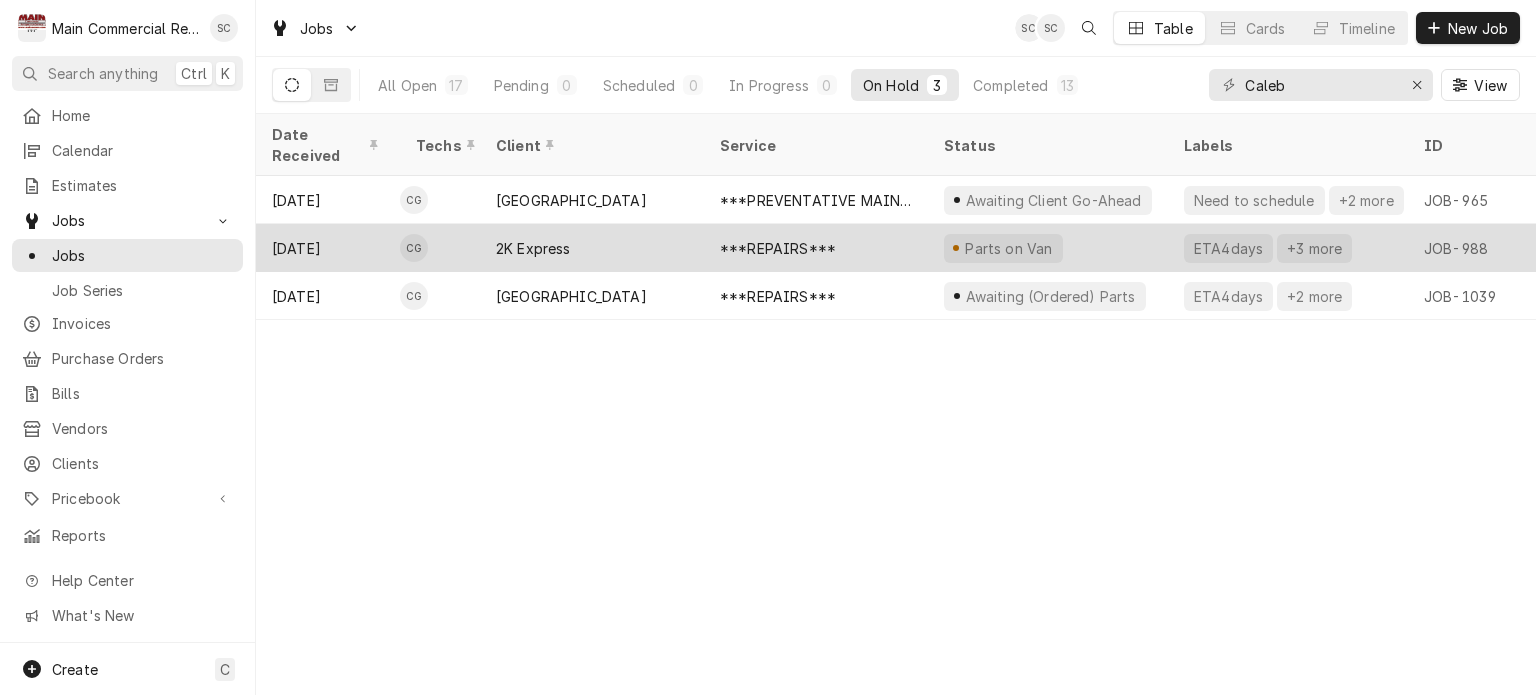 click on "***REPAIRS***" at bounding box center (778, 248) 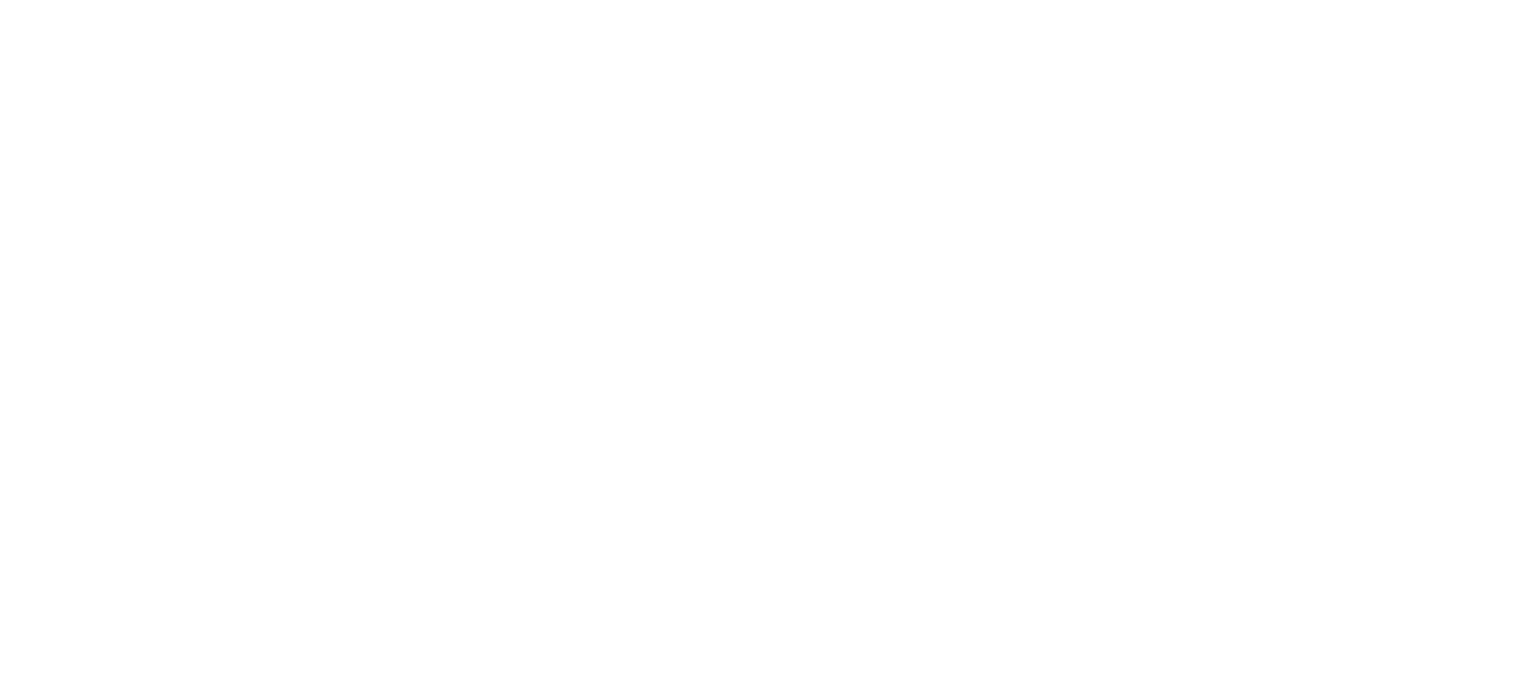 scroll, scrollTop: 0, scrollLeft: 0, axis: both 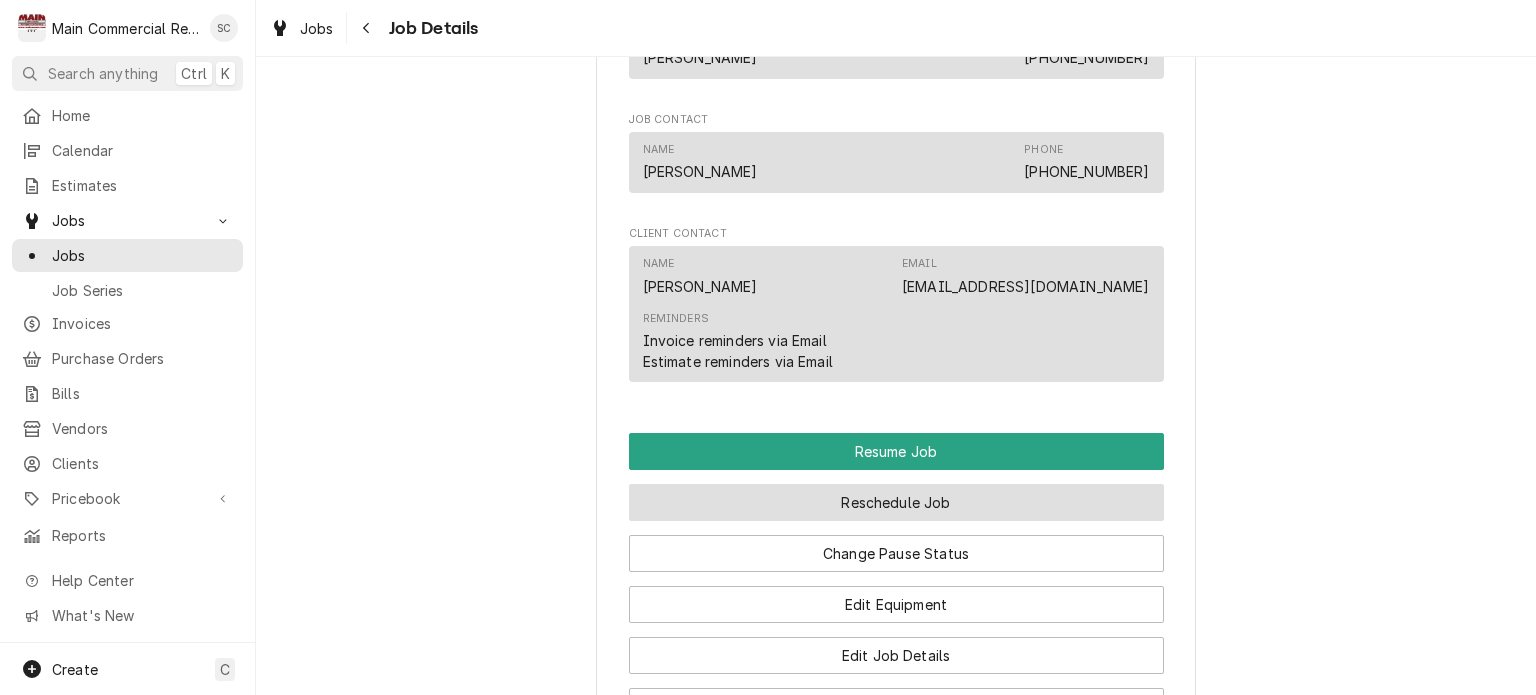 click on "Reschedule Job" at bounding box center (896, 502) 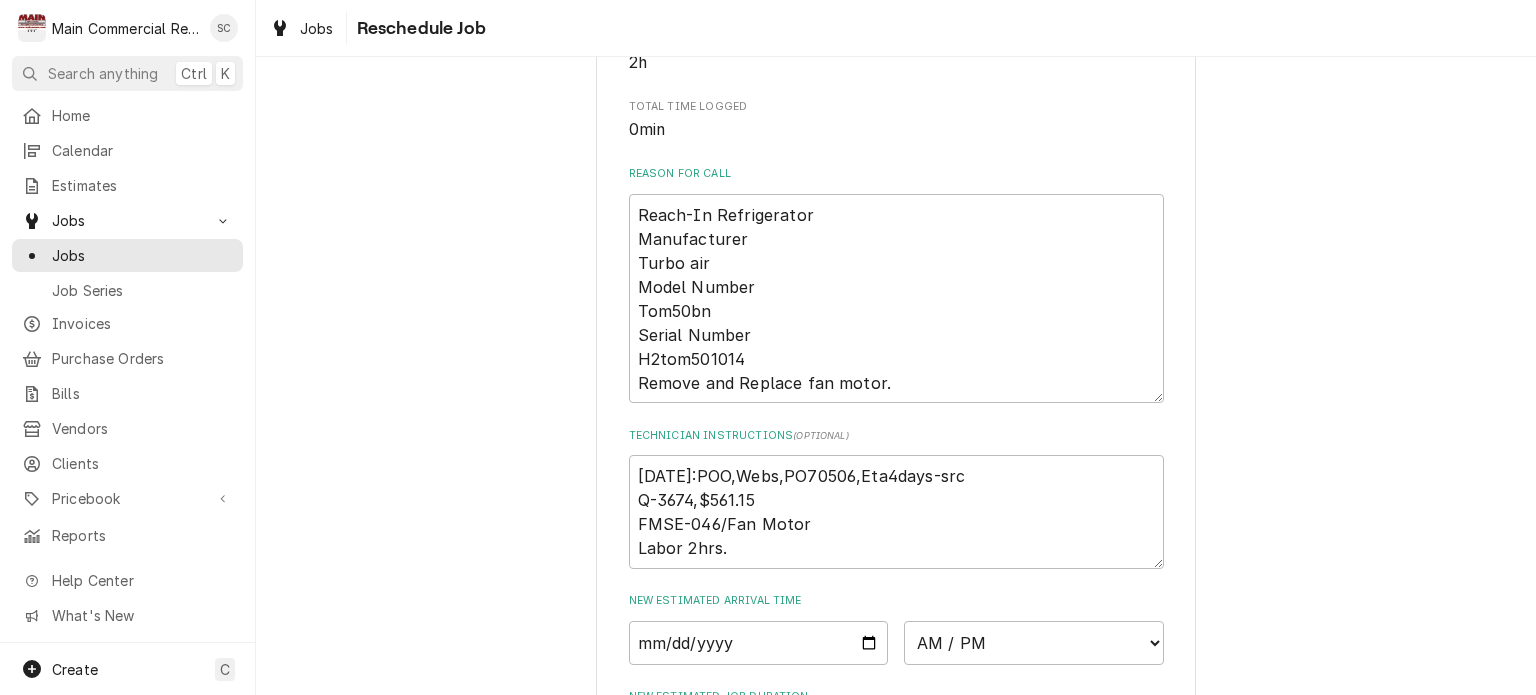scroll, scrollTop: 900, scrollLeft: 0, axis: vertical 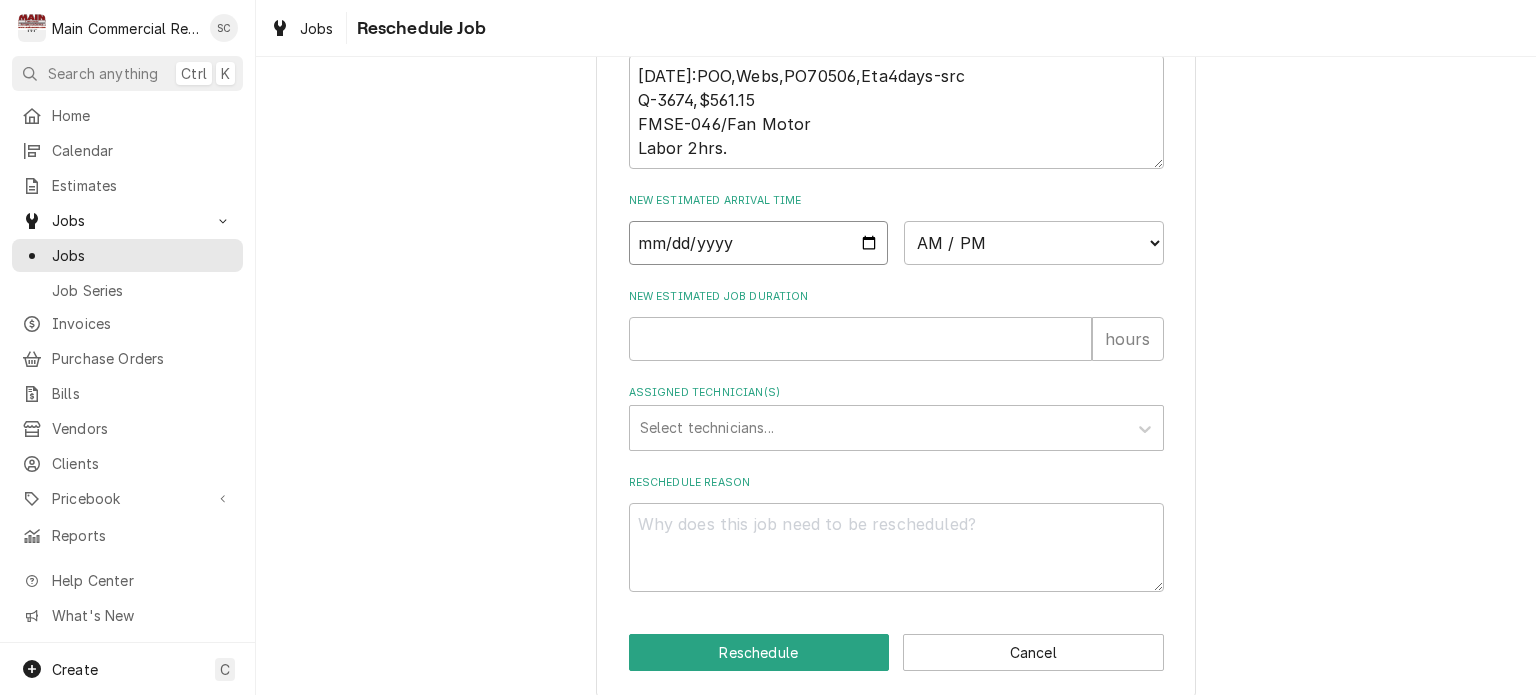 click at bounding box center (759, 243) 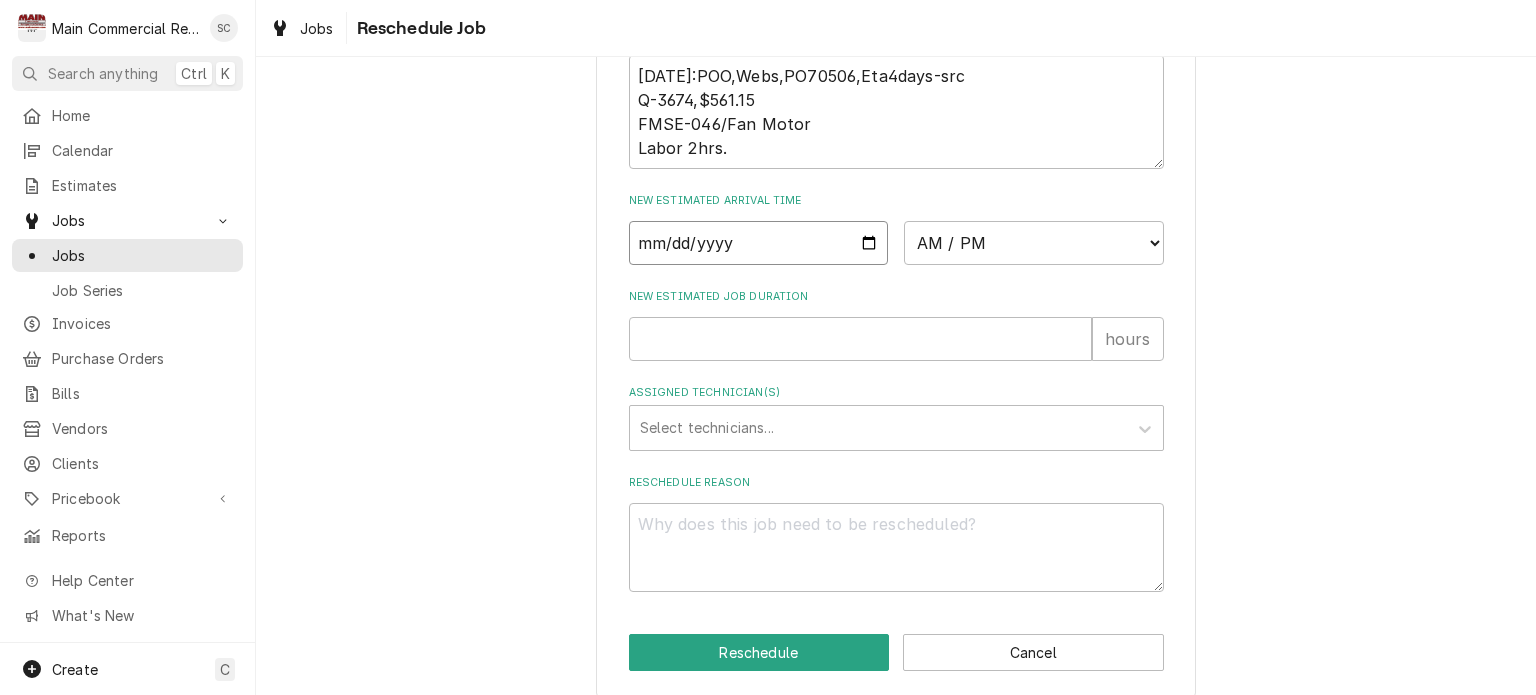 type on "x" 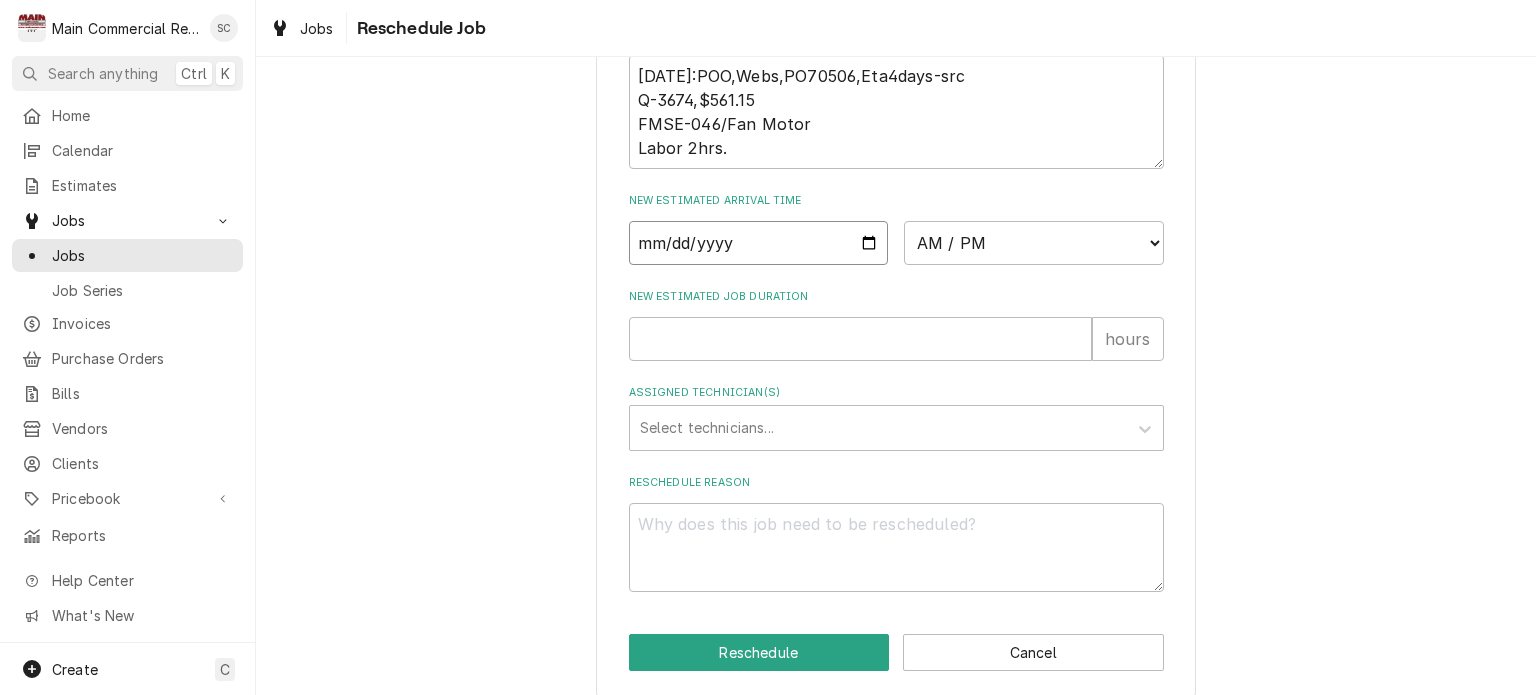 type on "2025-07-18" 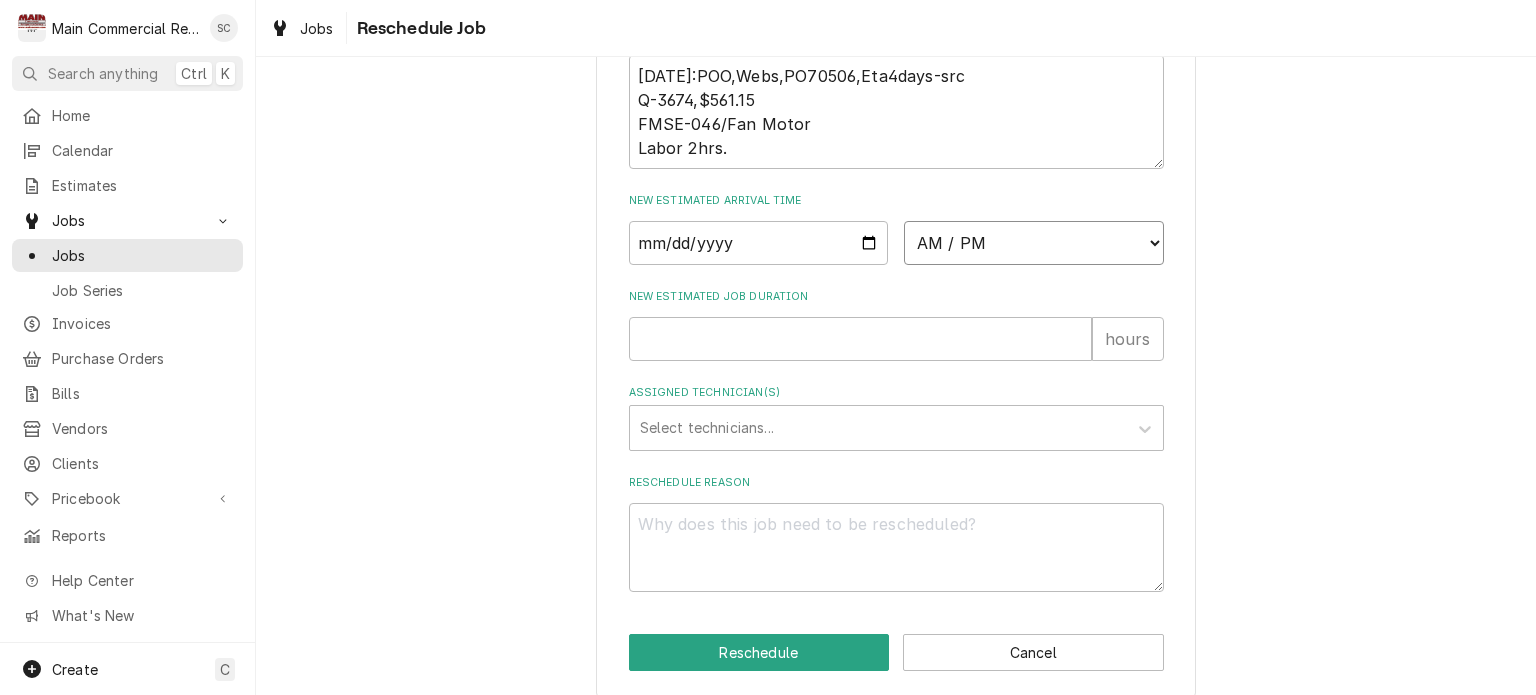 click on "AM / PM 6:00 AM 6:15 AM 6:30 AM 6:45 AM 7:00 AM 7:15 AM 7:30 AM 7:45 AM 8:00 AM 8:15 AM 8:30 AM 8:45 AM 9:00 AM 9:15 AM 9:30 AM 9:45 AM 10:00 AM 10:15 AM 10:30 AM 10:45 AM 11:00 AM 11:15 AM 11:30 AM 11:45 AM 12:00 PM 12:15 PM 12:30 PM 12:45 PM 1:00 PM 1:15 PM 1:30 PM 1:45 PM 2:00 PM 2:15 PM 2:30 PM 2:45 PM 3:00 PM 3:15 PM 3:30 PM 3:45 PM 4:00 PM 4:15 PM 4:30 PM 4:45 PM 5:00 PM 5:15 PM 5:30 PM 5:45 PM 6:00 PM 6:15 PM 6:30 PM 6:45 PM 7:00 PM 7:15 PM 7:30 PM 7:45 PM 8:00 PM 8:15 PM 8:30 PM 8:45 PM 9:00 PM 9:15 PM 9:30 PM 9:45 PM 10:00 PM 10:15 PM 10:30 PM 10:45 PM 11:00 PM 11:15 PM 11:30 PM 11:45 PM 12:00 AM 12:15 AM 12:30 AM 12:45 AM 1:00 AM 1:15 AM 1:30 AM 1:45 AM 2:00 AM 2:15 AM 2:30 AM 2:45 AM 3:00 AM 3:15 AM 3:30 AM 3:45 AM 4:00 AM 4:15 AM 4:30 AM 4:45 AM 5:00 AM 5:15 AM 5:30 AM 5:45 AM" at bounding box center [1034, 243] 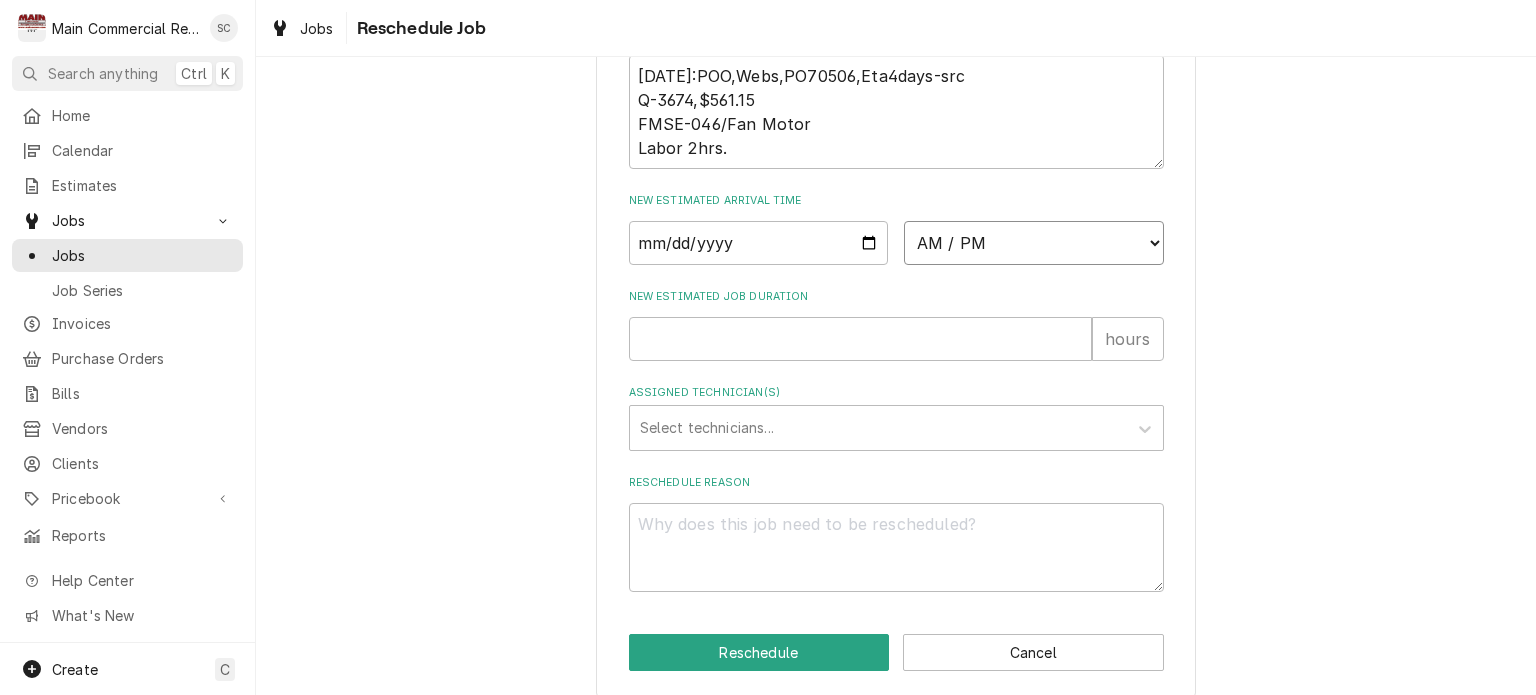 select on "13:00:00" 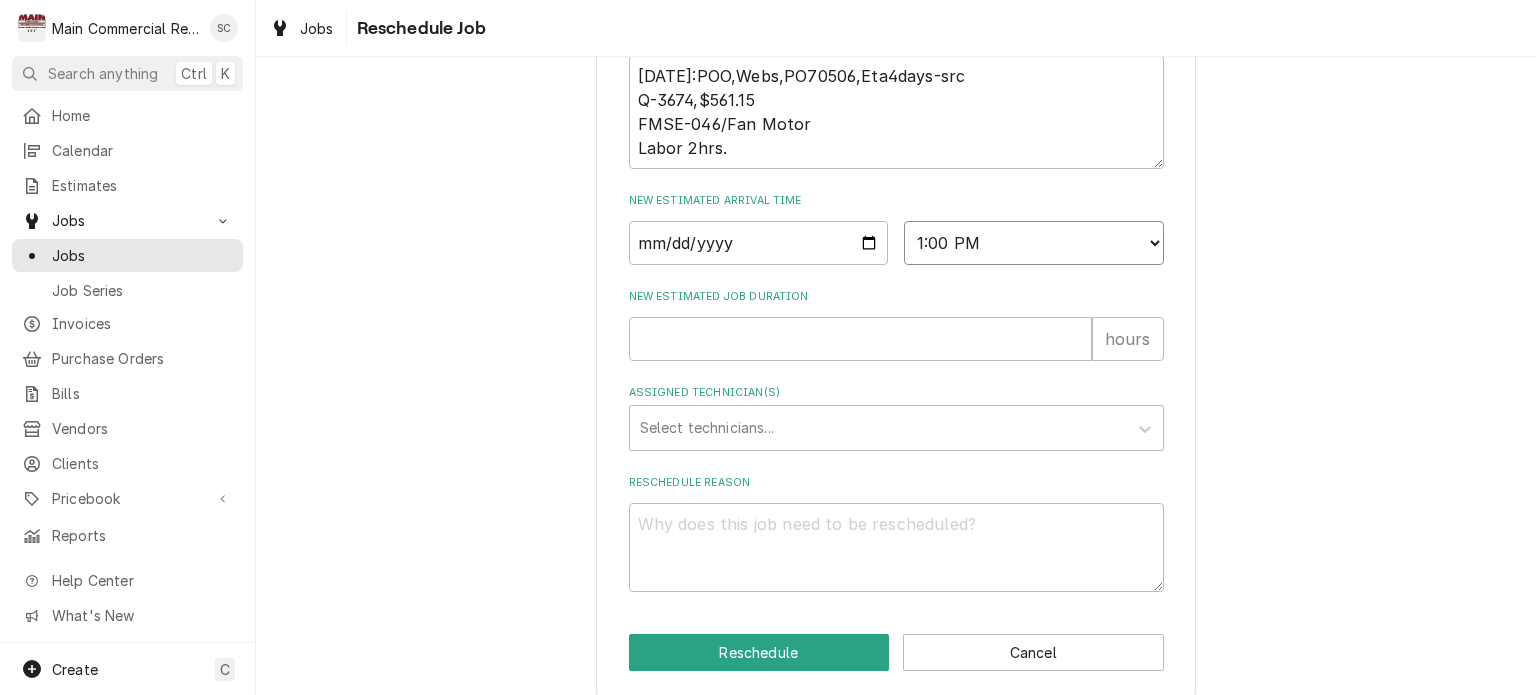 click on "AM / PM 6:00 AM 6:15 AM 6:30 AM 6:45 AM 7:00 AM 7:15 AM 7:30 AM 7:45 AM 8:00 AM 8:15 AM 8:30 AM 8:45 AM 9:00 AM 9:15 AM 9:30 AM 9:45 AM 10:00 AM 10:15 AM 10:30 AM 10:45 AM 11:00 AM 11:15 AM 11:30 AM 11:45 AM 12:00 PM 12:15 PM 12:30 PM 12:45 PM 1:00 PM 1:15 PM 1:30 PM 1:45 PM 2:00 PM 2:15 PM 2:30 PM 2:45 PM 3:00 PM 3:15 PM 3:30 PM 3:45 PM 4:00 PM 4:15 PM 4:30 PM 4:45 PM 5:00 PM 5:15 PM 5:30 PM 5:45 PM 6:00 PM 6:15 PM 6:30 PM 6:45 PM 7:00 PM 7:15 PM 7:30 PM 7:45 PM 8:00 PM 8:15 PM 8:30 PM 8:45 PM 9:00 PM 9:15 PM 9:30 PM 9:45 PM 10:00 PM 10:15 PM 10:30 PM 10:45 PM 11:00 PM 11:15 PM 11:30 PM 11:45 PM 12:00 AM 12:15 AM 12:30 AM 12:45 AM 1:00 AM 1:15 AM 1:30 AM 1:45 AM 2:00 AM 2:15 AM 2:30 AM 2:45 AM 3:00 AM 3:15 AM 3:30 AM 3:45 AM 4:00 AM 4:15 AM 4:30 AM 4:45 AM 5:00 AM 5:15 AM 5:30 AM 5:45 AM" at bounding box center (1034, 243) 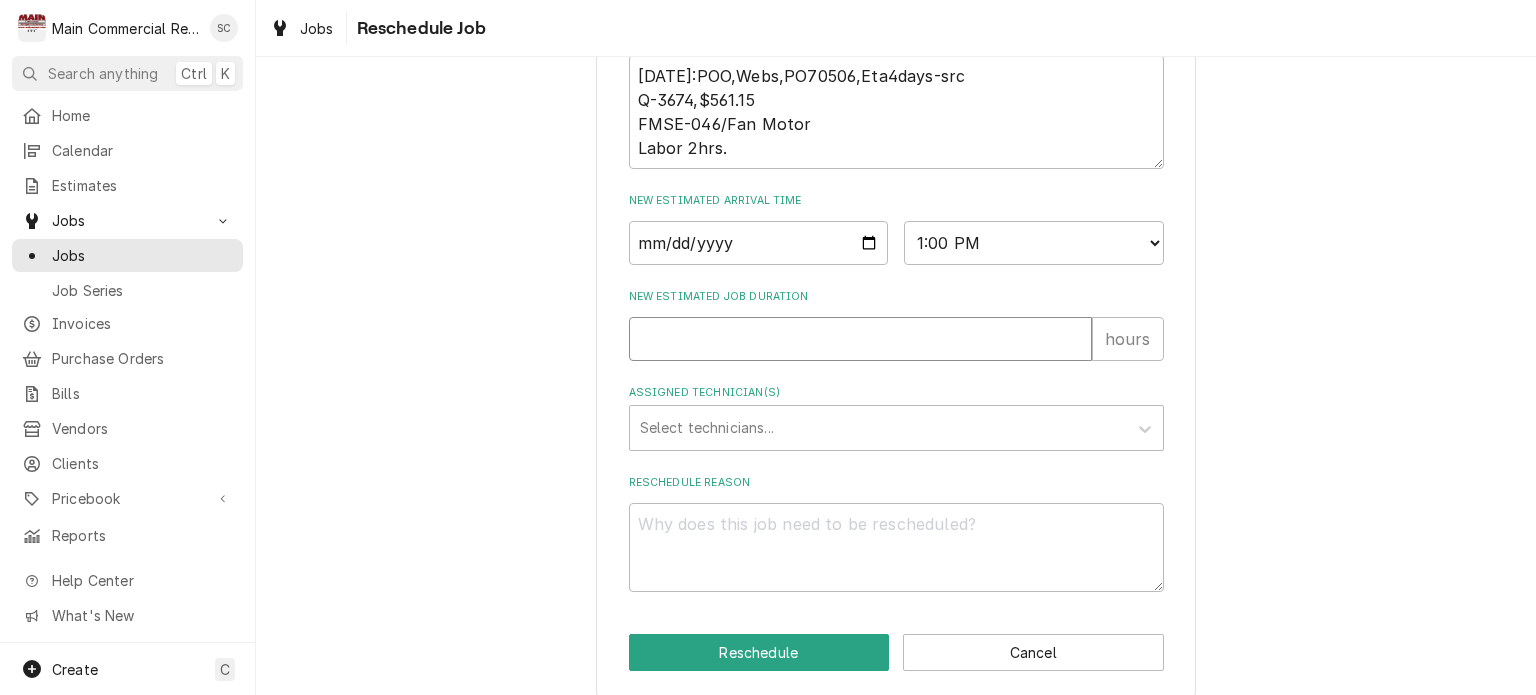 click on "New Estimated Job Duration" at bounding box center [860, 339] 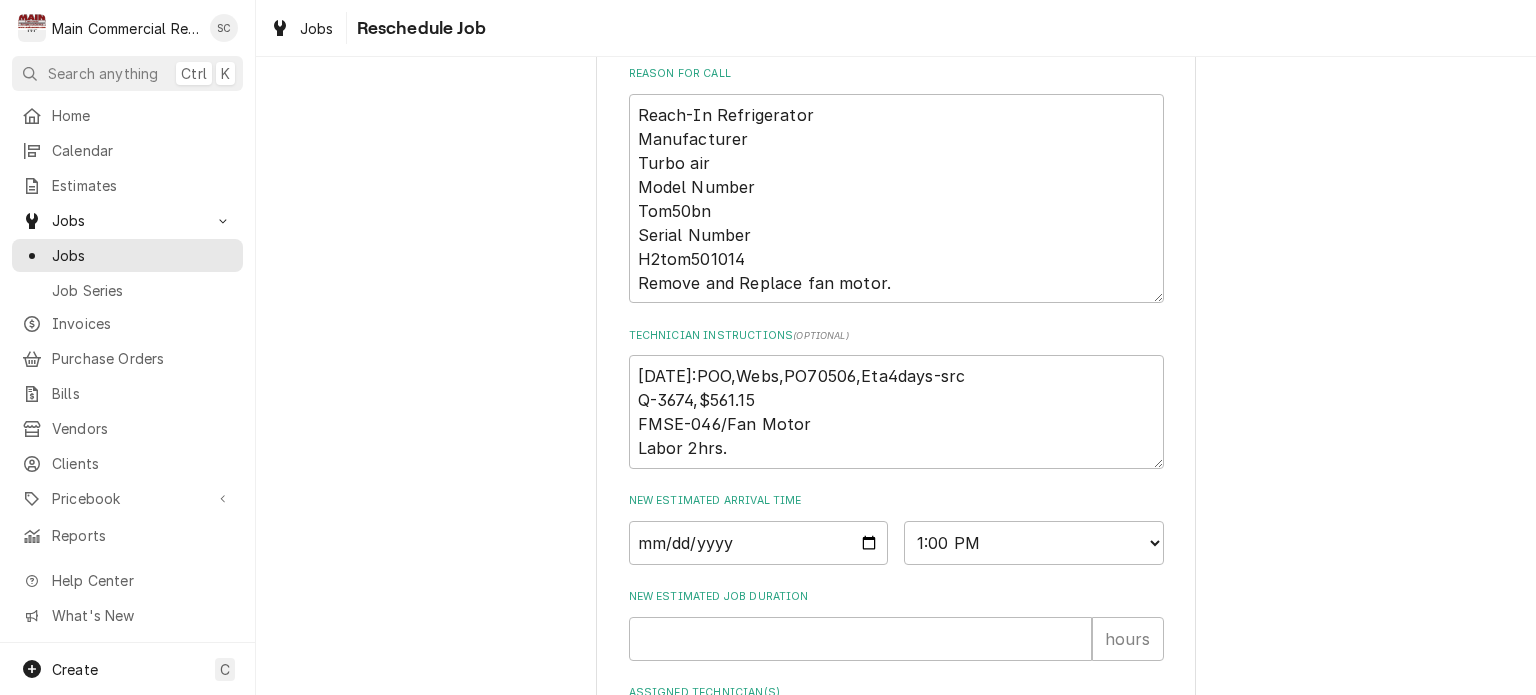 scroll, scrollTop: 900, scrollLeft: 0, axis: vertical 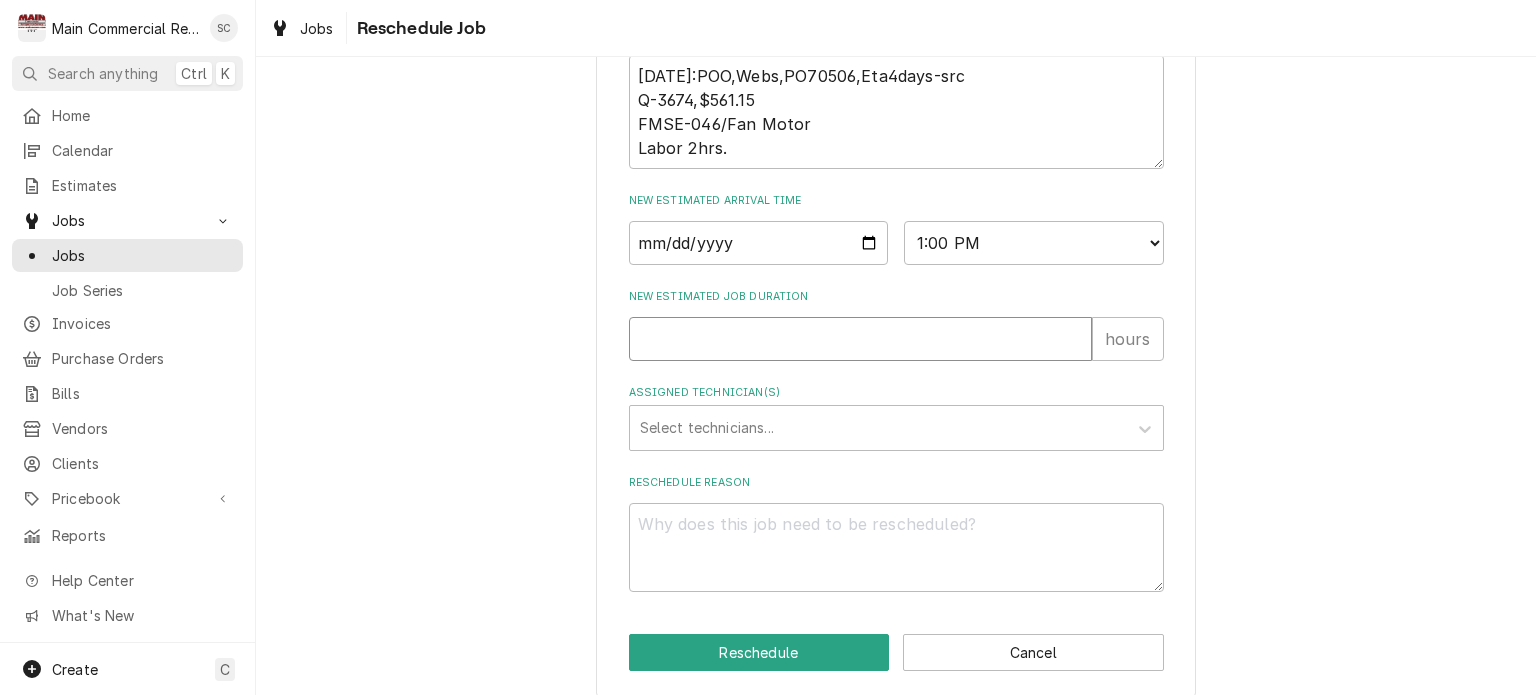click on "New Estimated Job Duration" at bounding box center (860, 339) 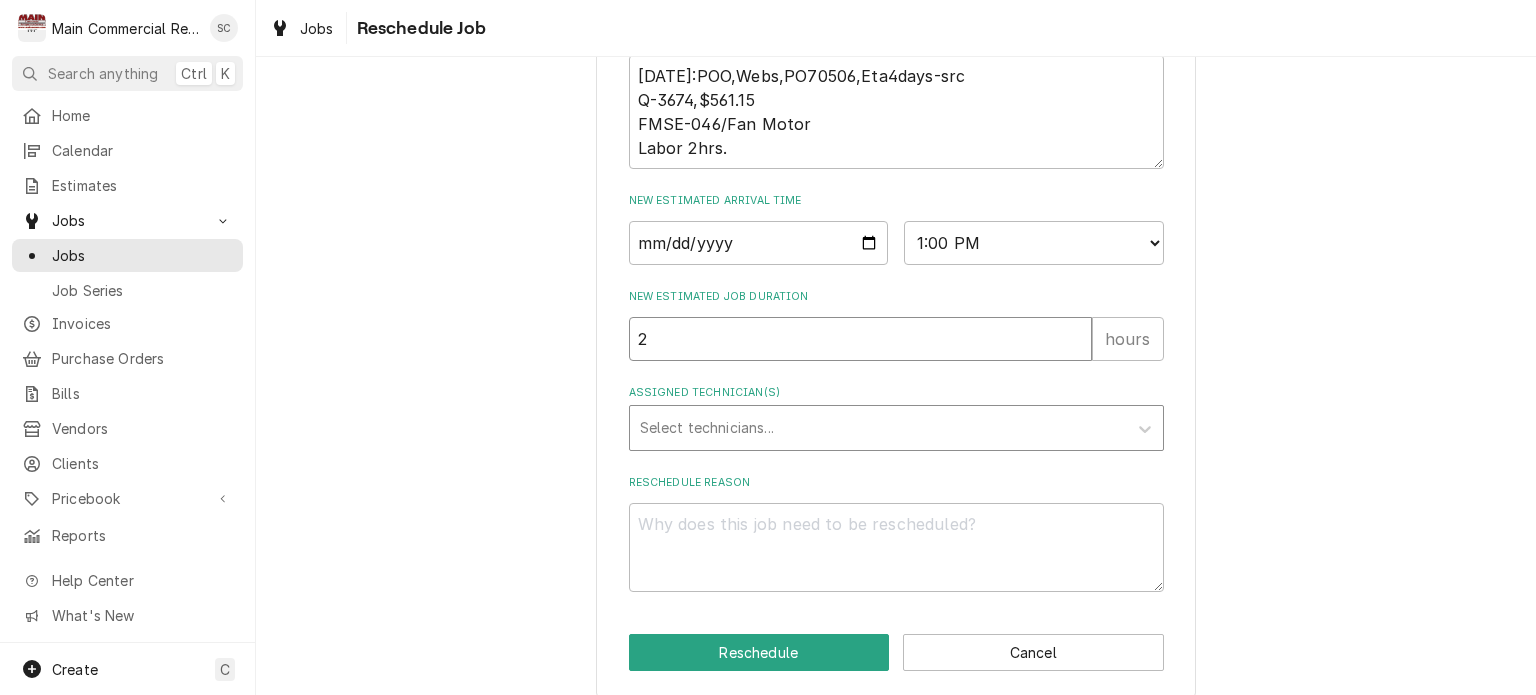 type on "2" 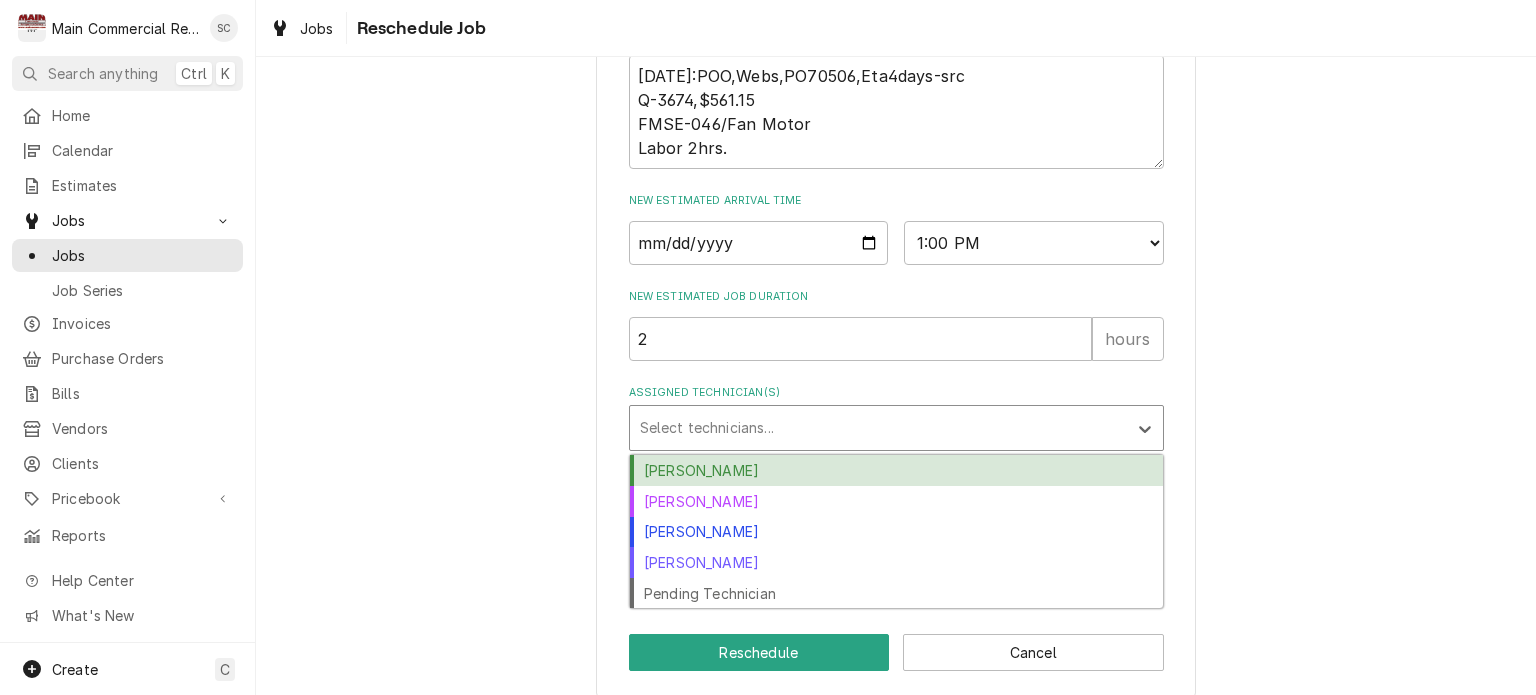 click at bounding box center [878, 428] 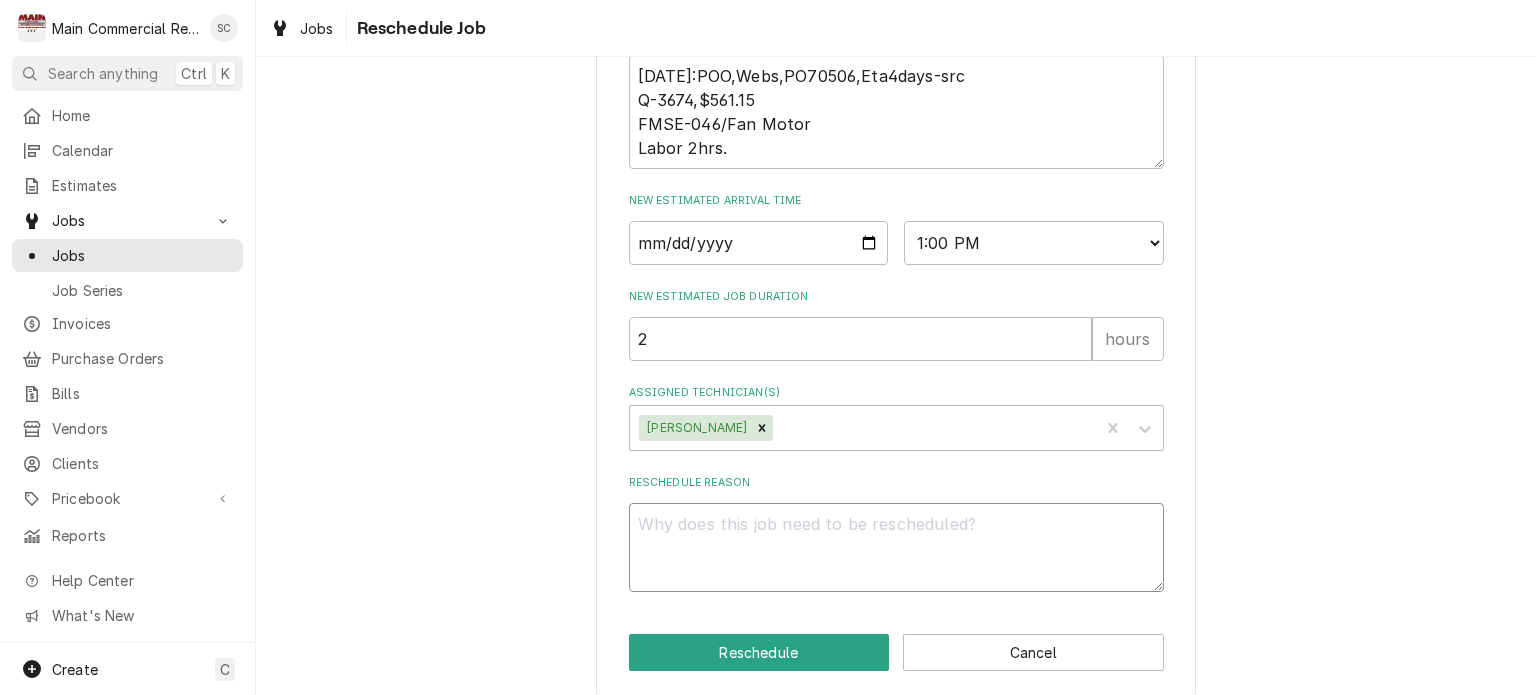 click on "Reschedule Reason" at bounding box center [896, 548] 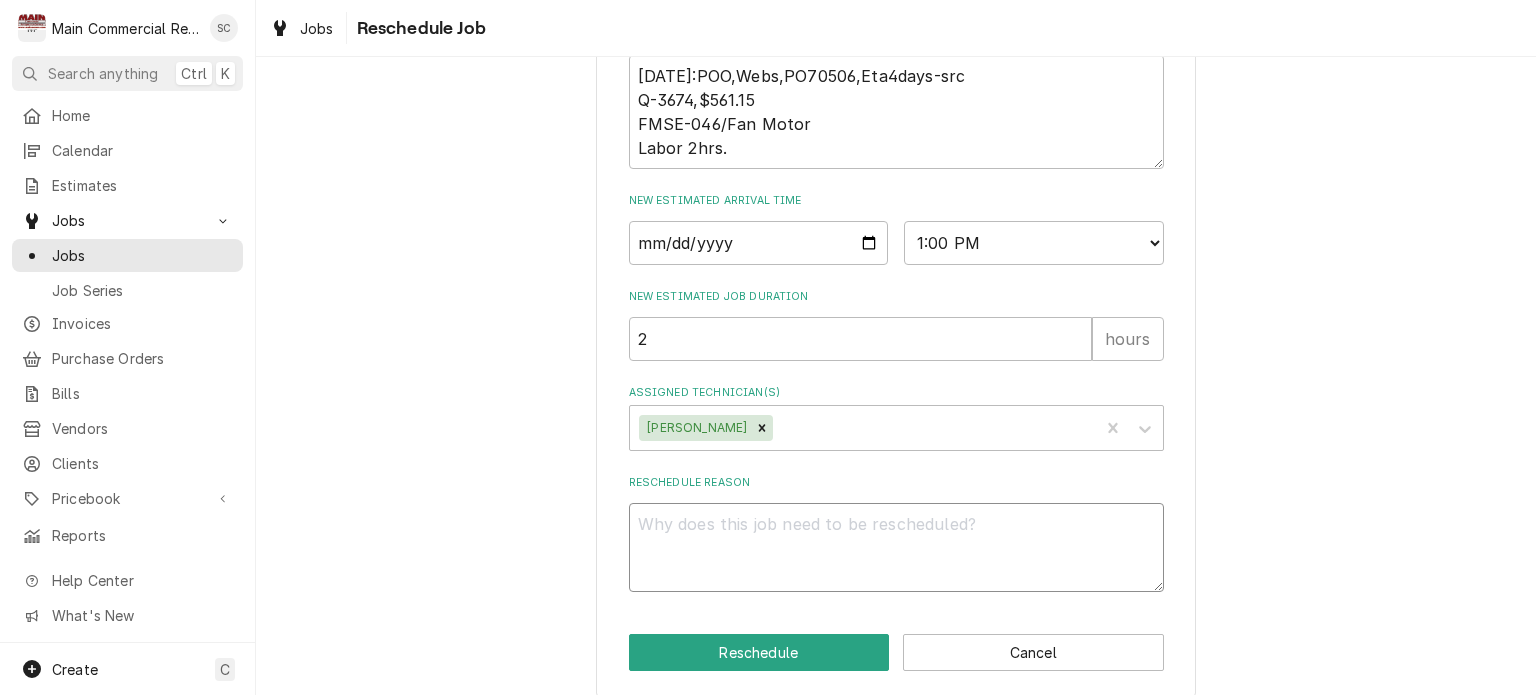 type on "x" 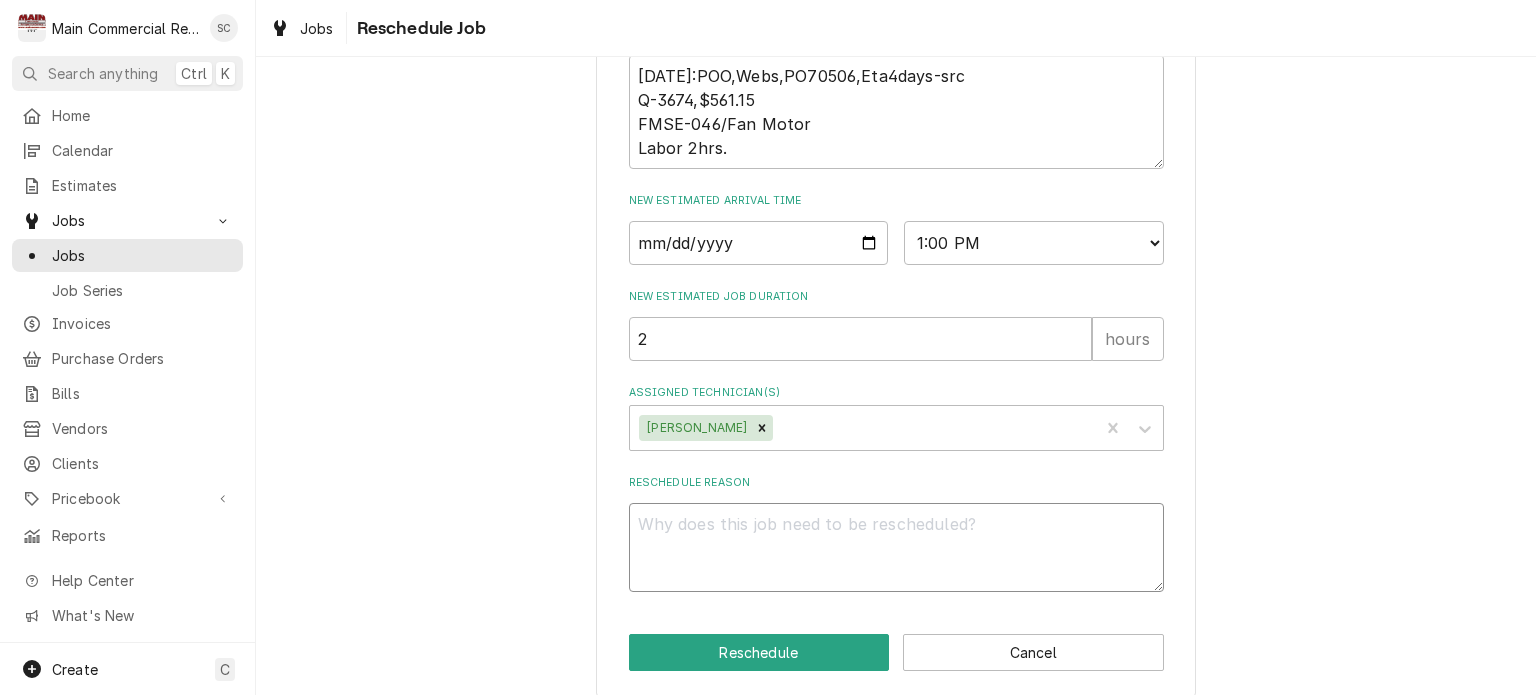 type on "7" 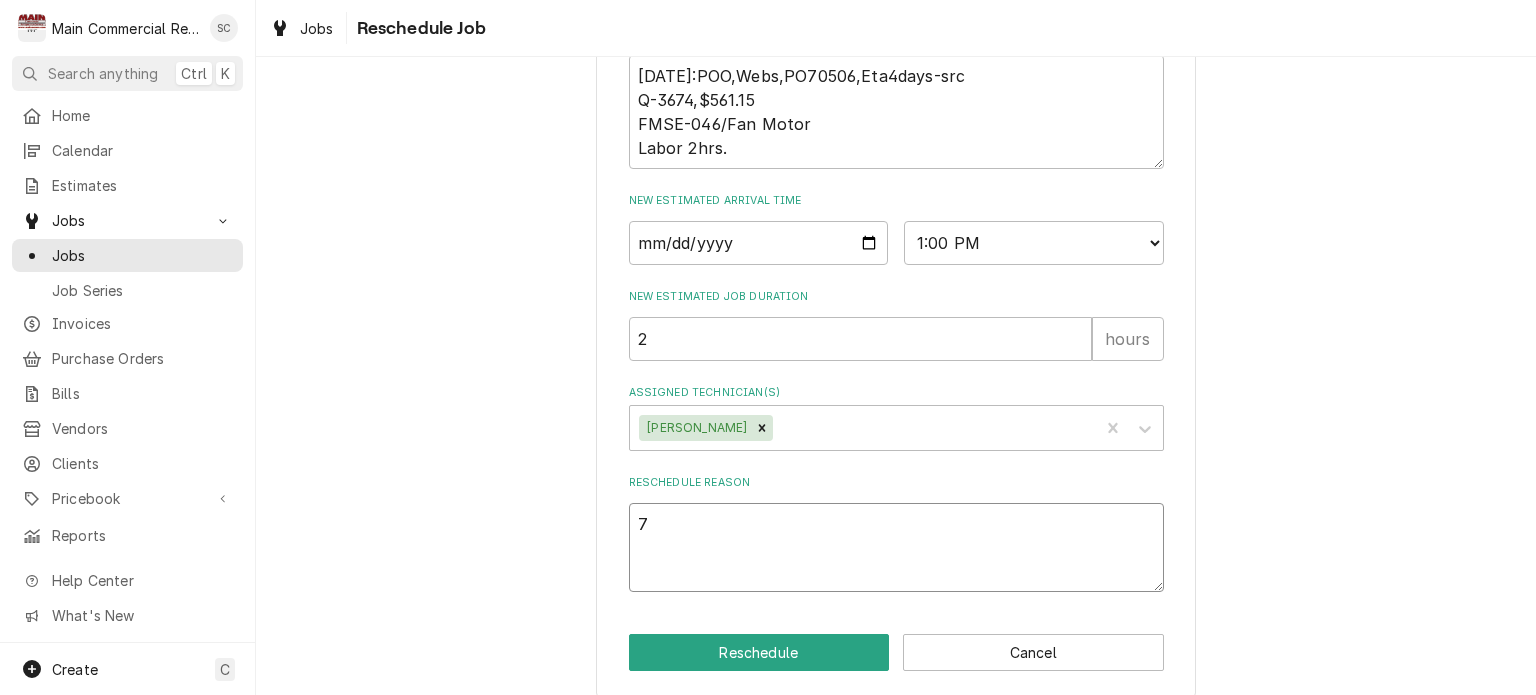 type on "x" 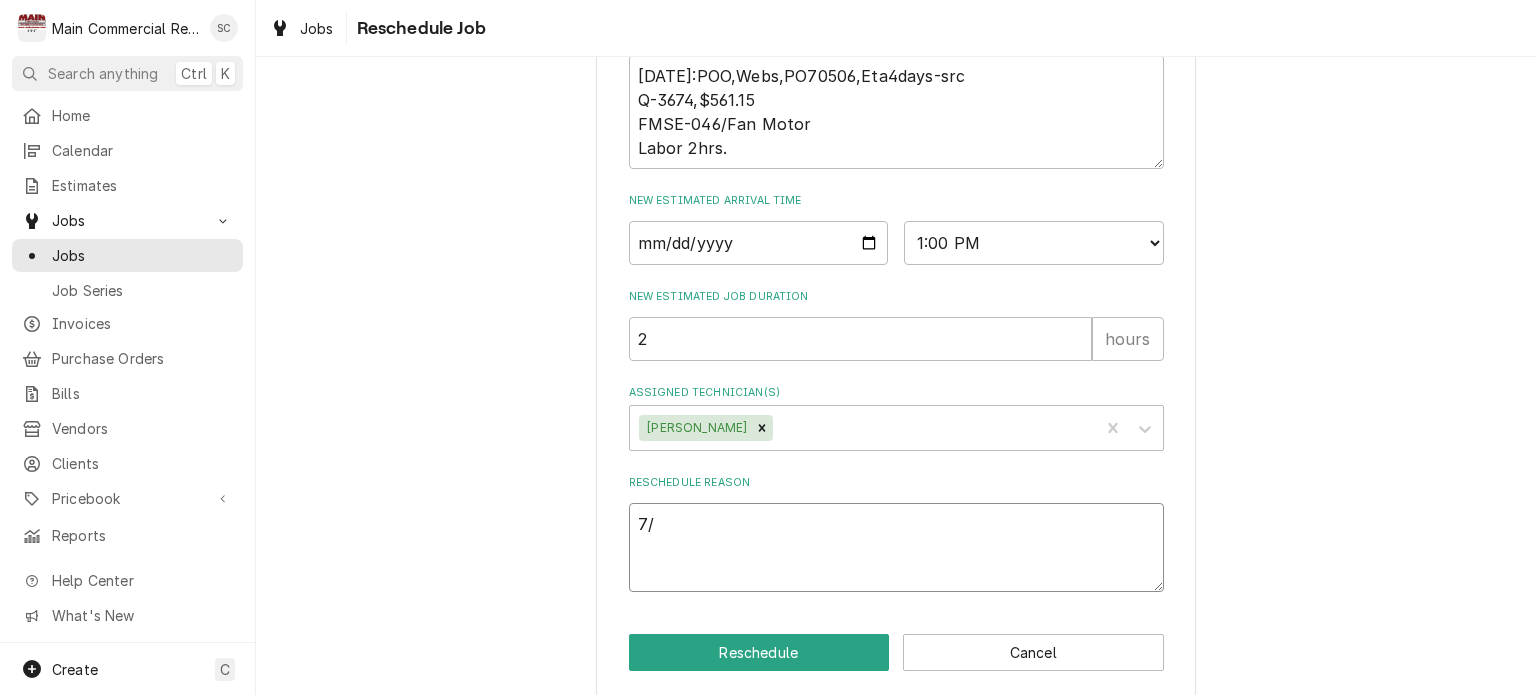 type on "x" 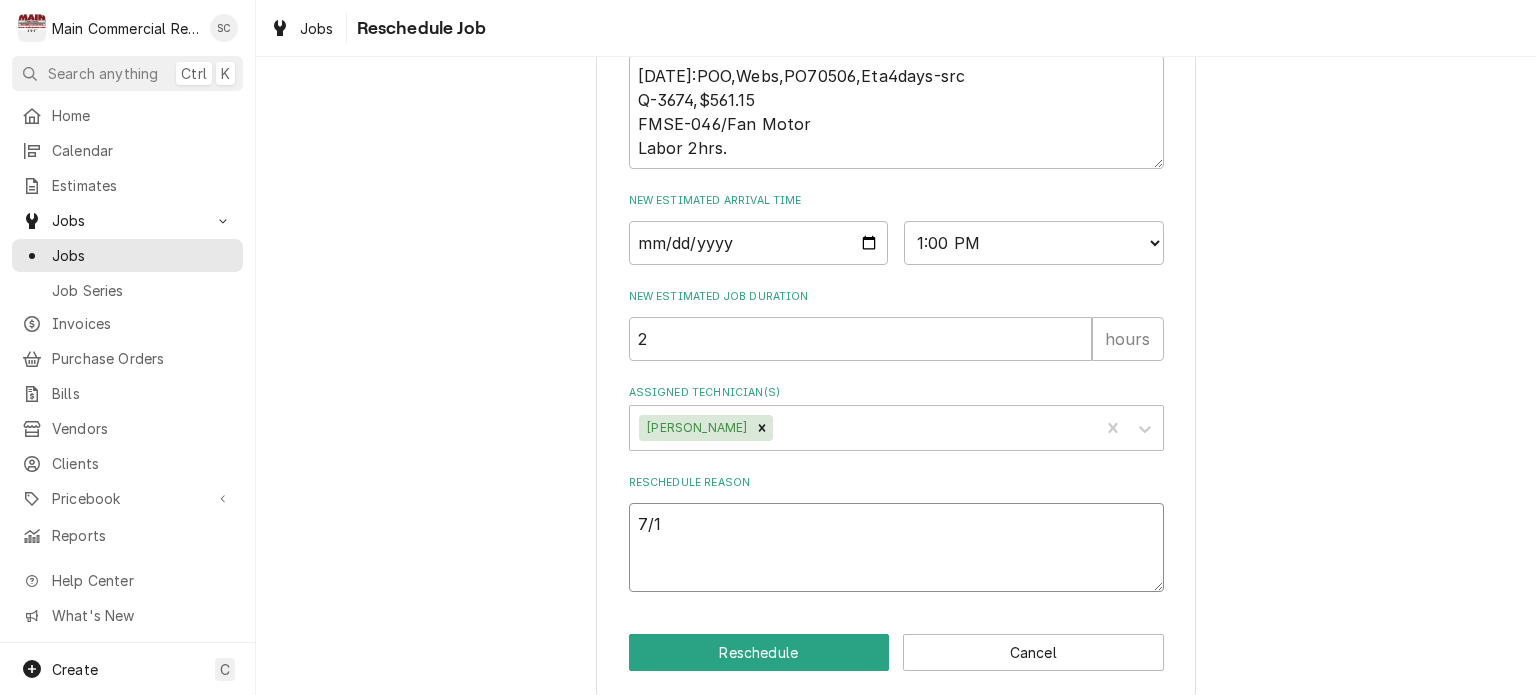 type on "x" 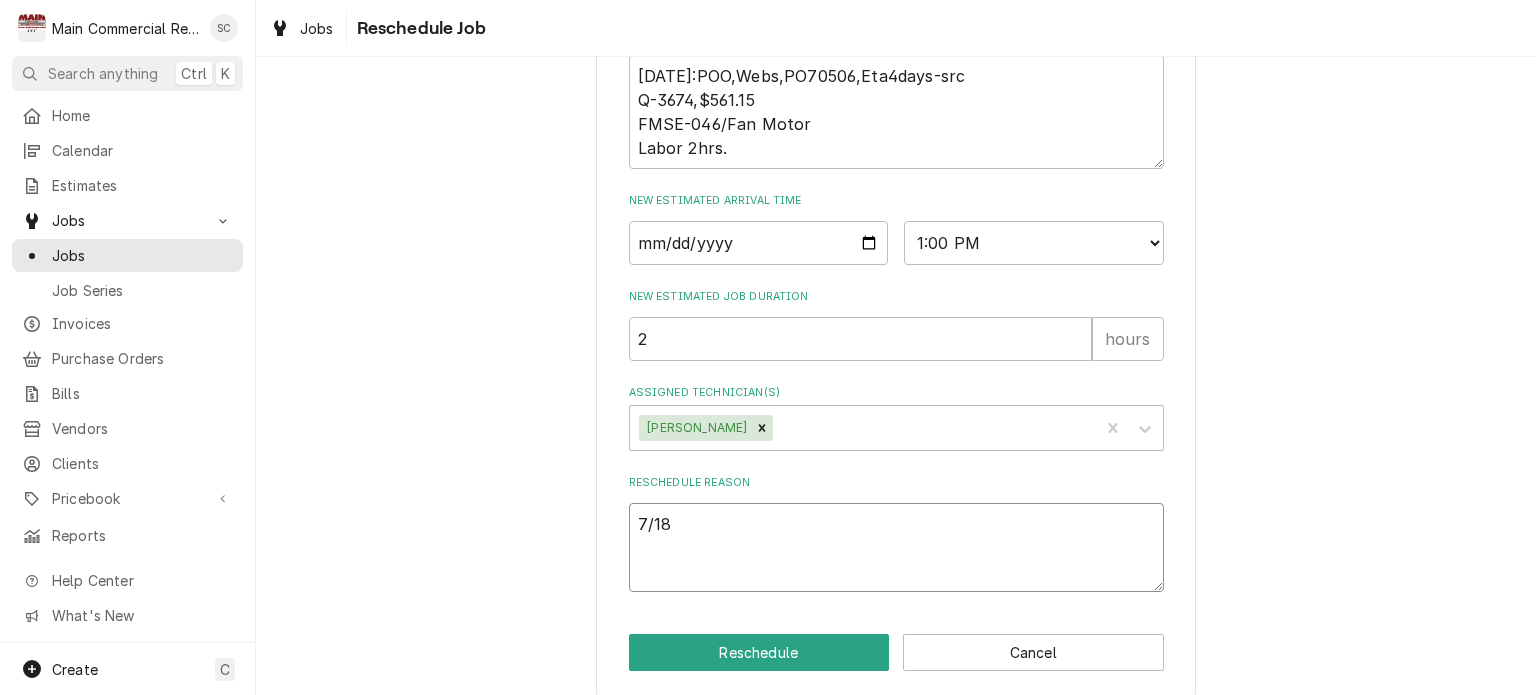 type on "x" 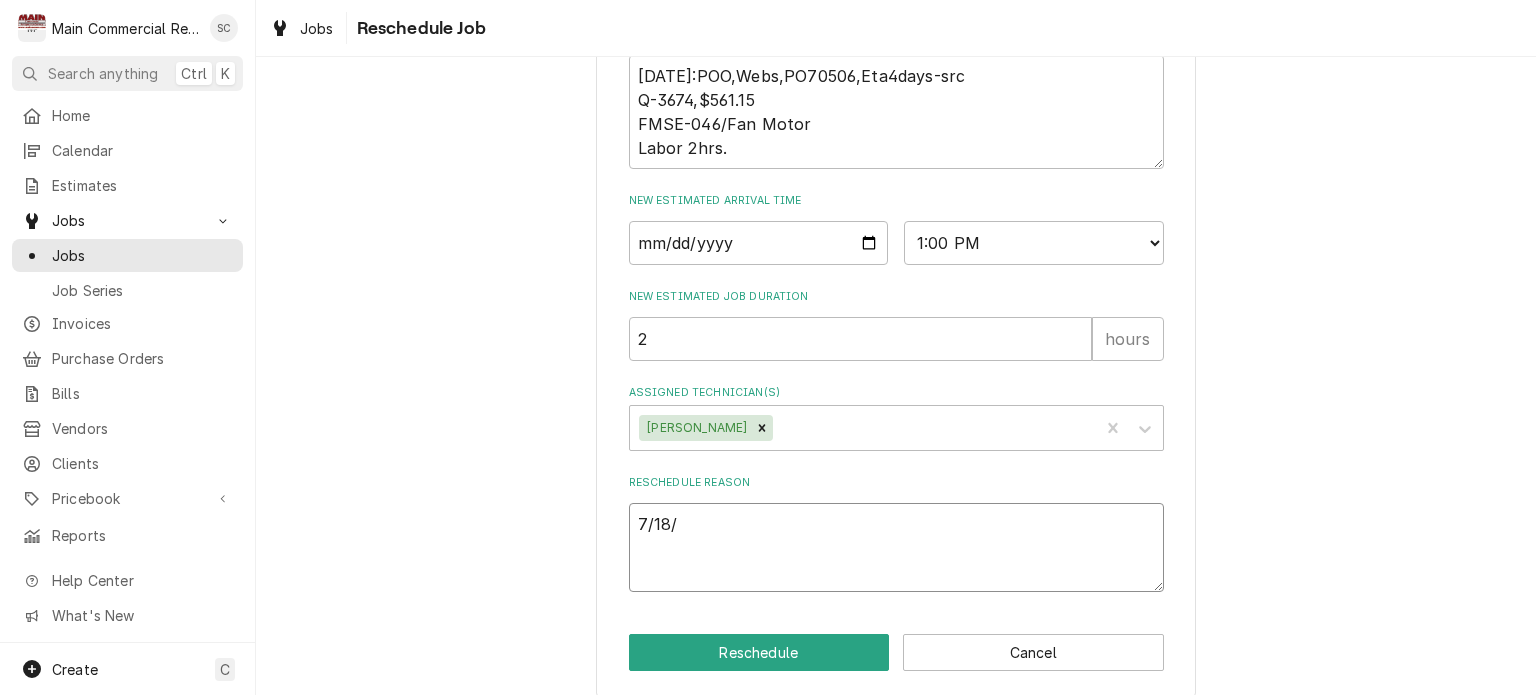 type on "x" 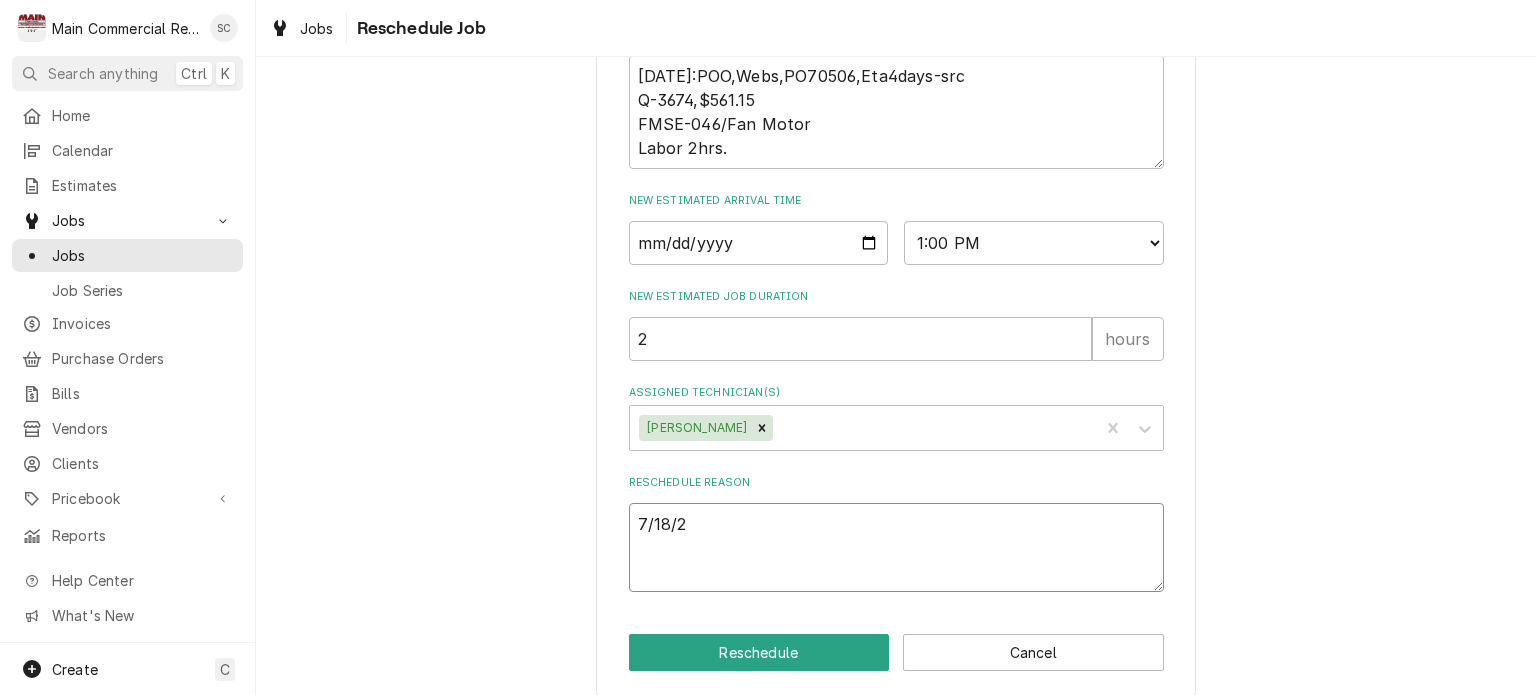 type on "x" 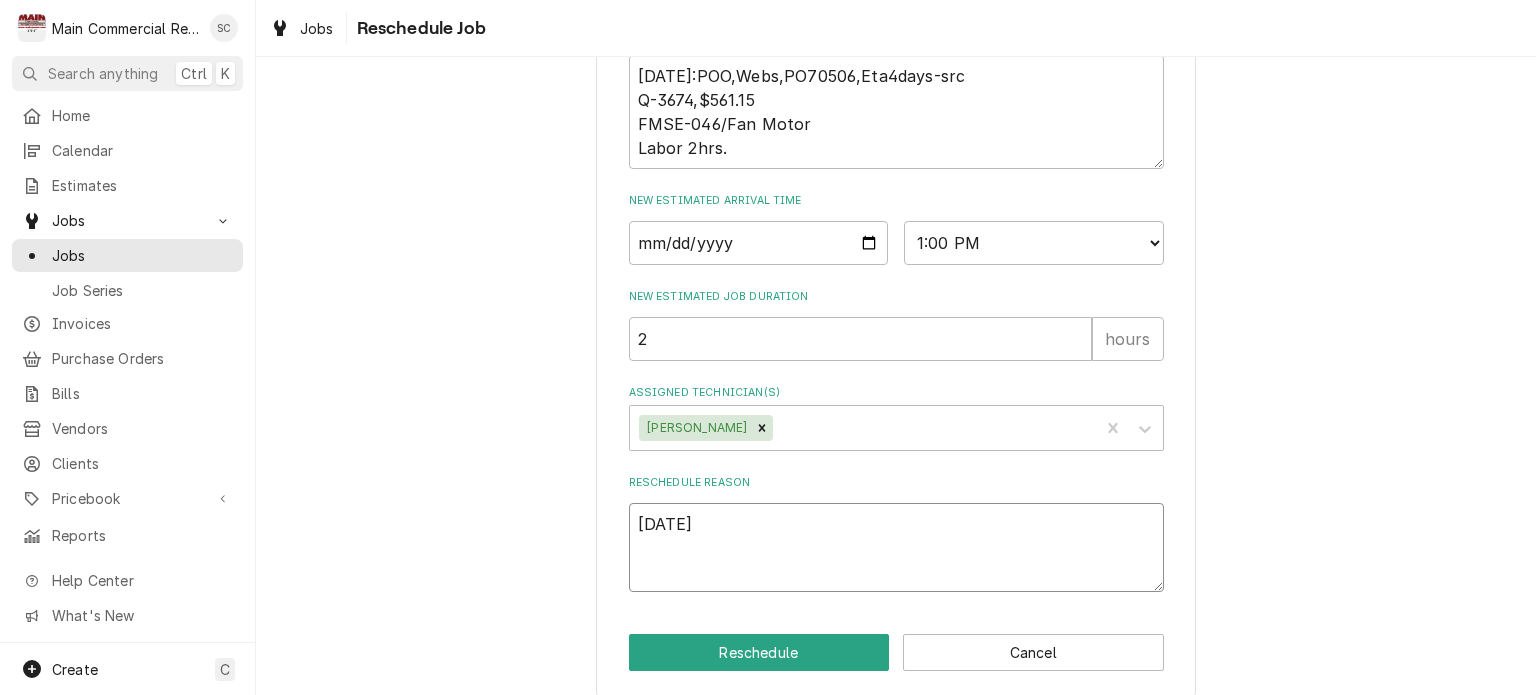 type on "x" 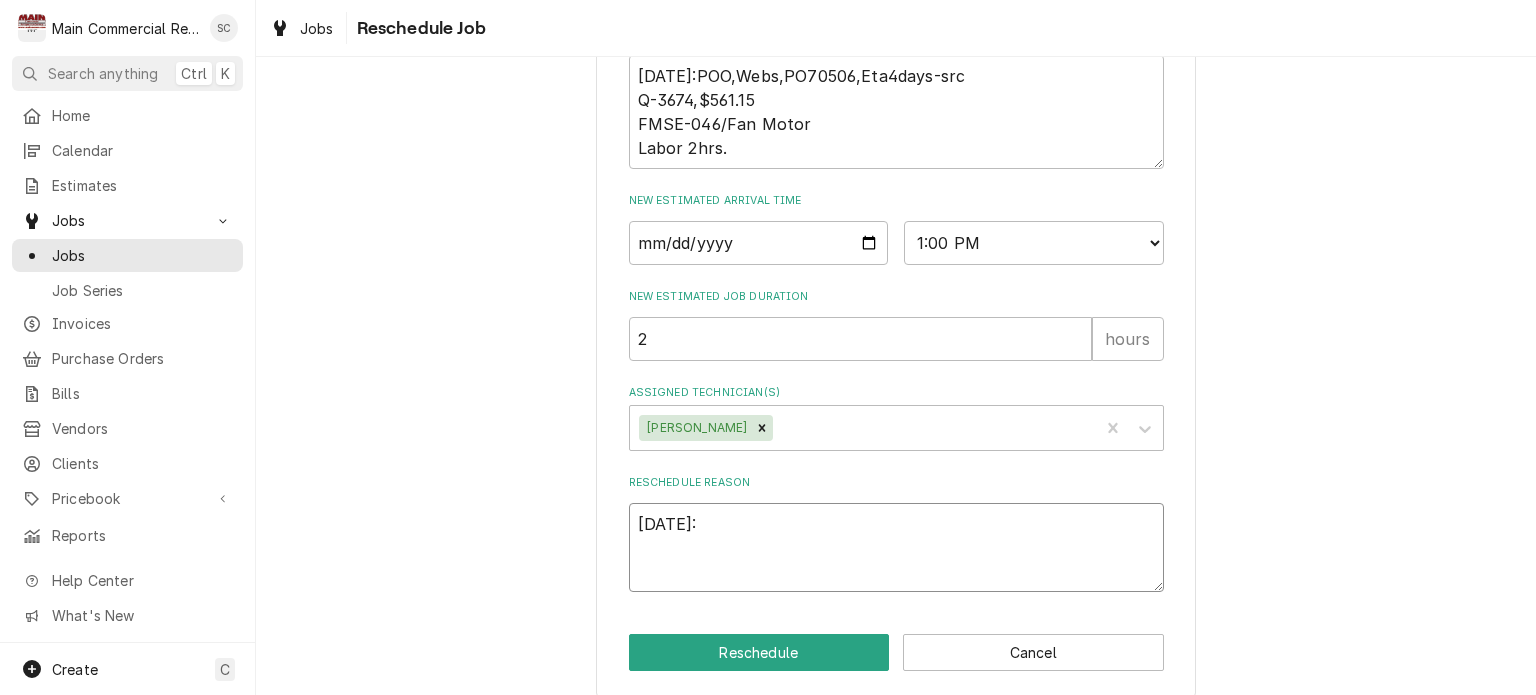 type on "x" 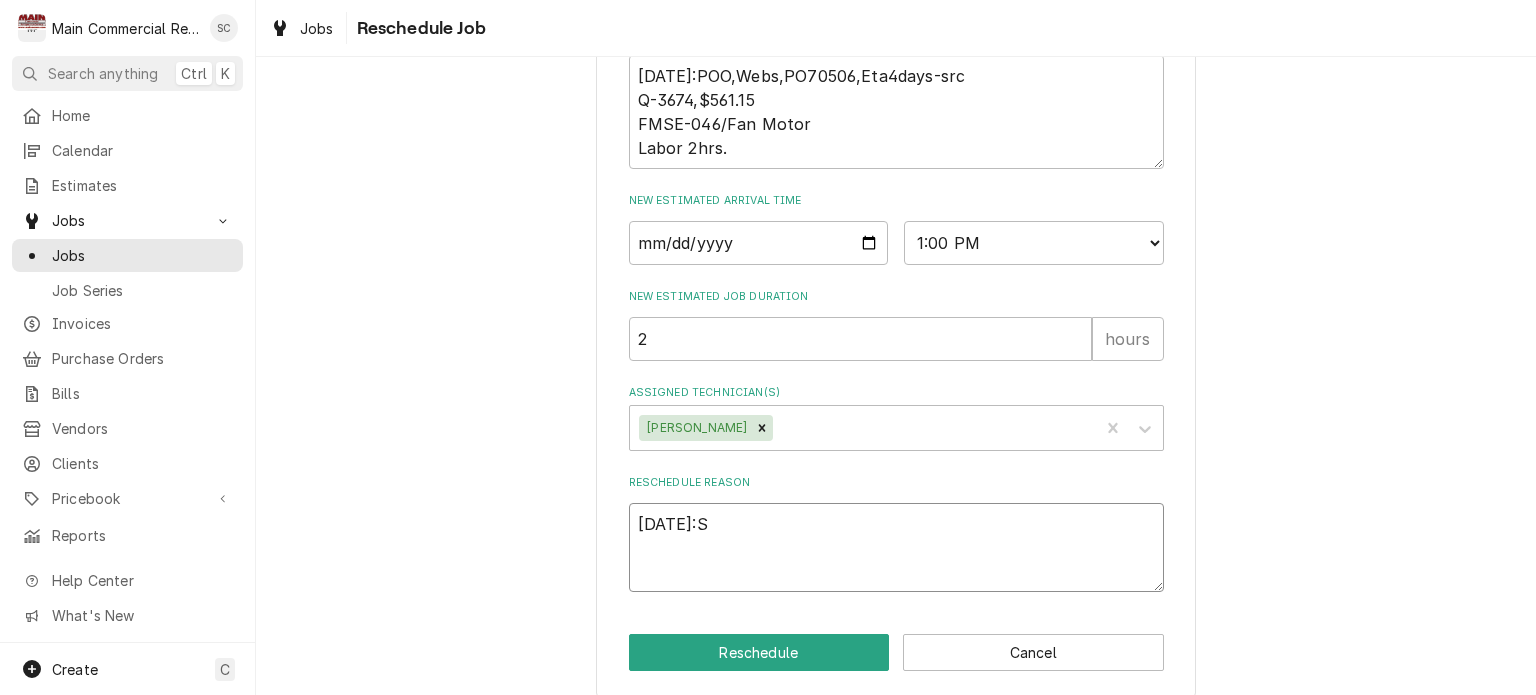 type on "x" 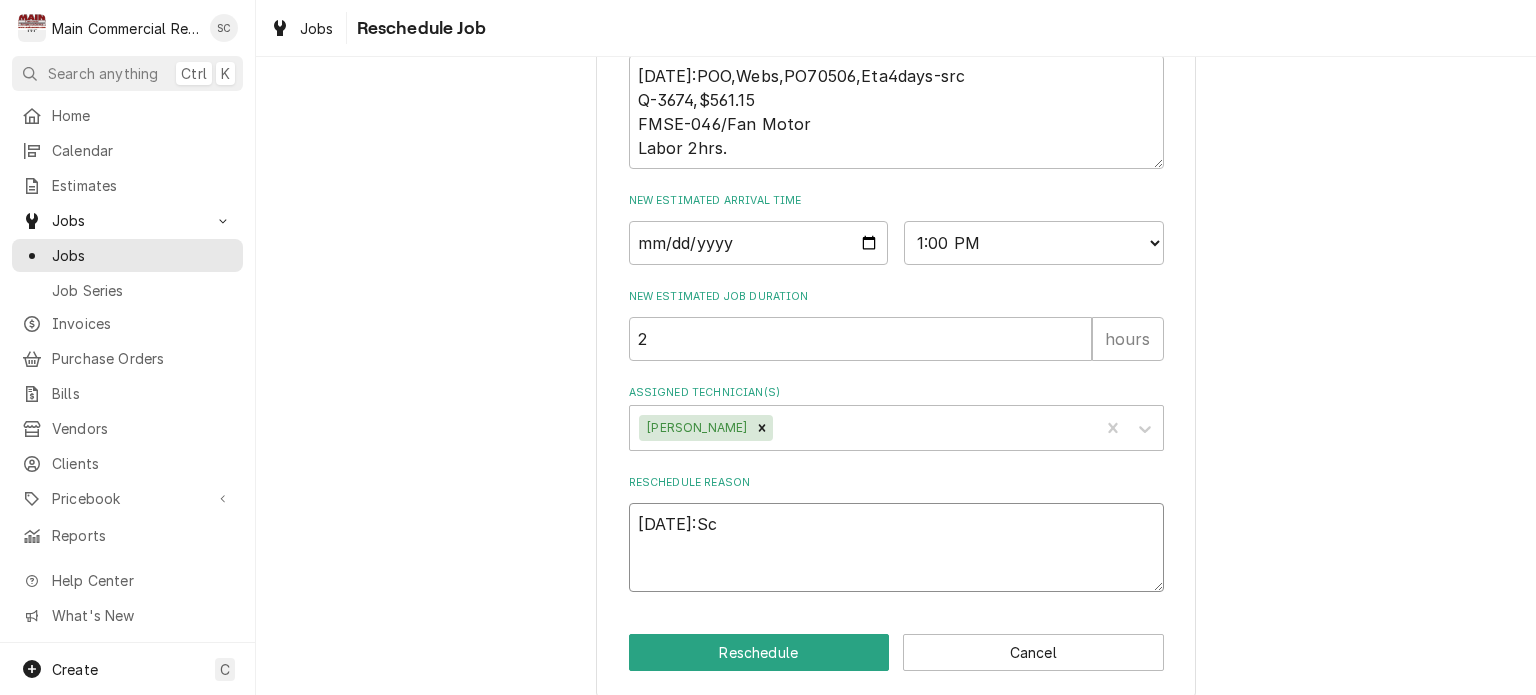 type on "x" 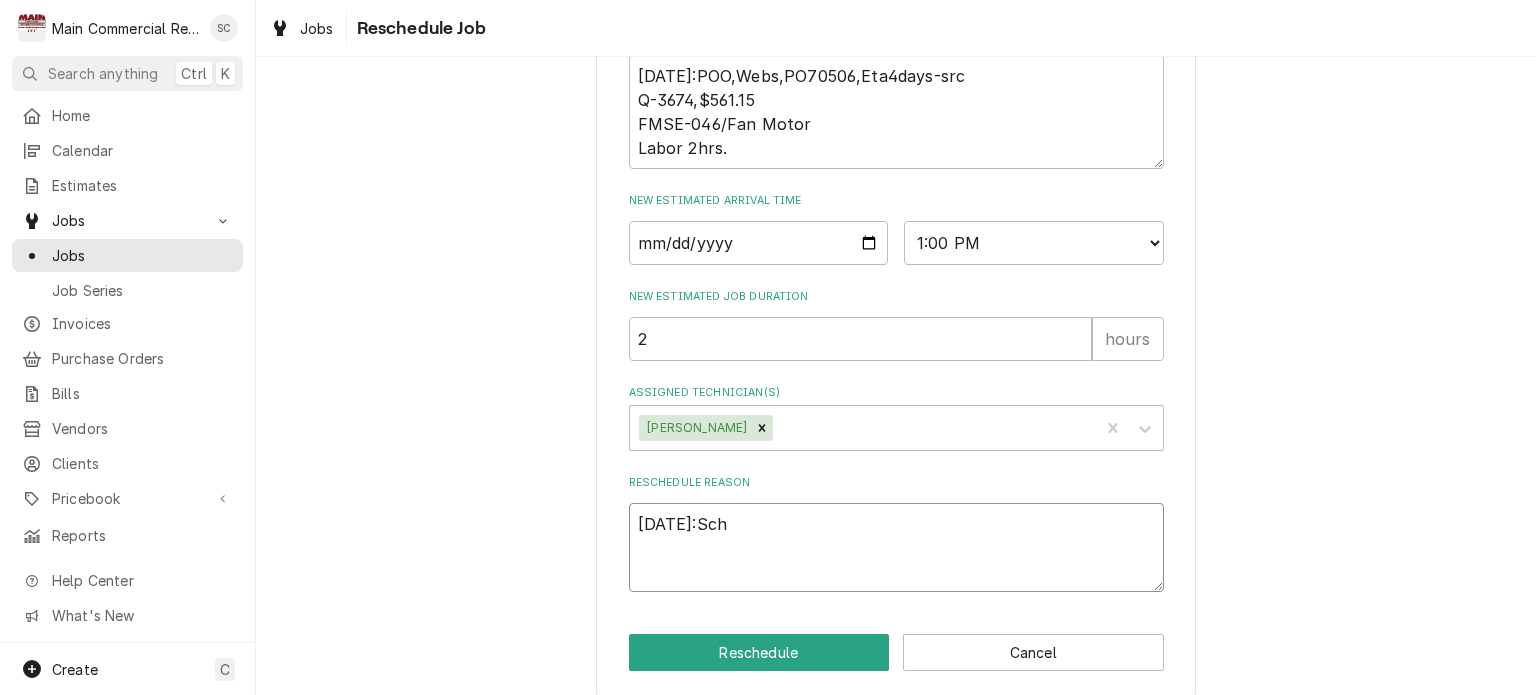 type on "x" 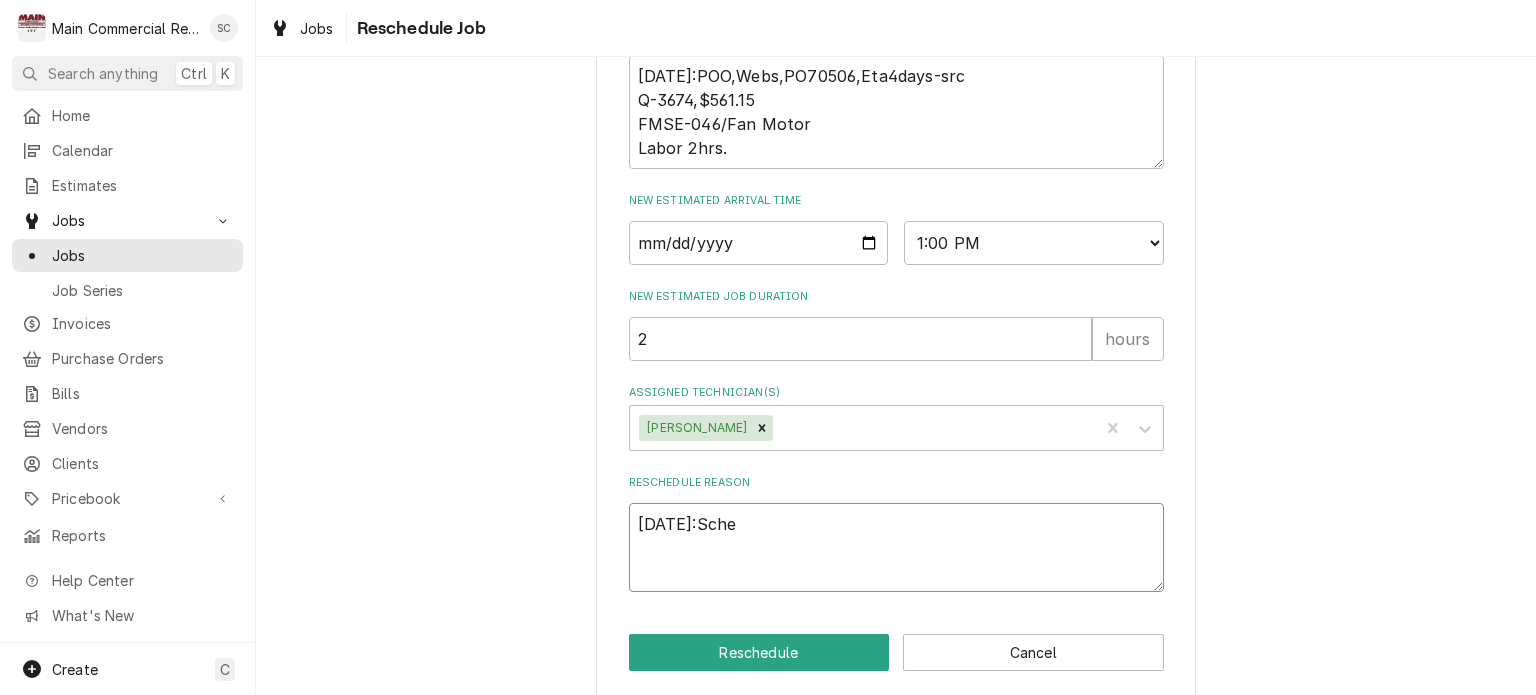 type on "x" 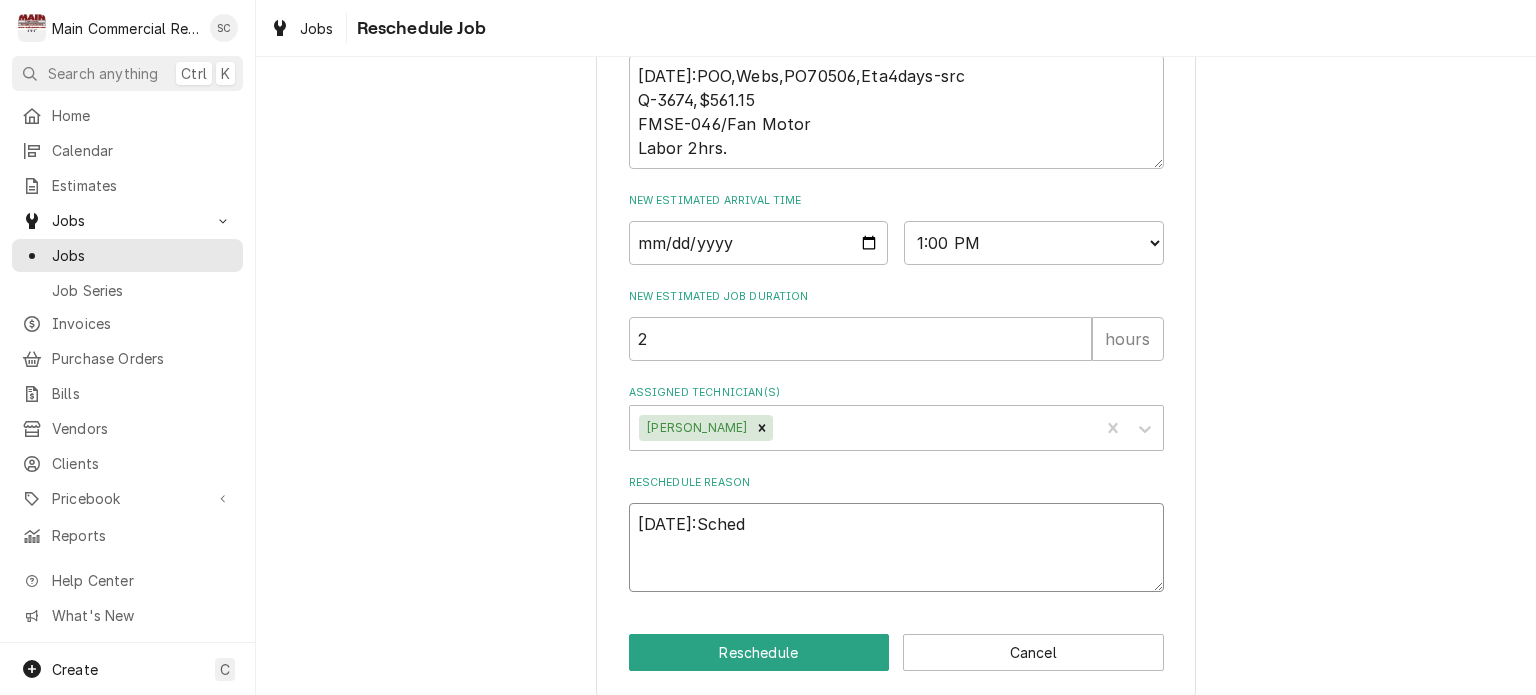 type on "x" 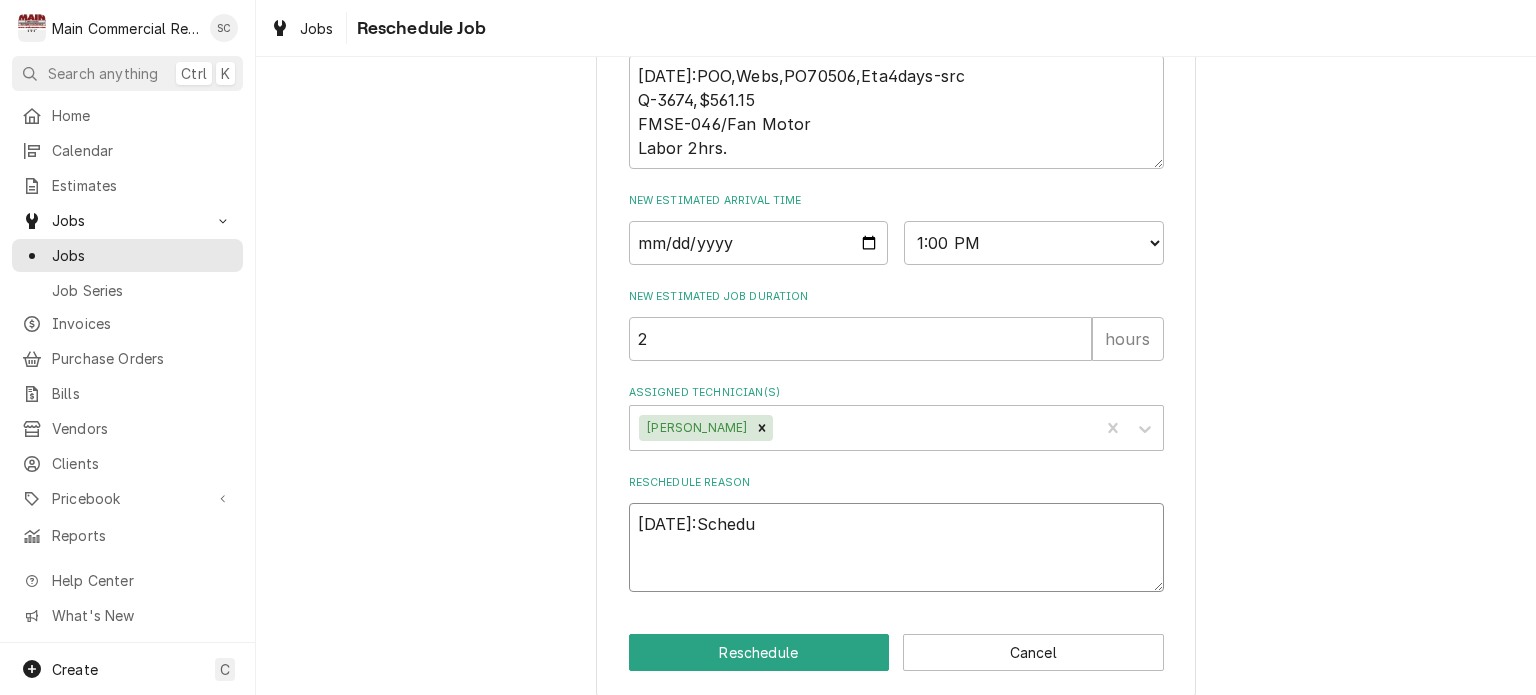 type on "x" 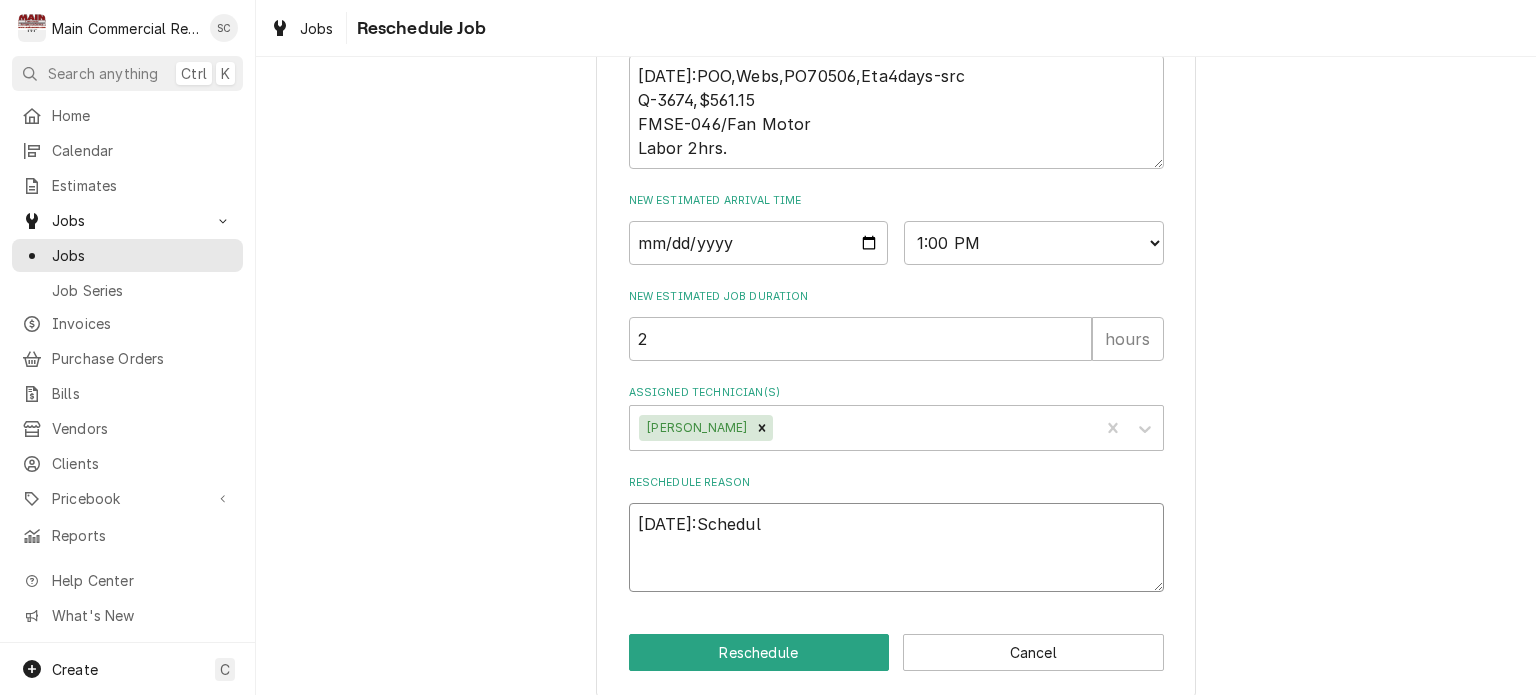 type on "x" 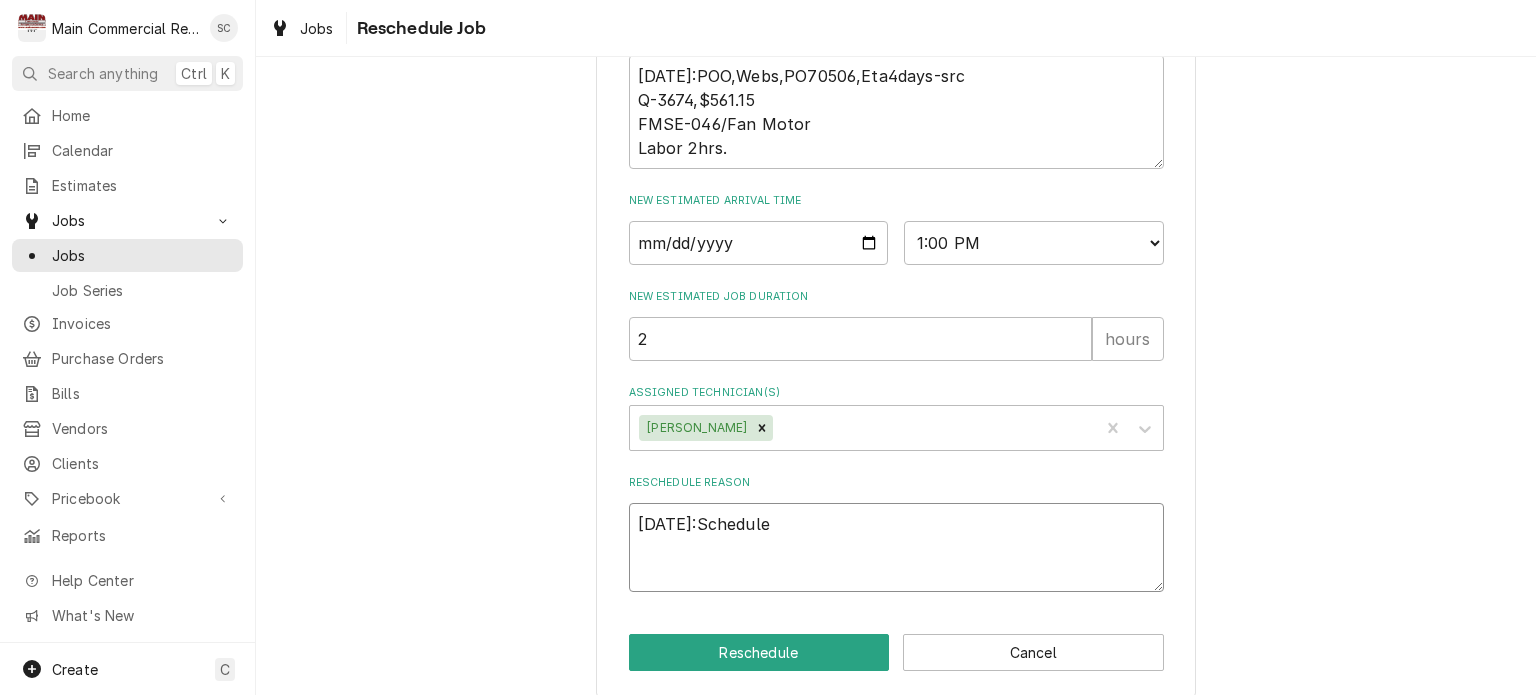 type on "x" 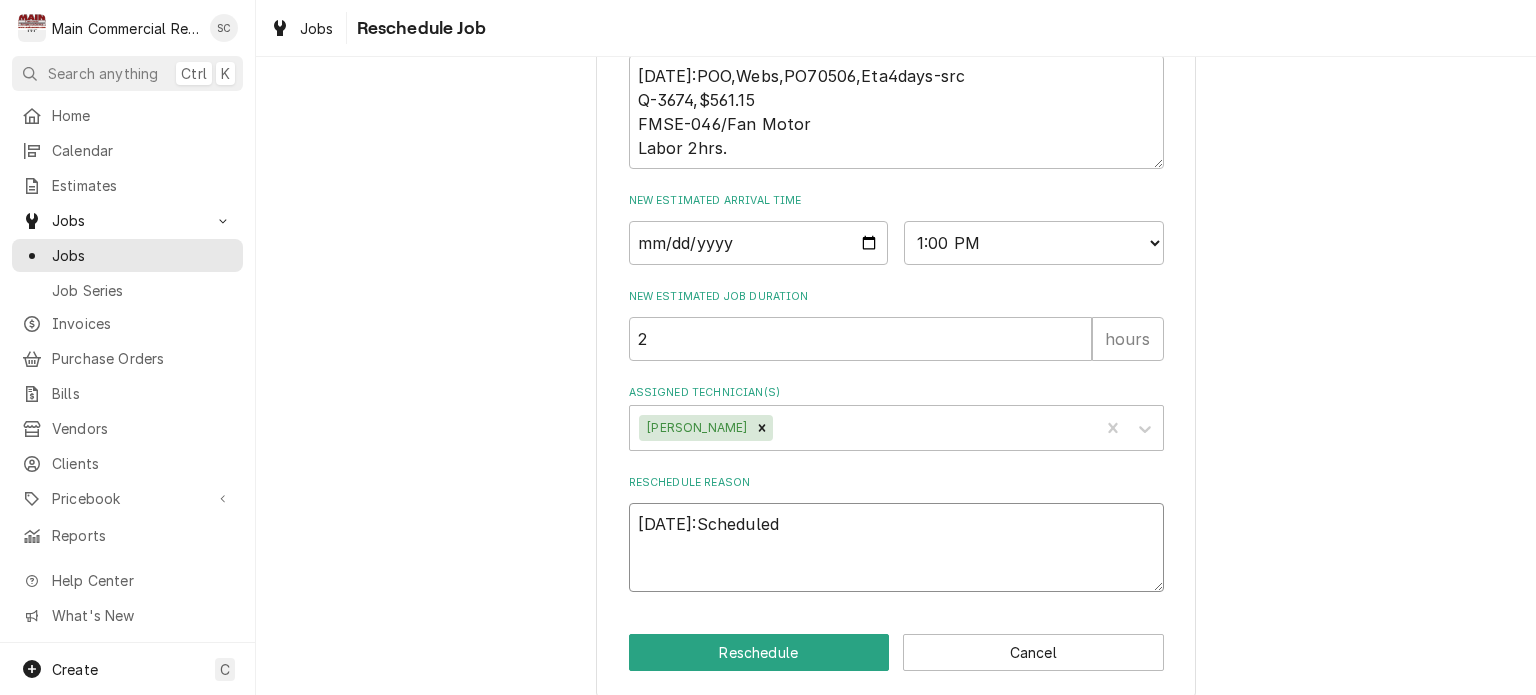 type on "x" 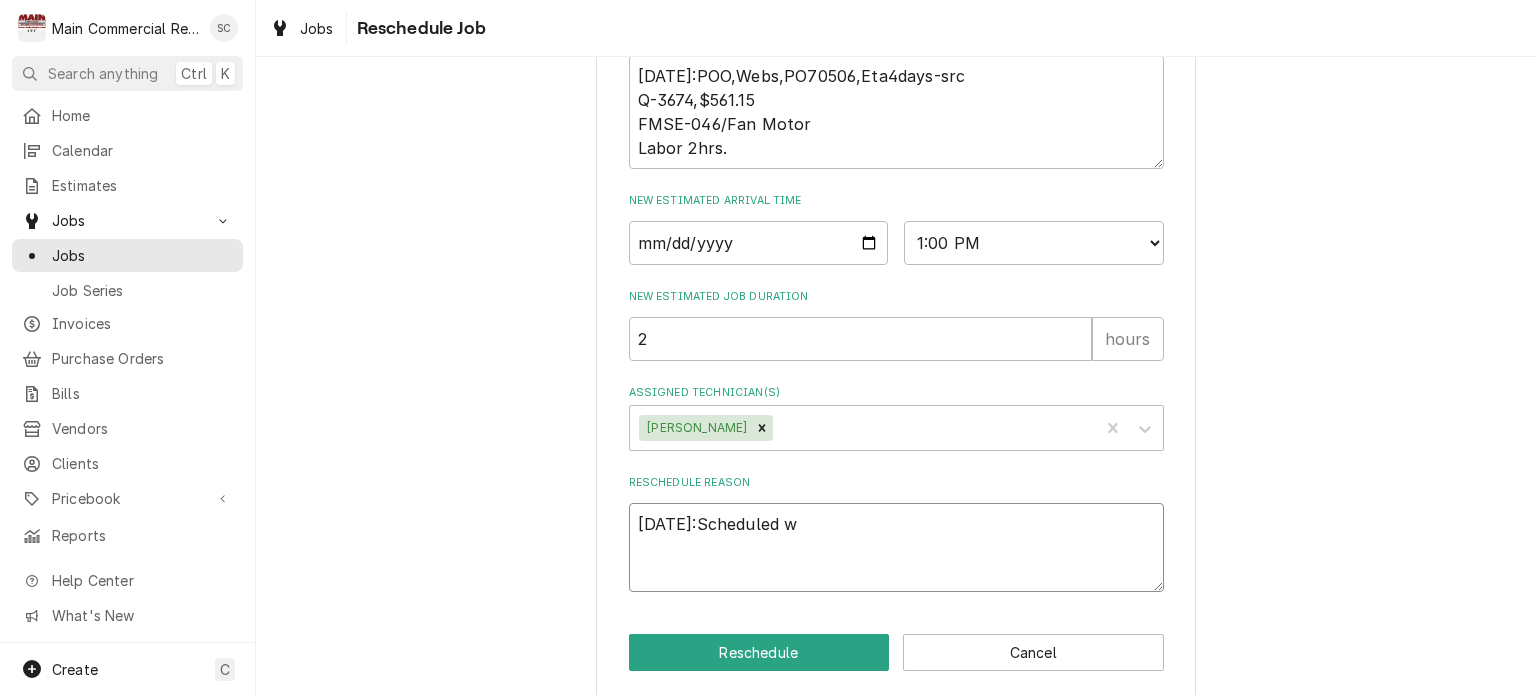 type on "x" 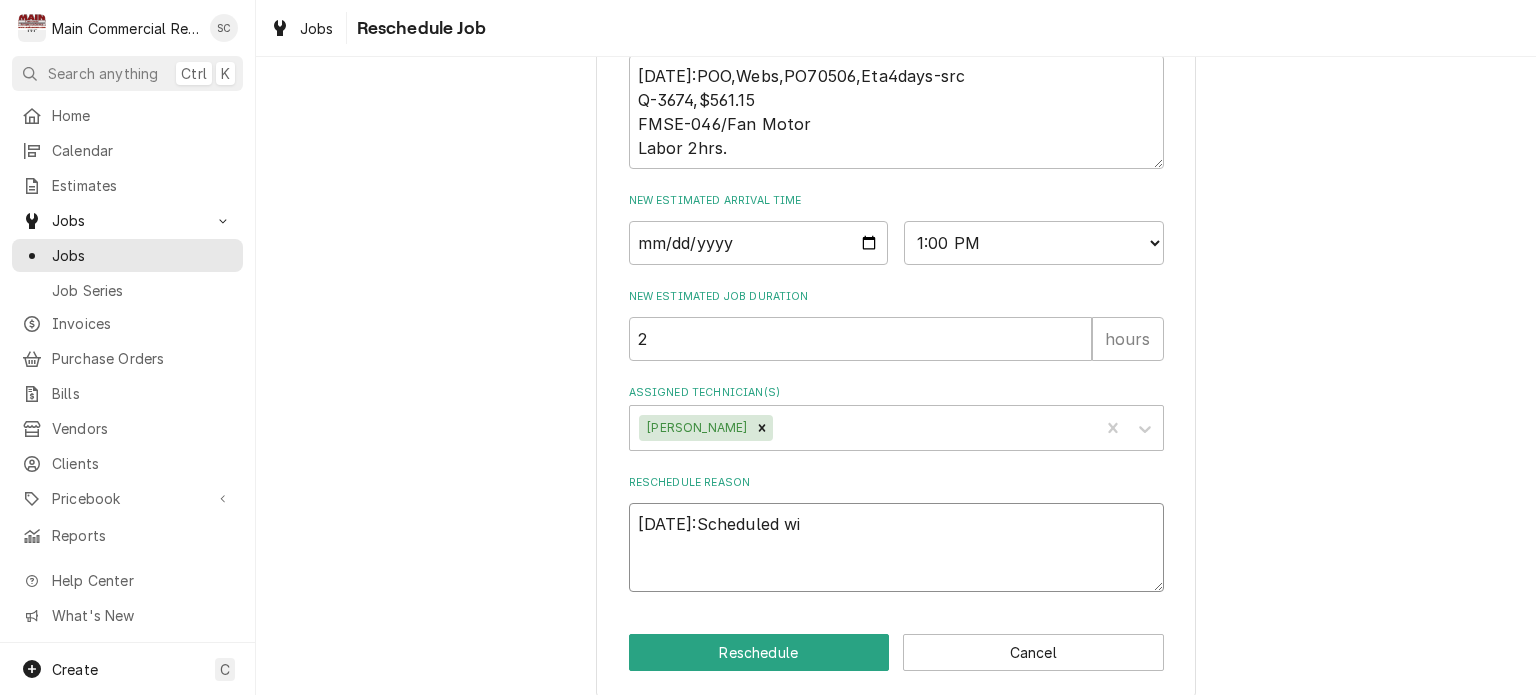 type on "x" 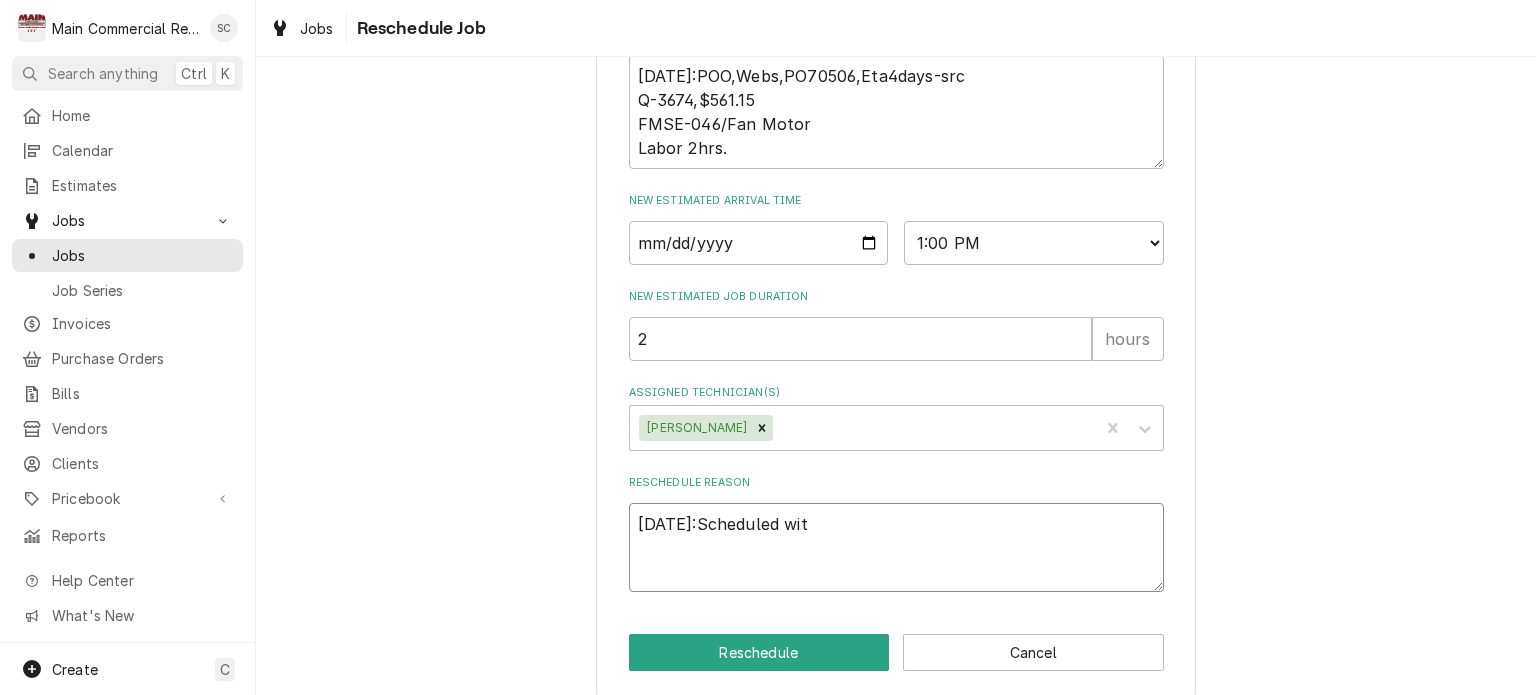 type on "x" 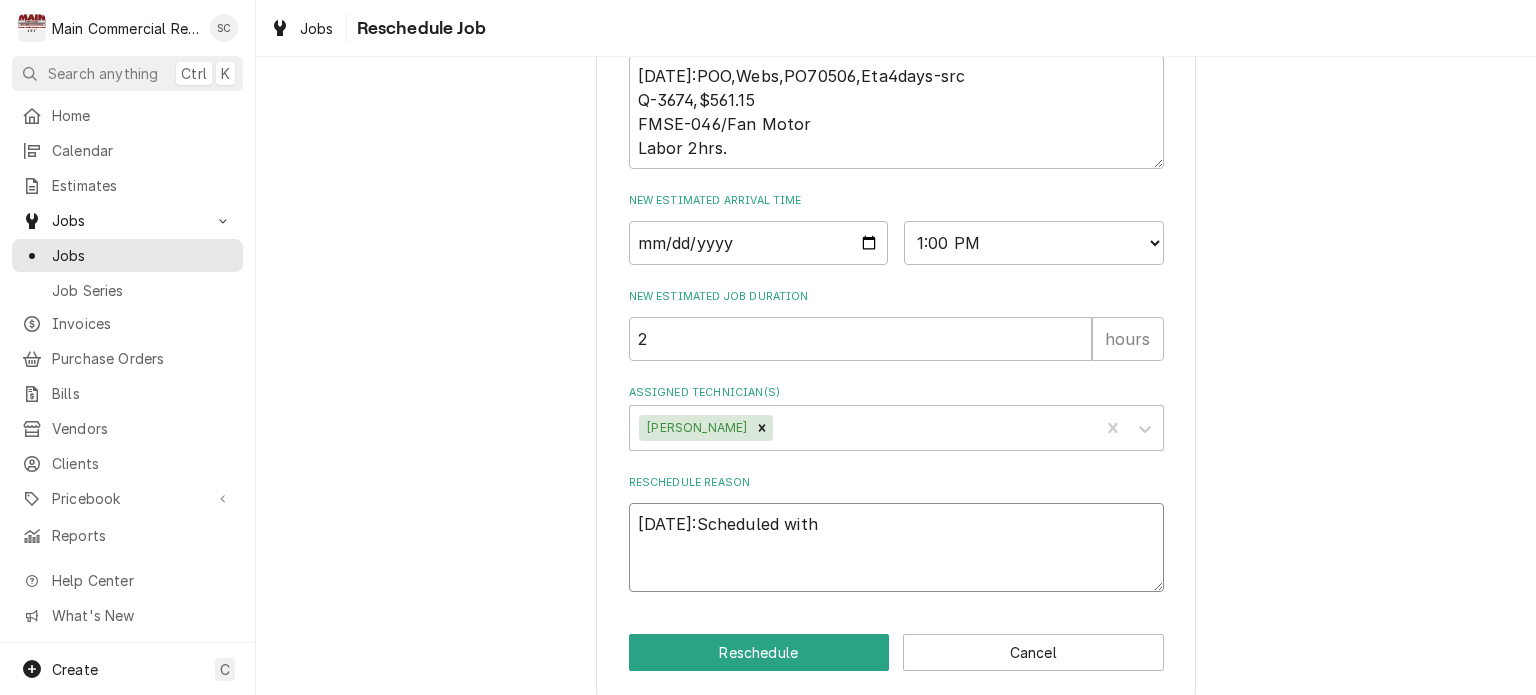 type on "x" 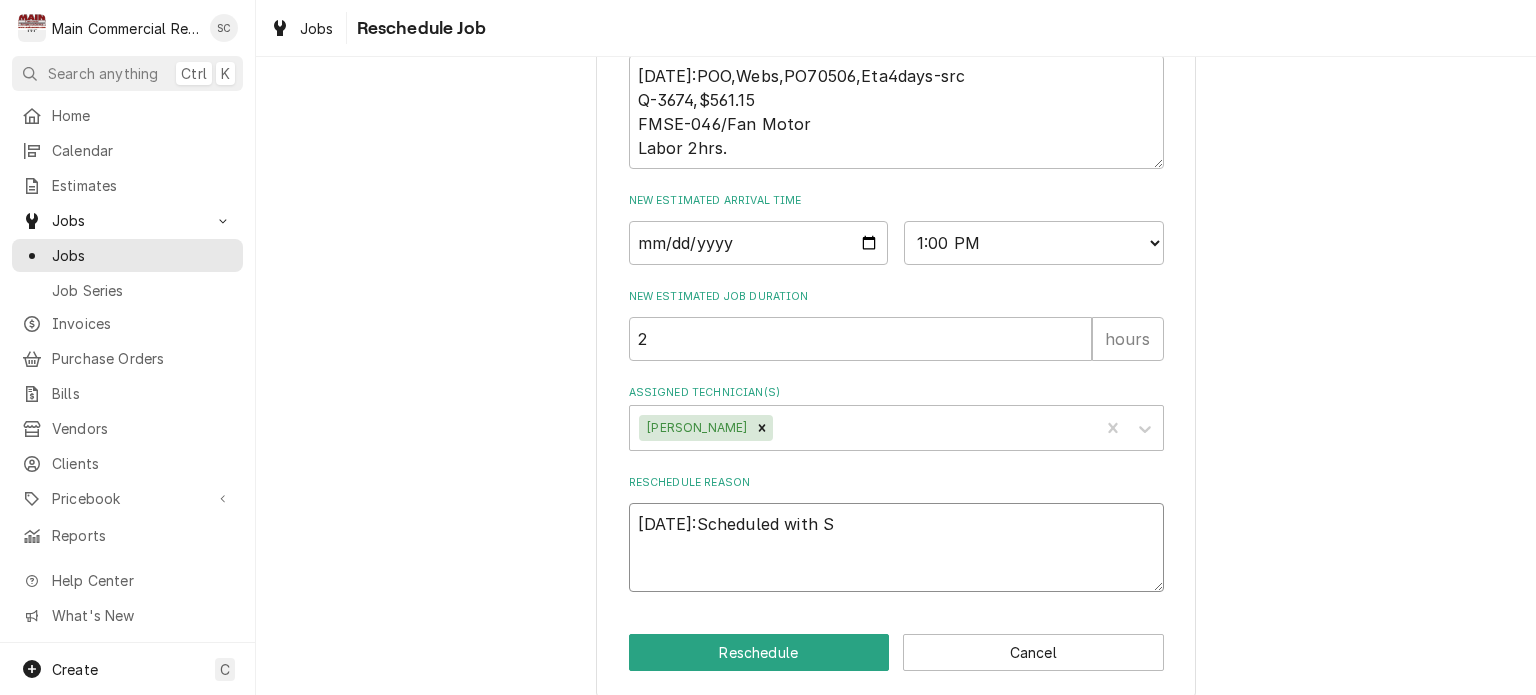 type on "x" 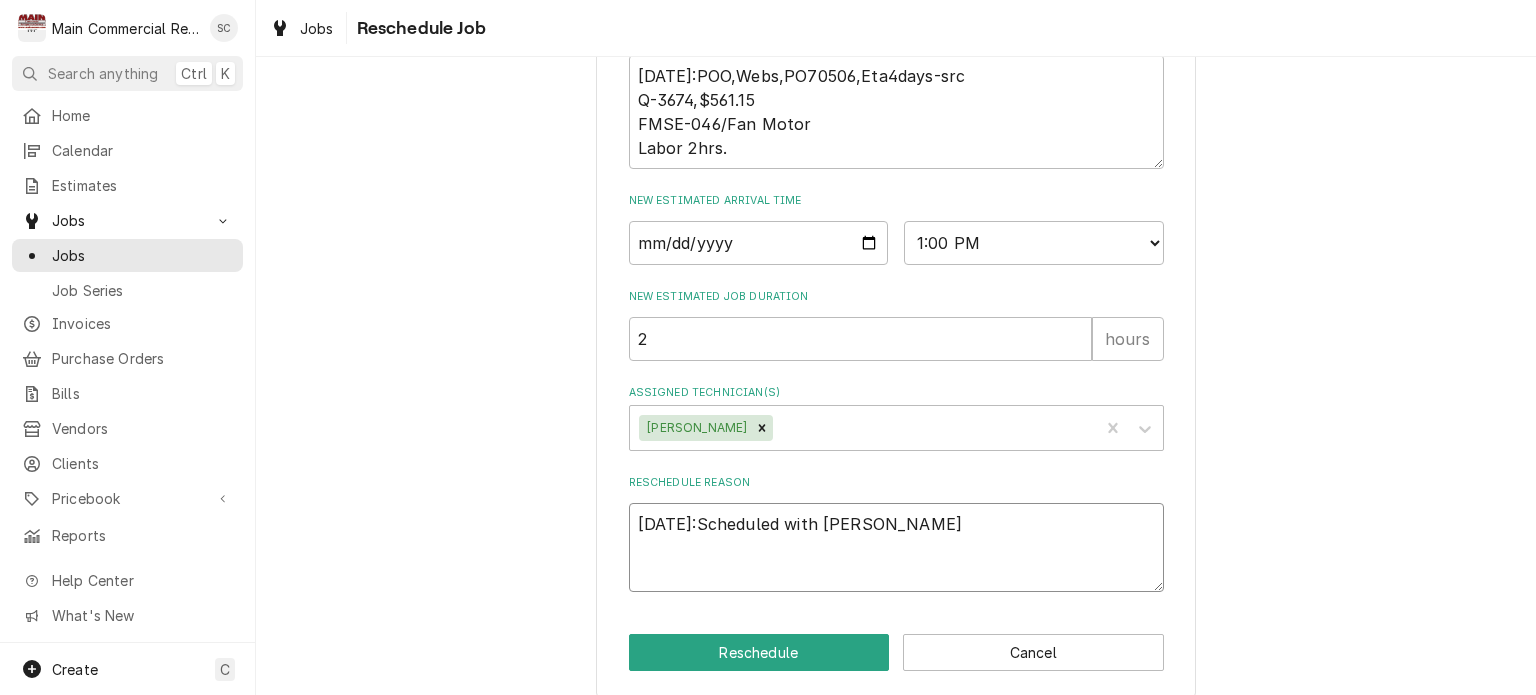 type on "x" 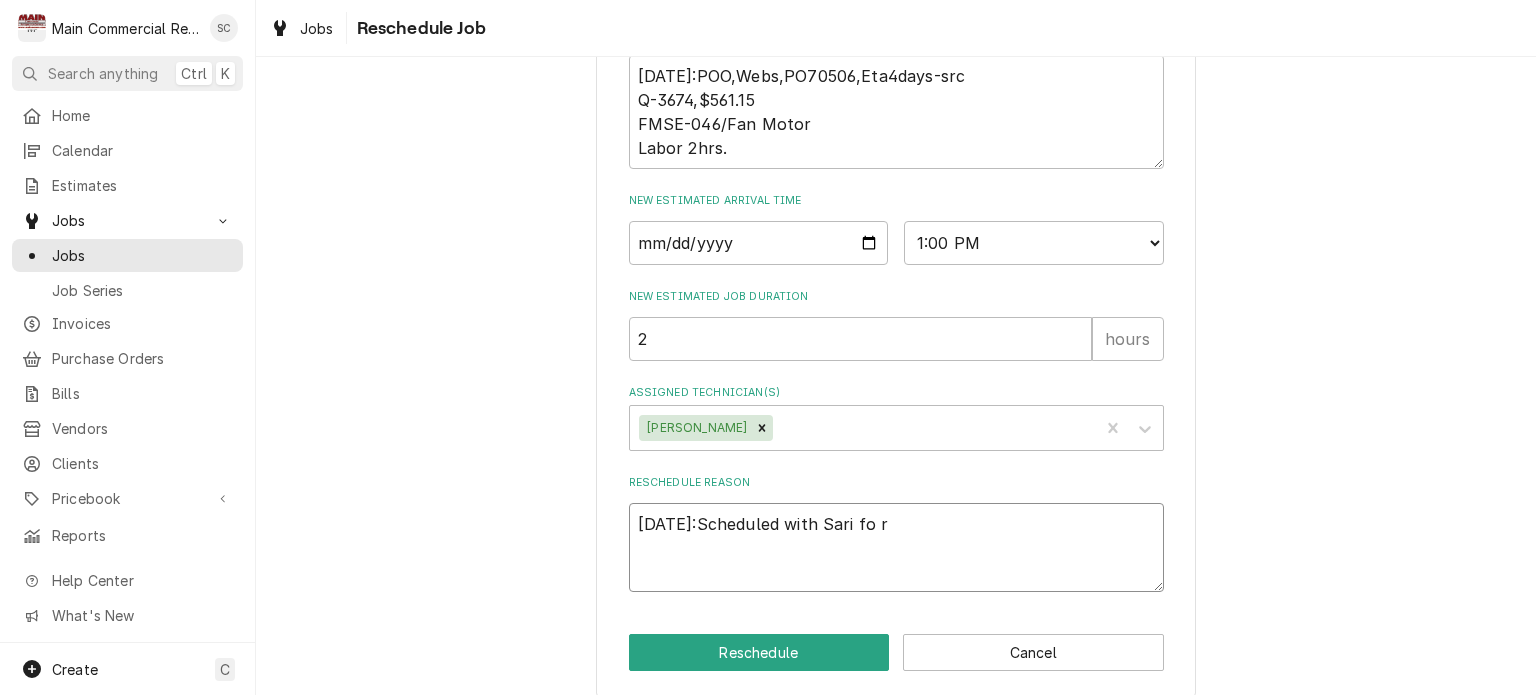type on "x" 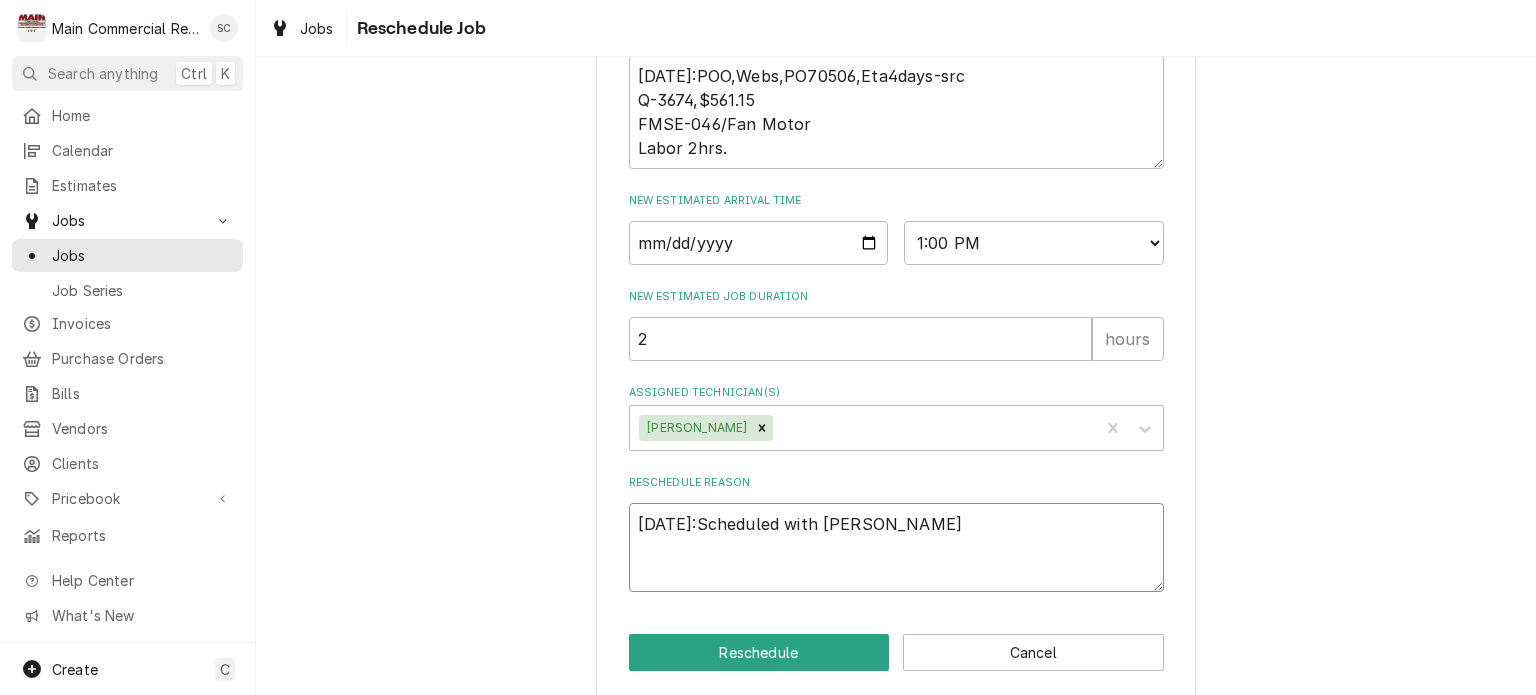 type on "x" 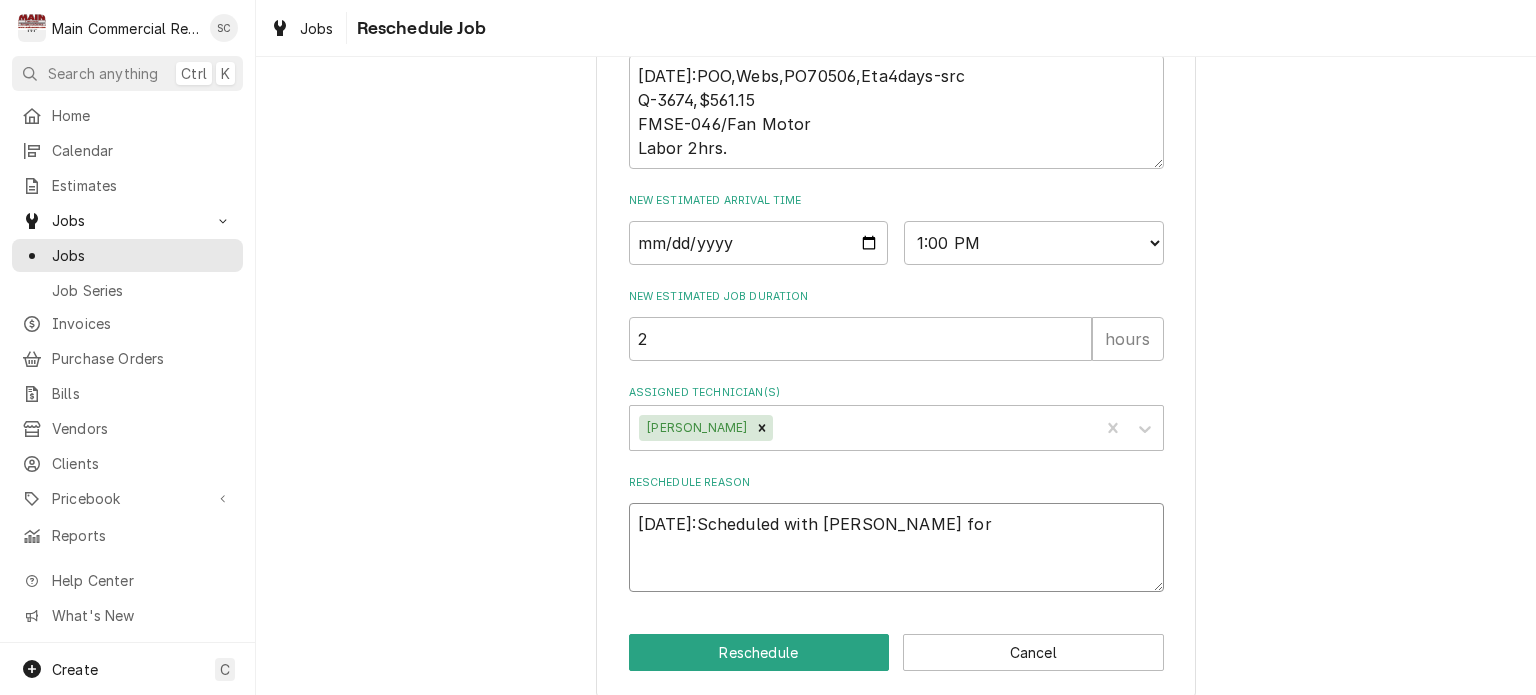 type on "x" 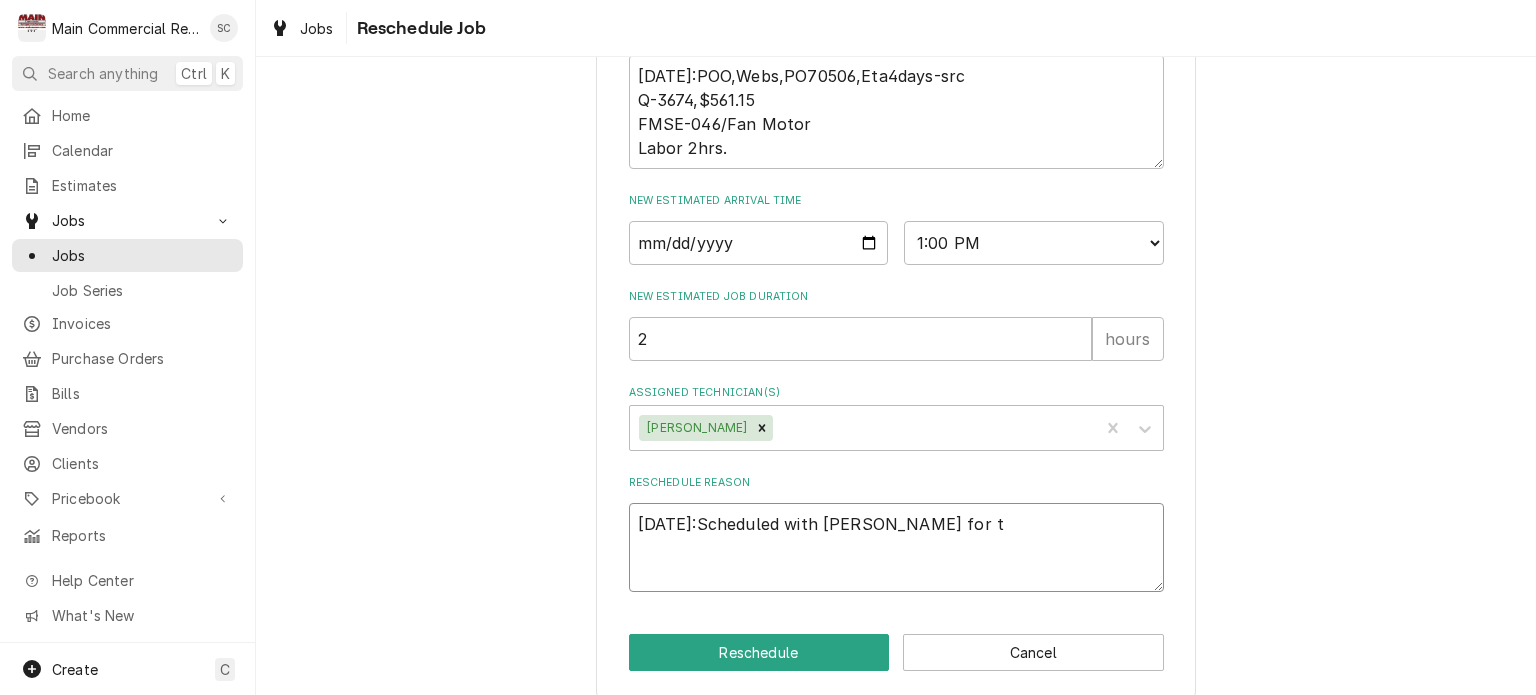 type on "x" 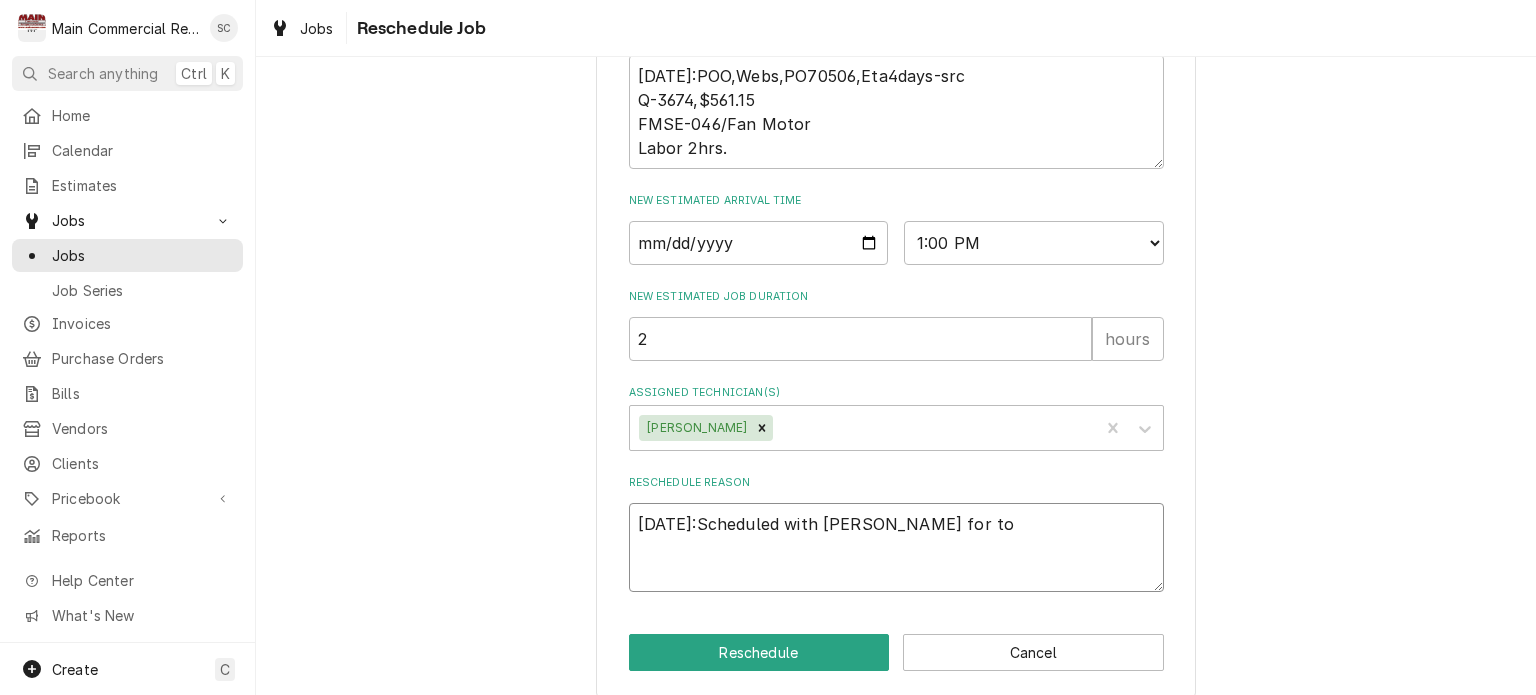 type on "x" 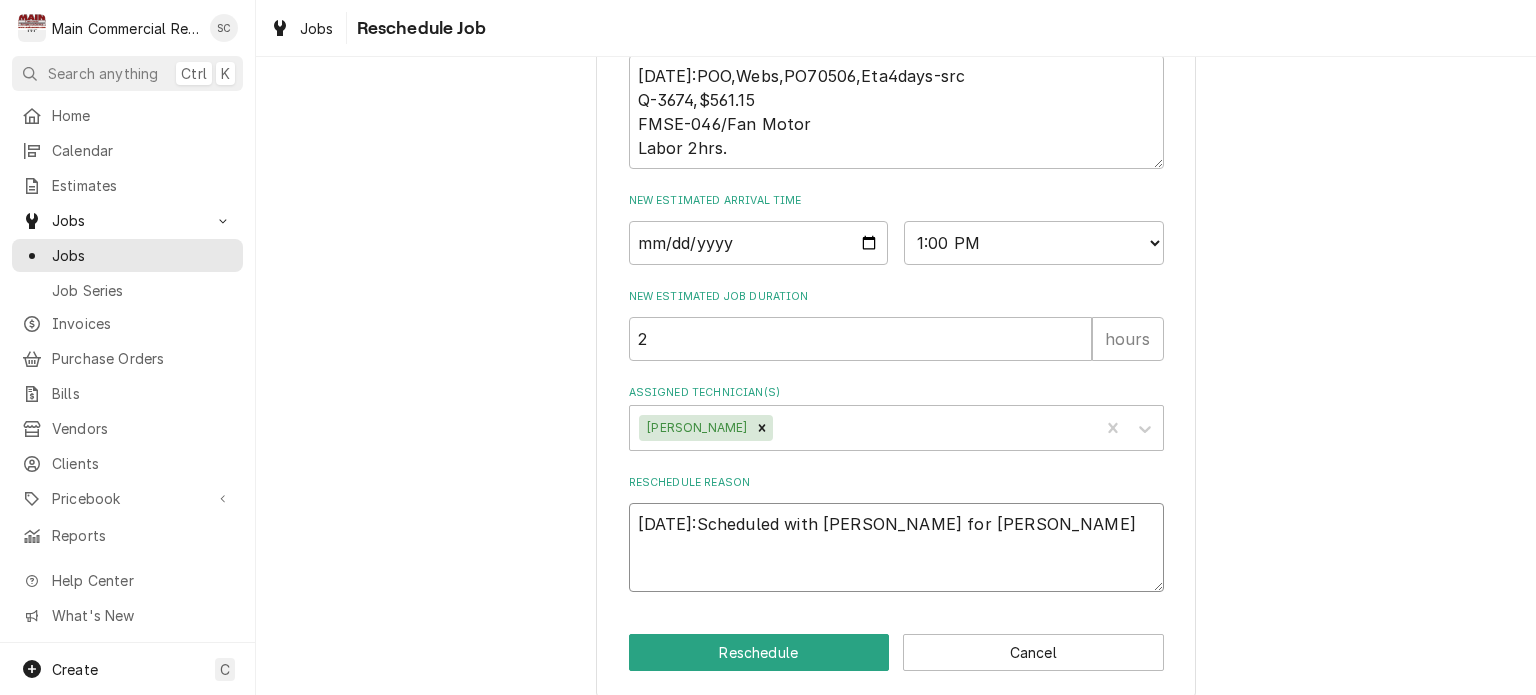 type on "x" 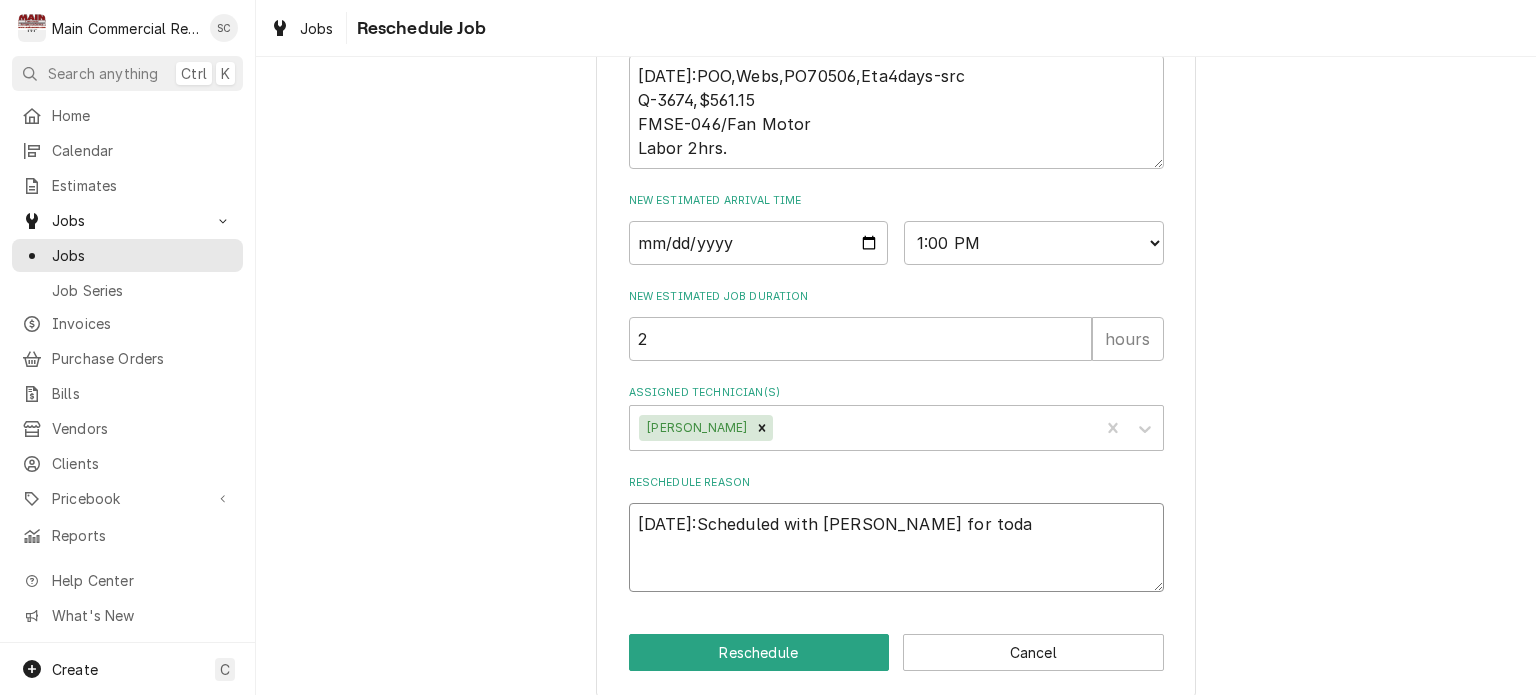 type on "x" 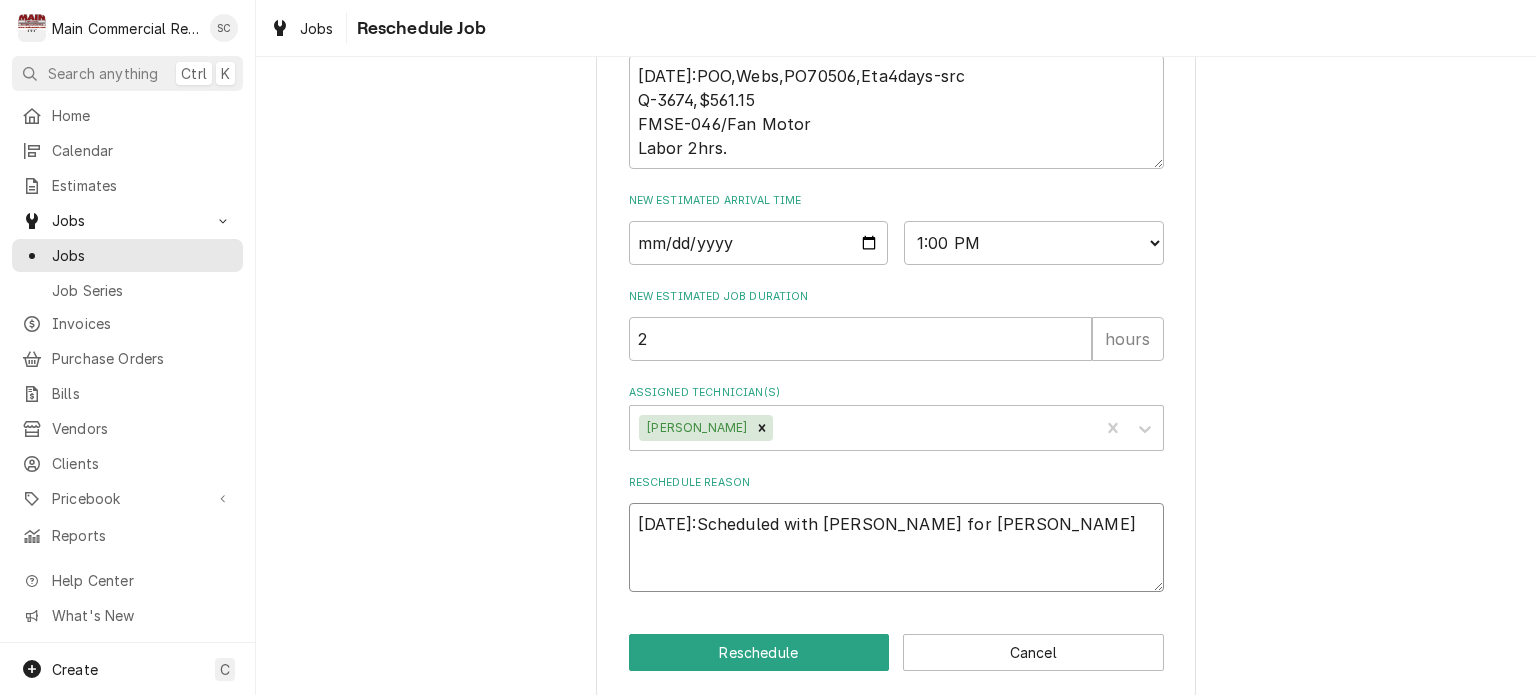 type on "x" 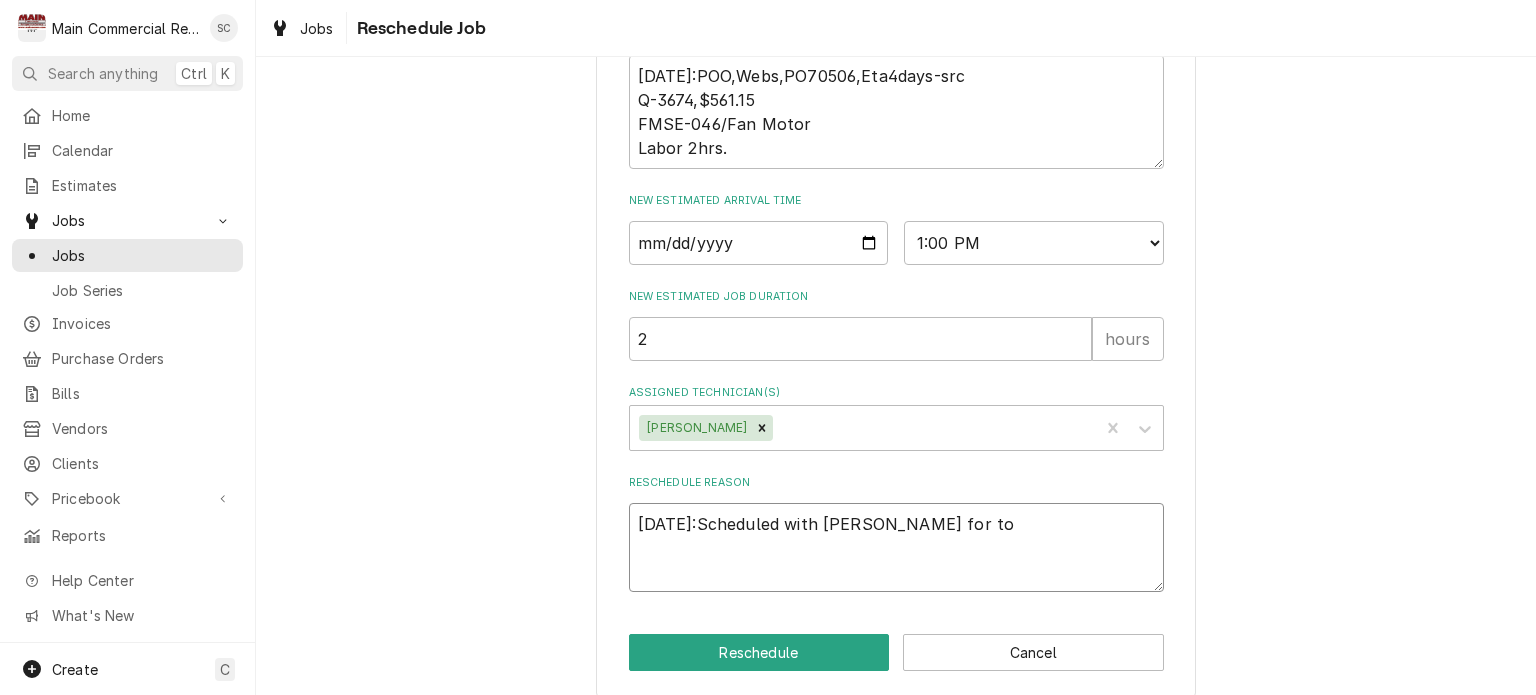 type on "x" 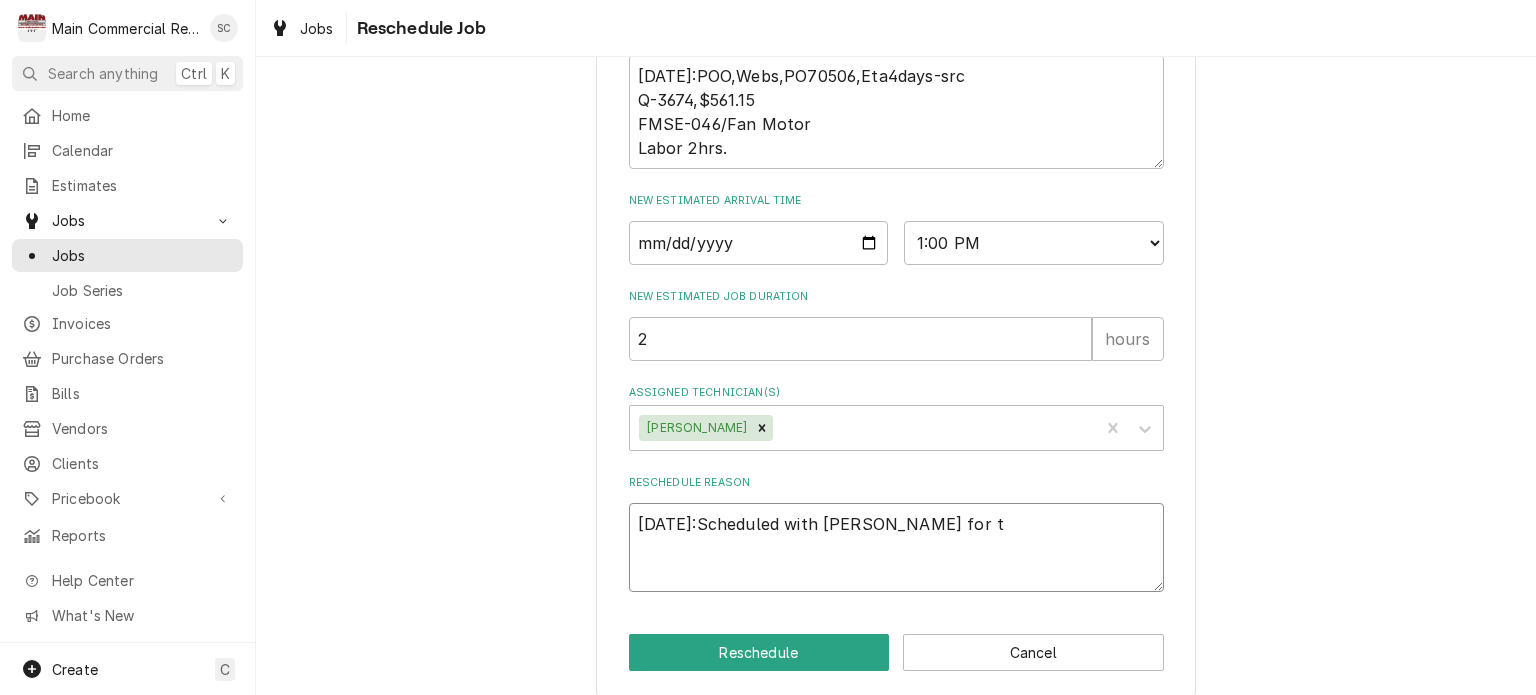 type on "x" 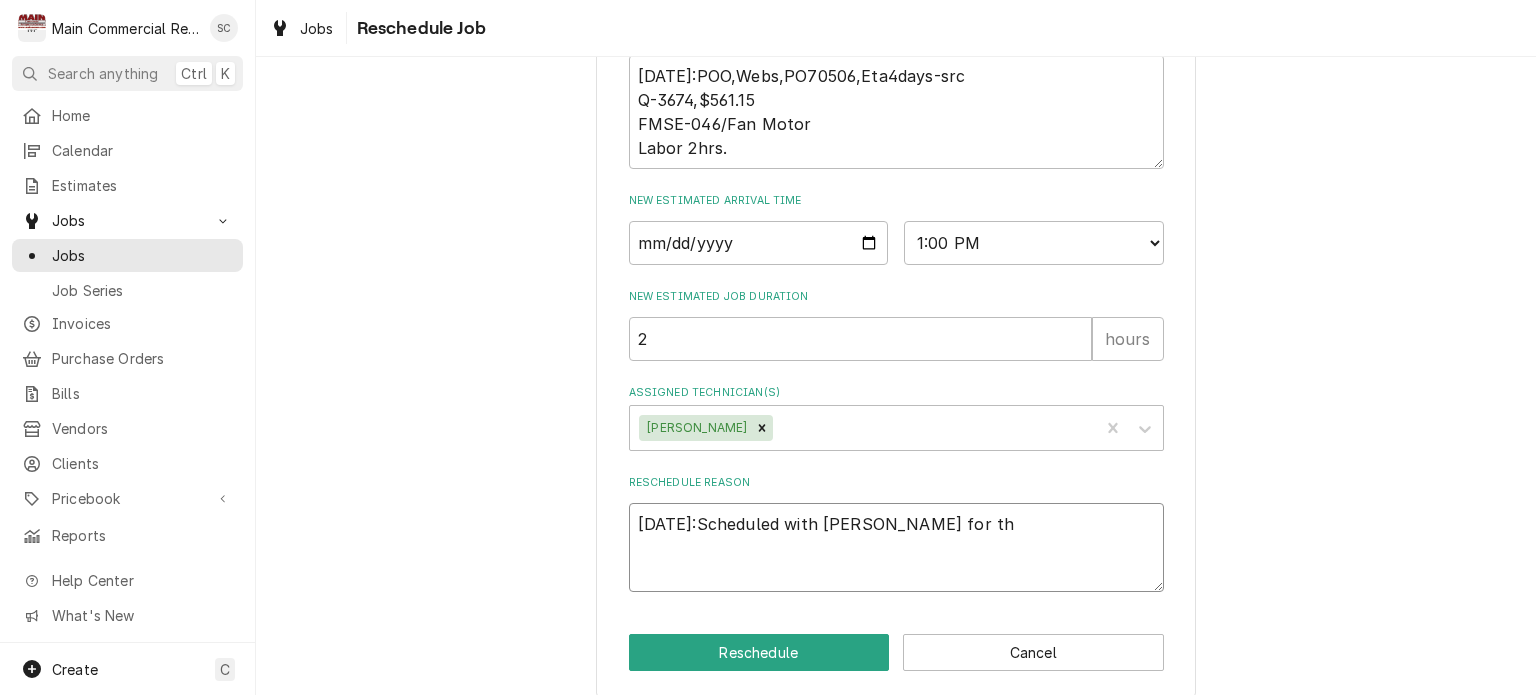 type on "x" 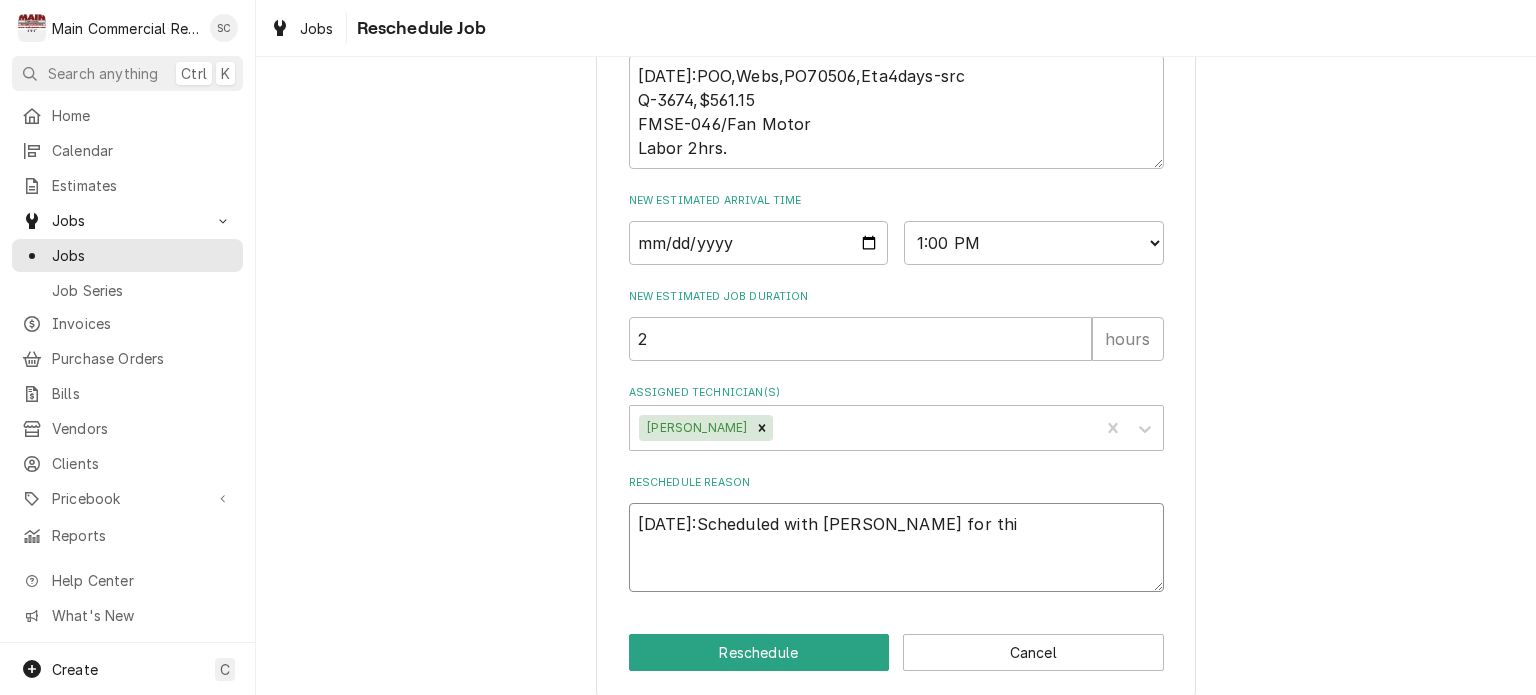 type on "x" 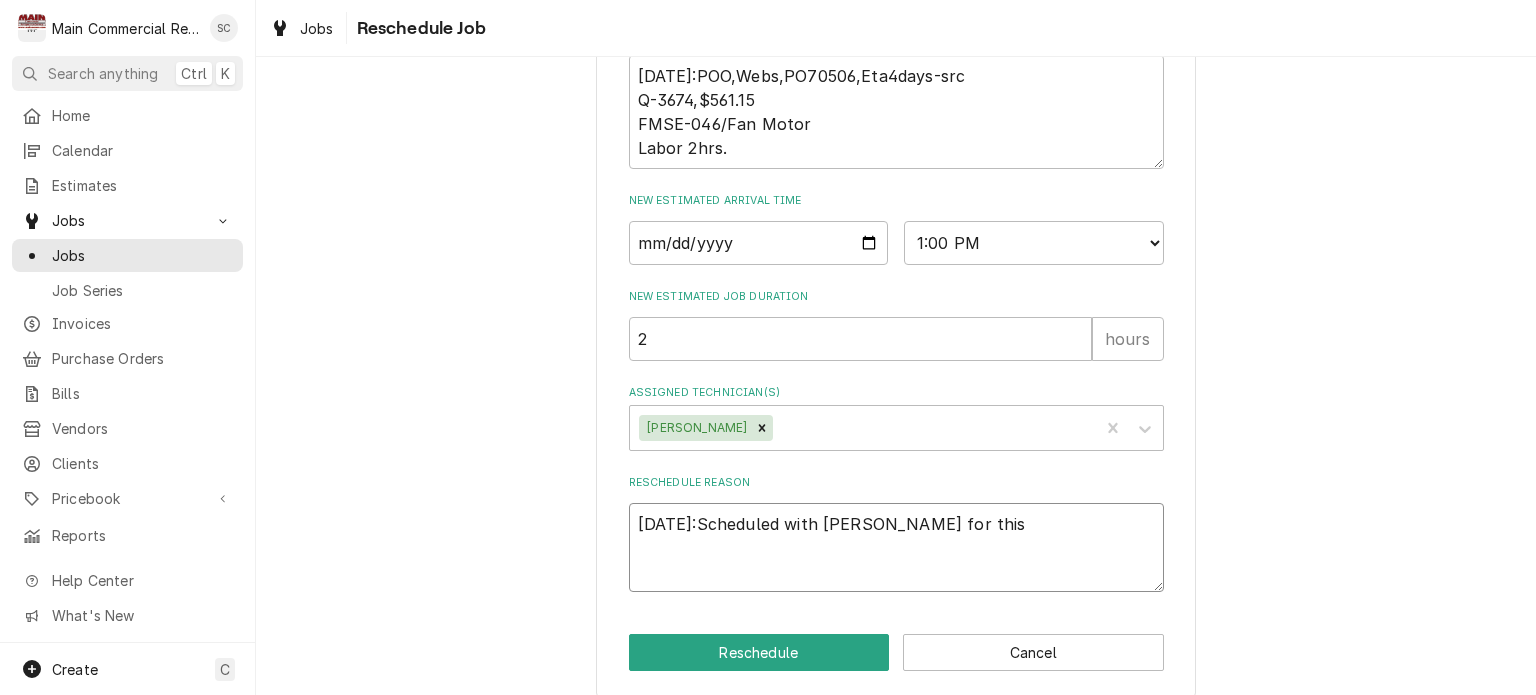 type on "x" 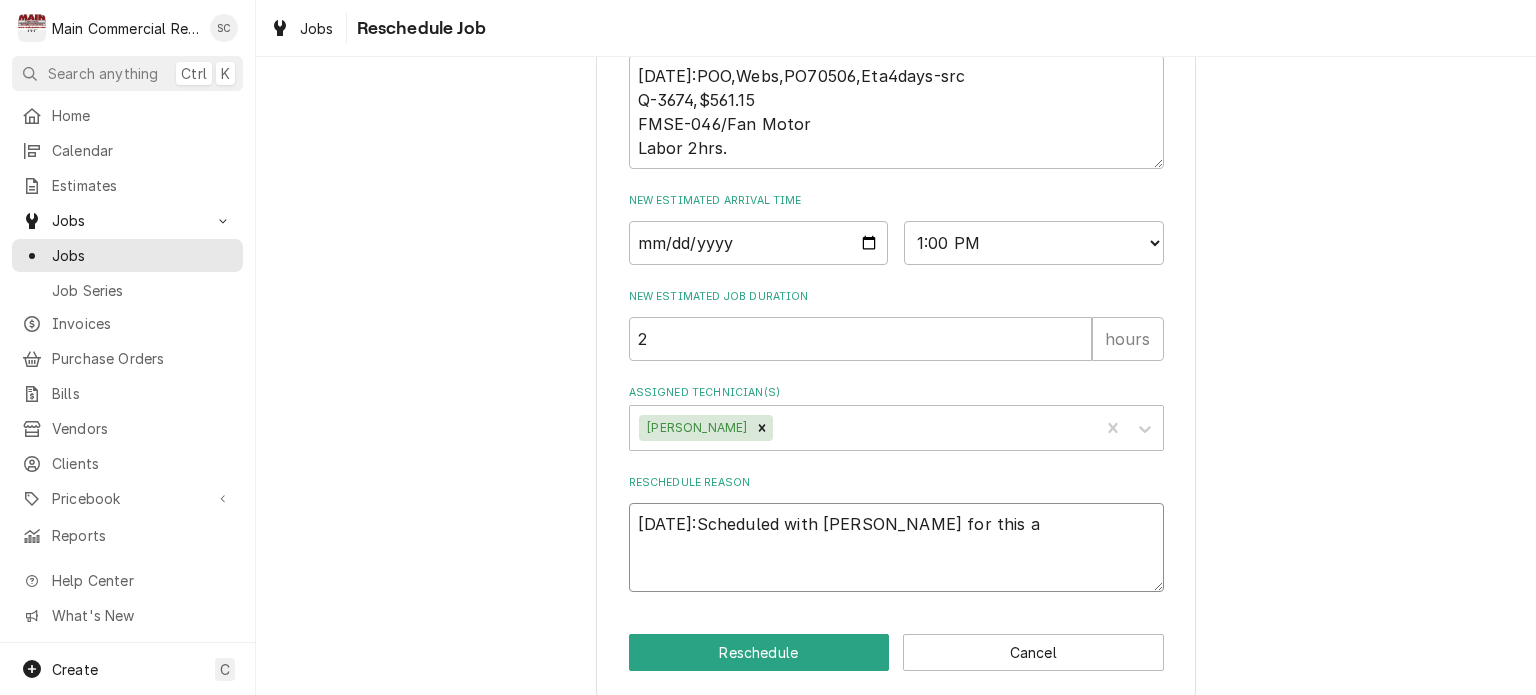 type on "x" 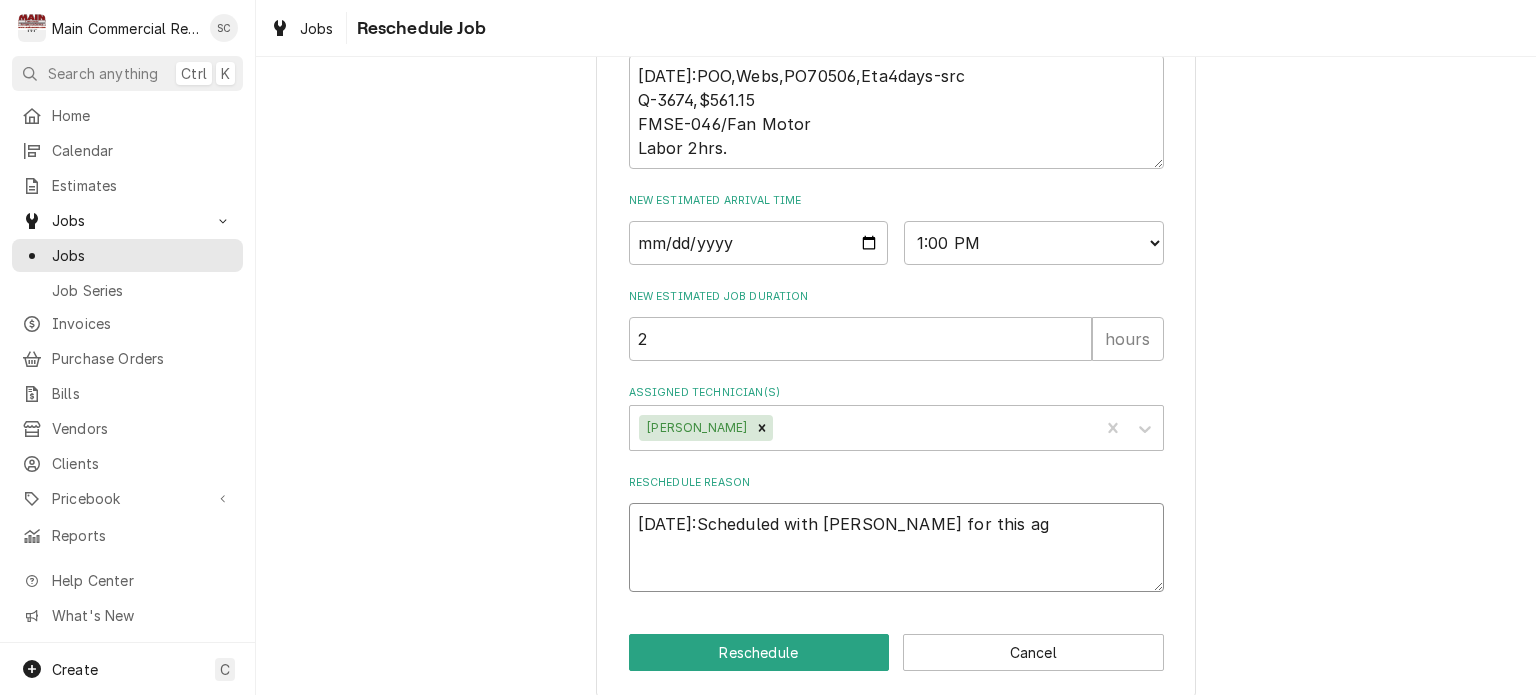 type on "x" 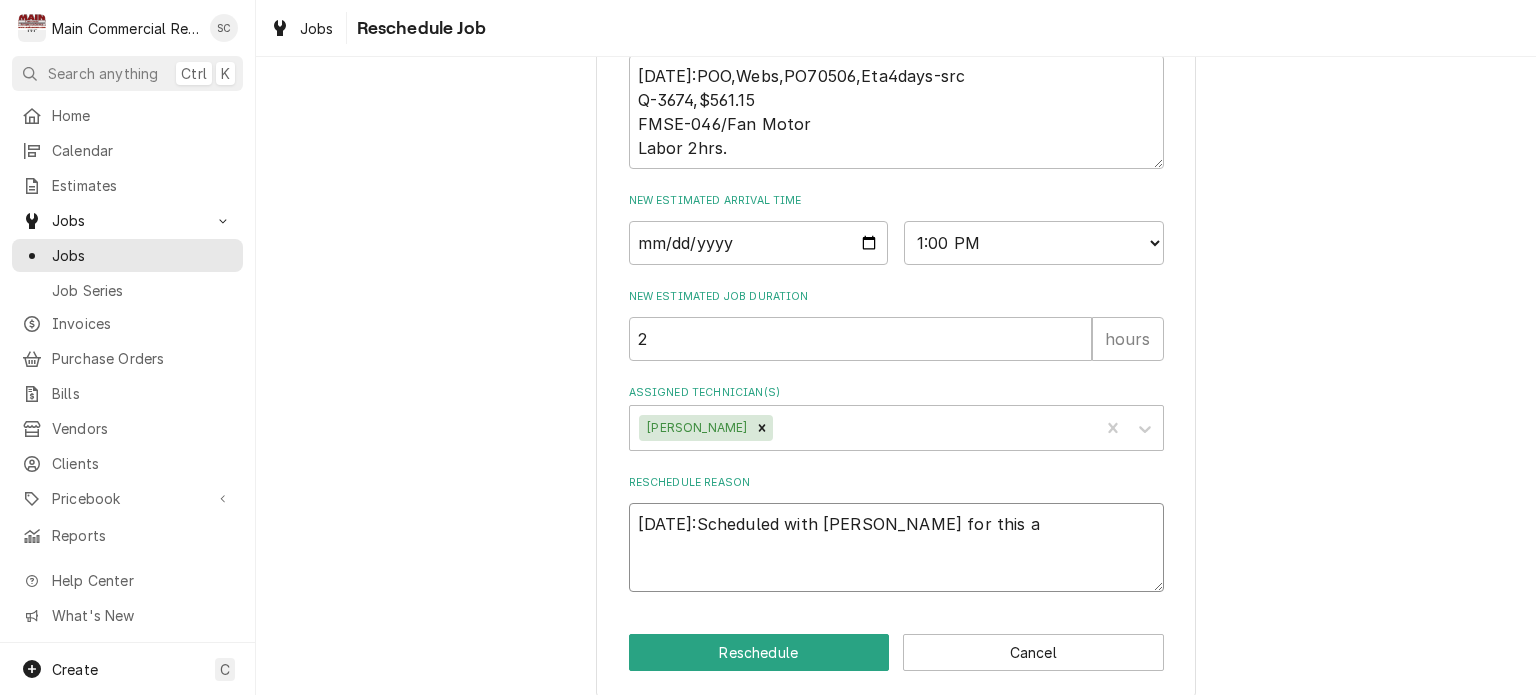 type on "x" 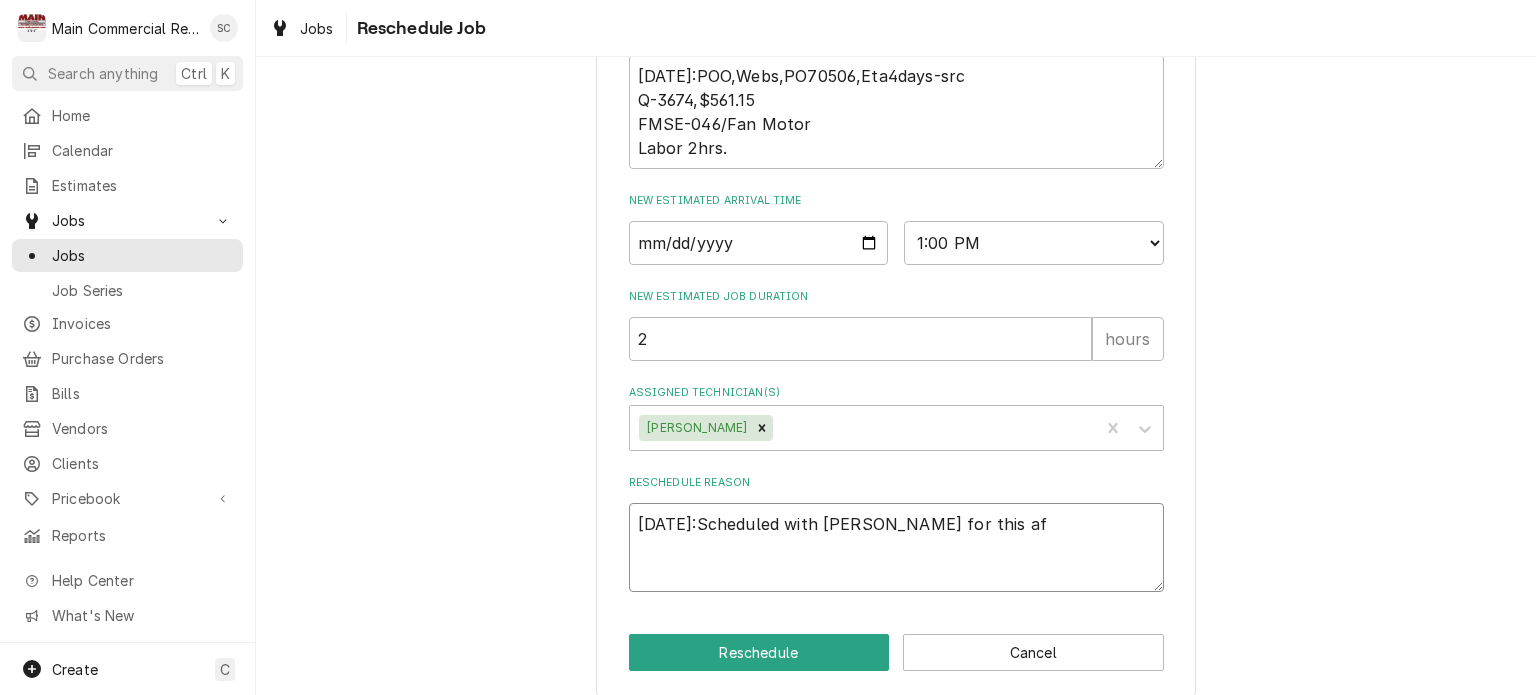 type on "x" 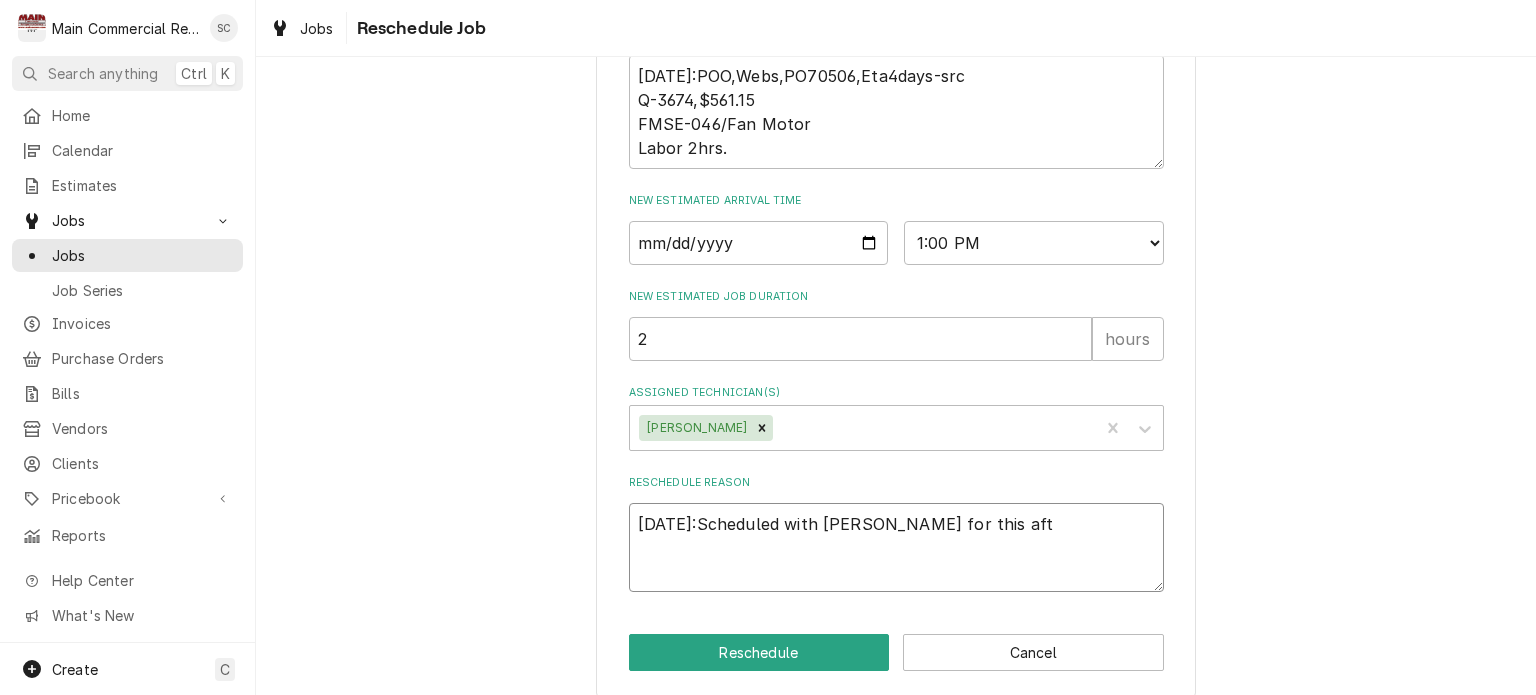 type on "x" 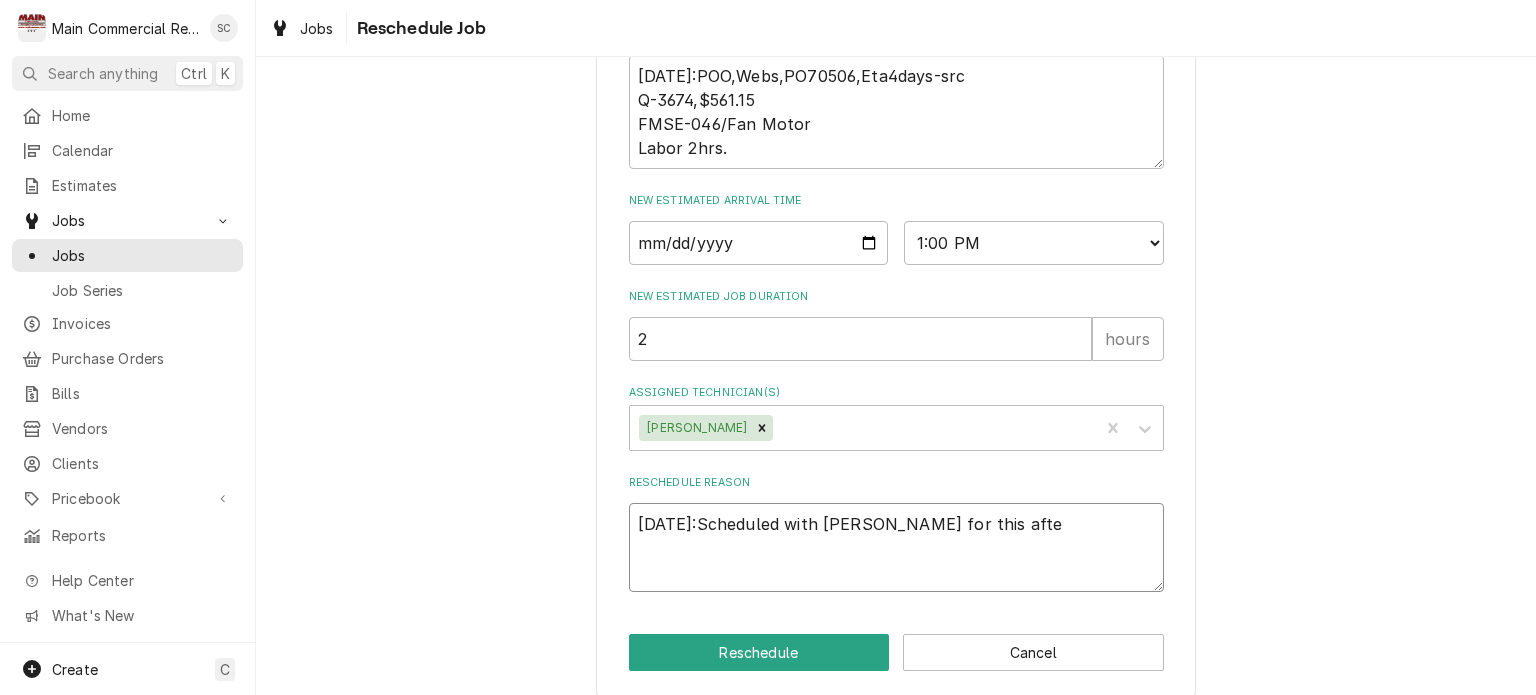 type on "x" 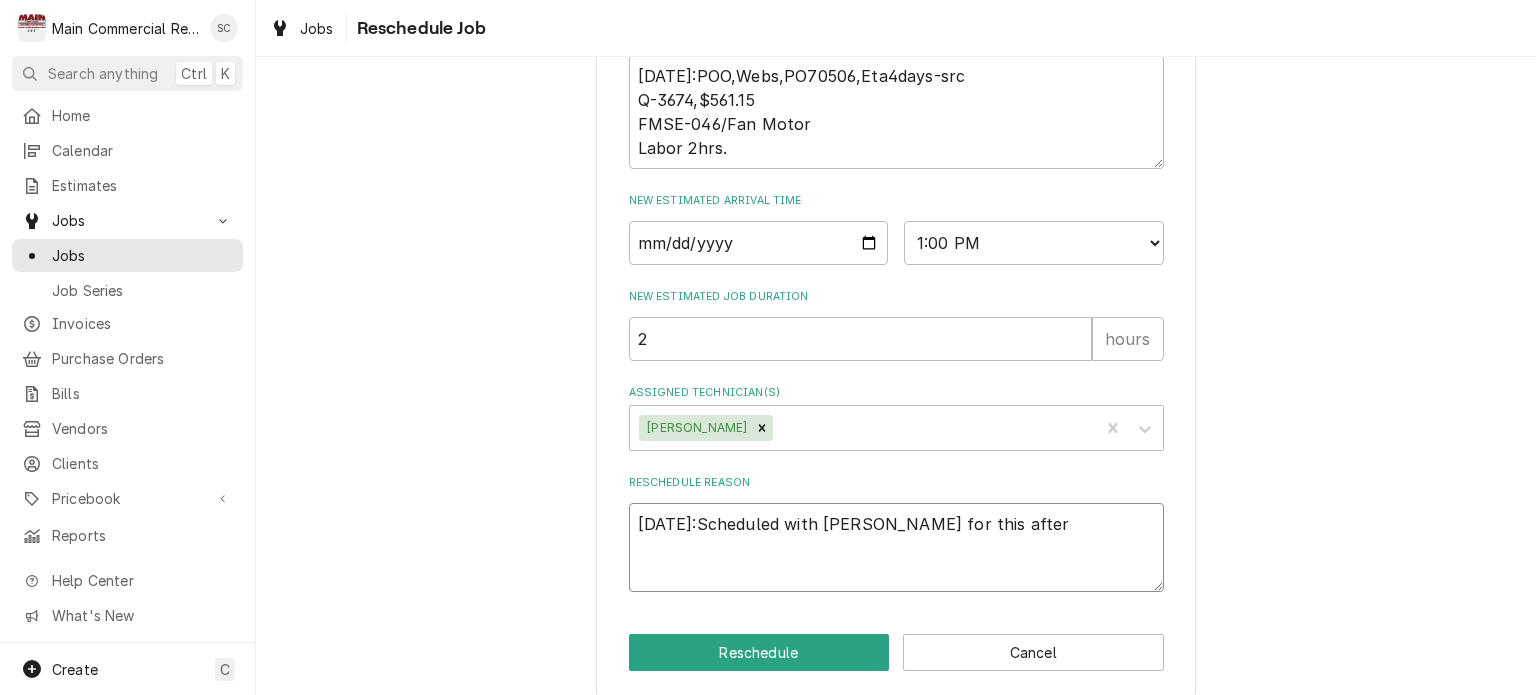 type on "7/18/25:Scheduled with Sari for this aftern" 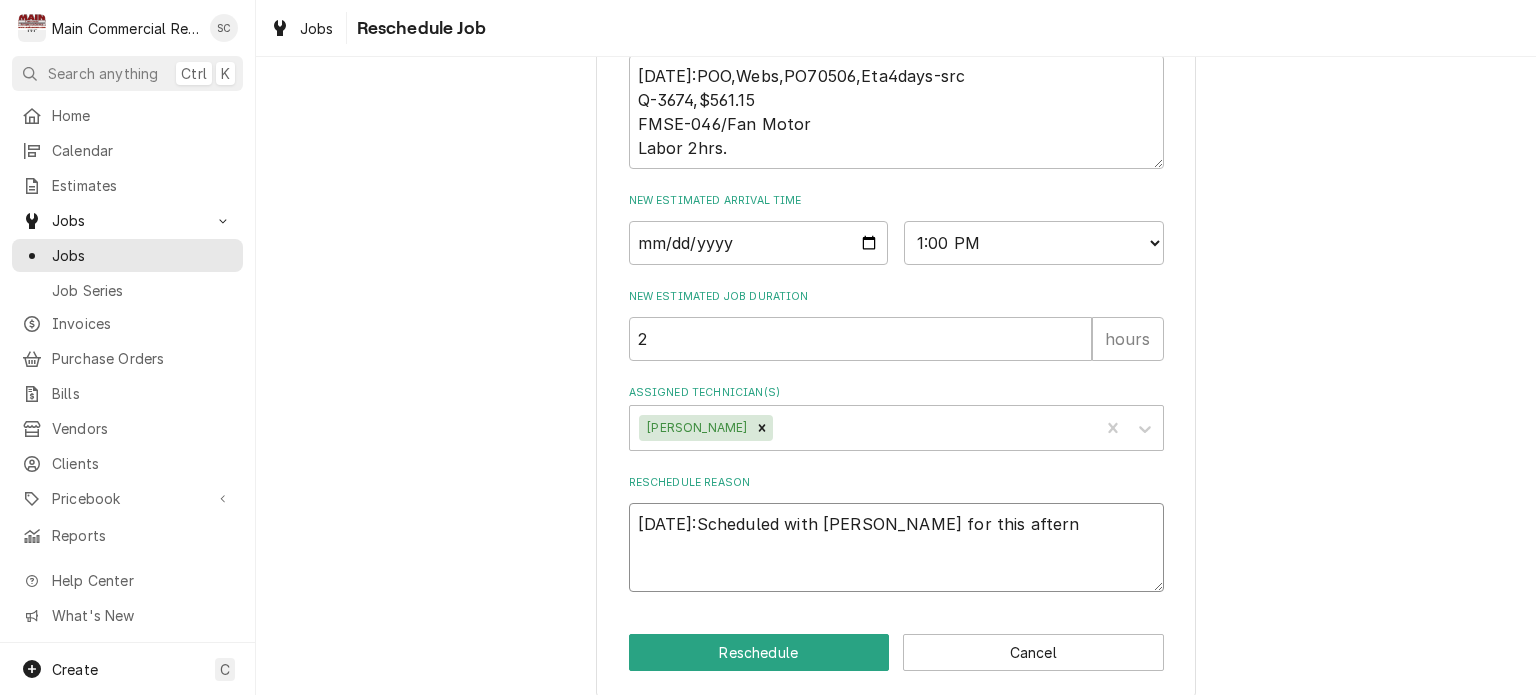 type on "x" 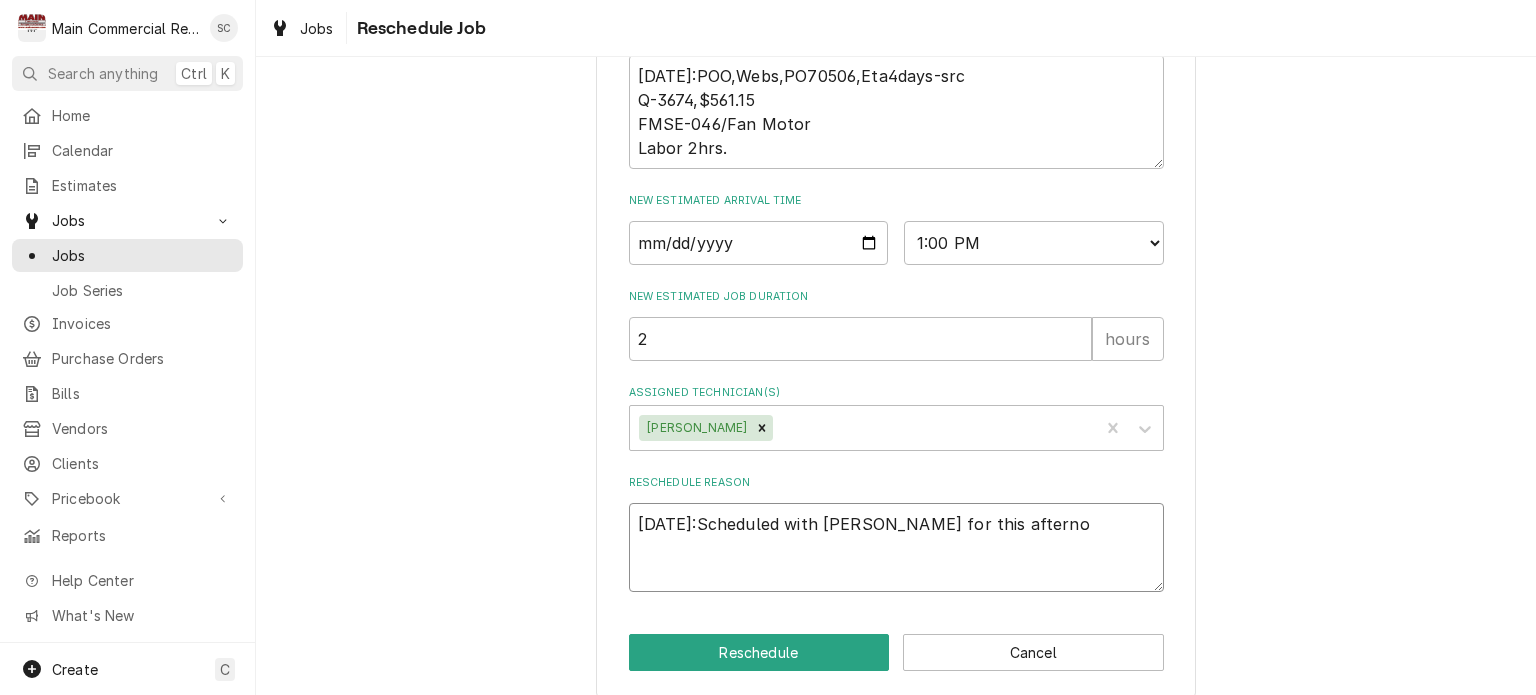 type on "x" 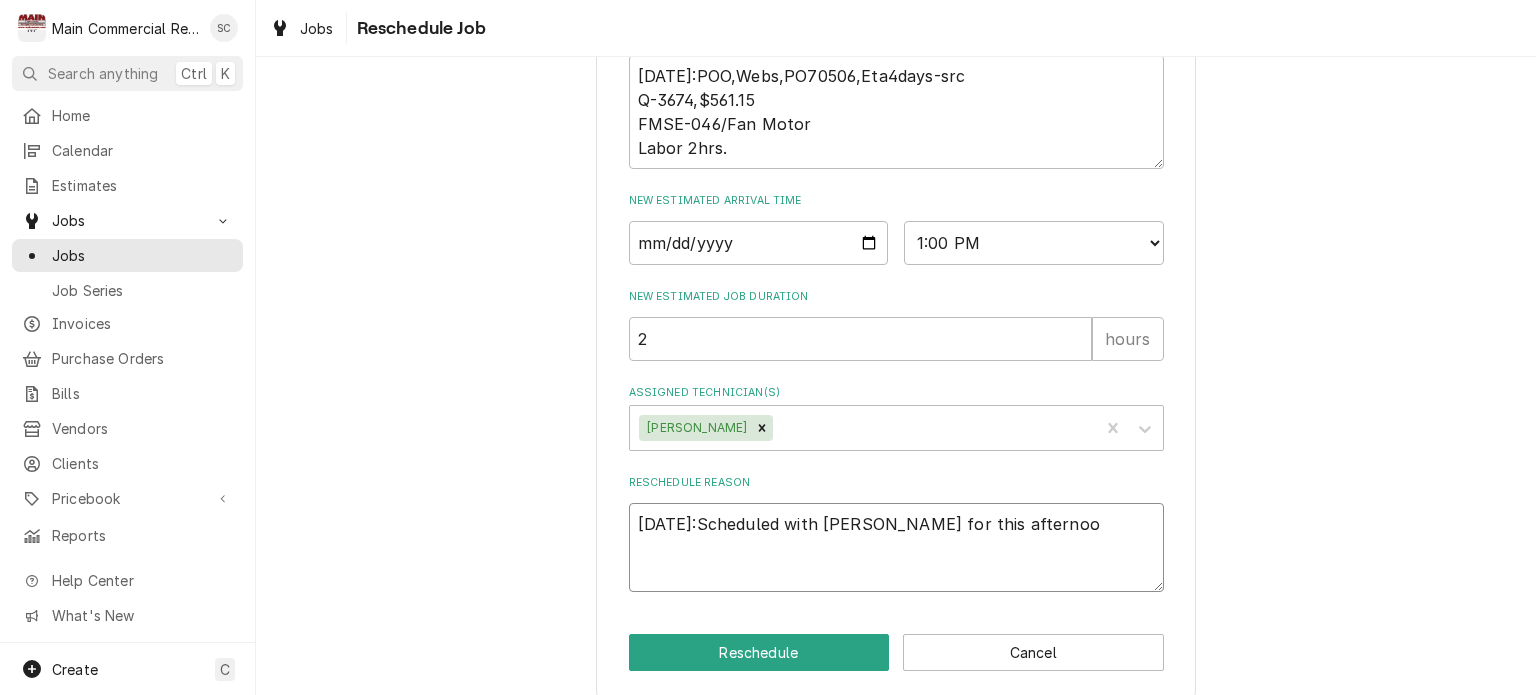 type on "x" 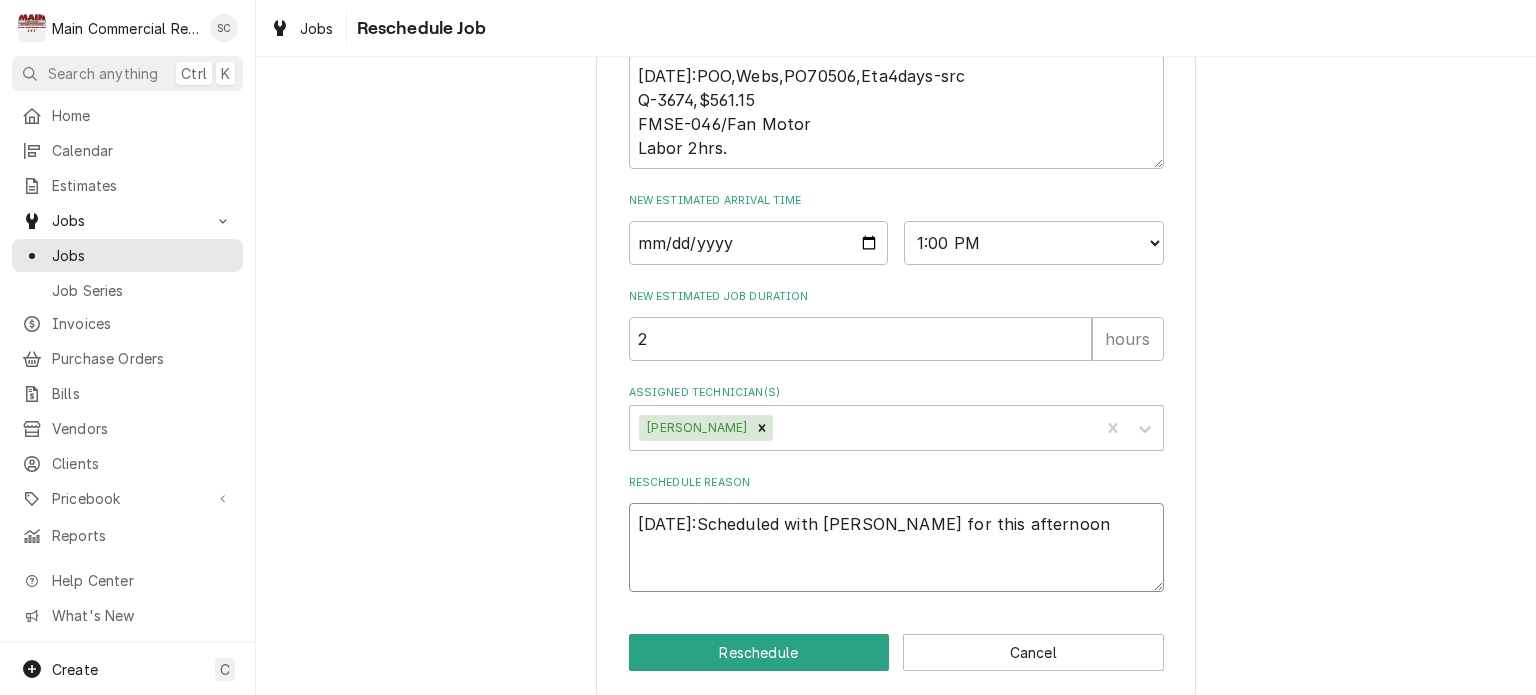 type on "x" 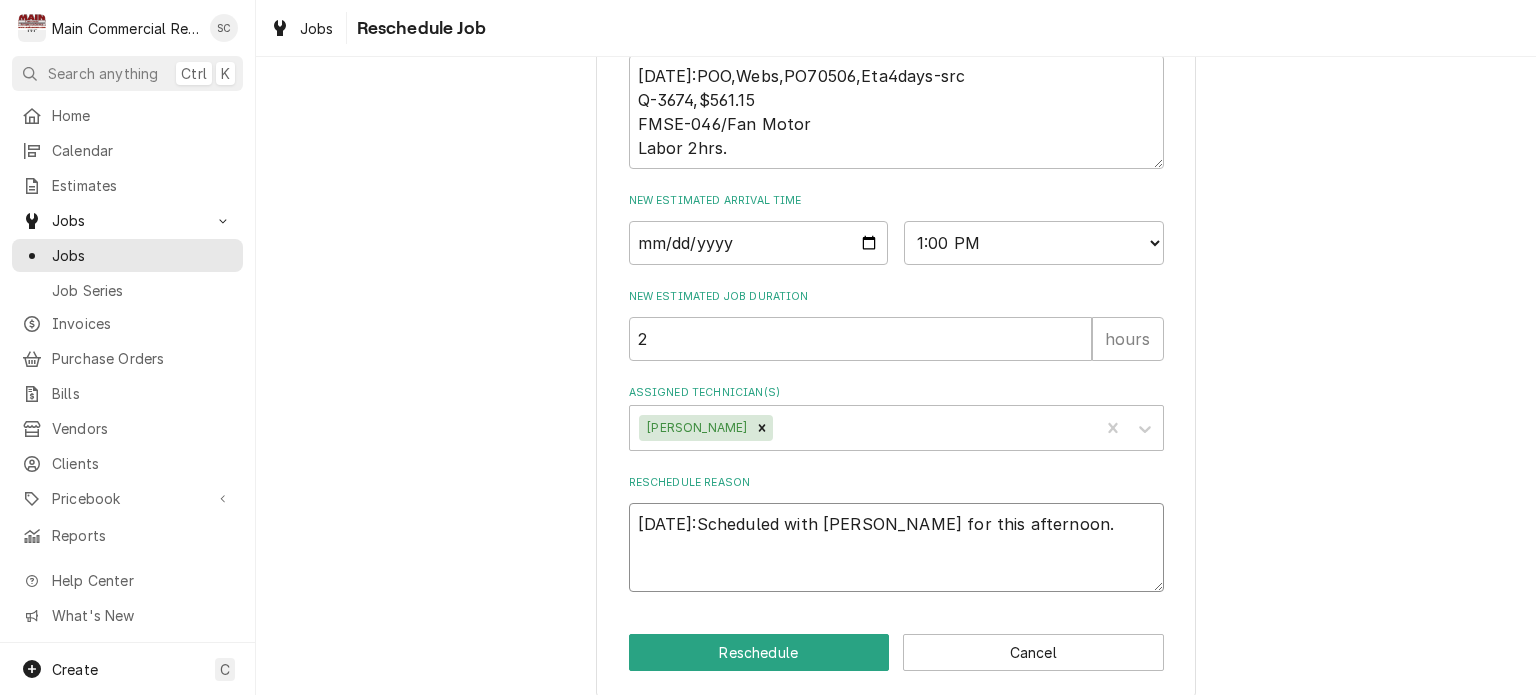 type on "x" 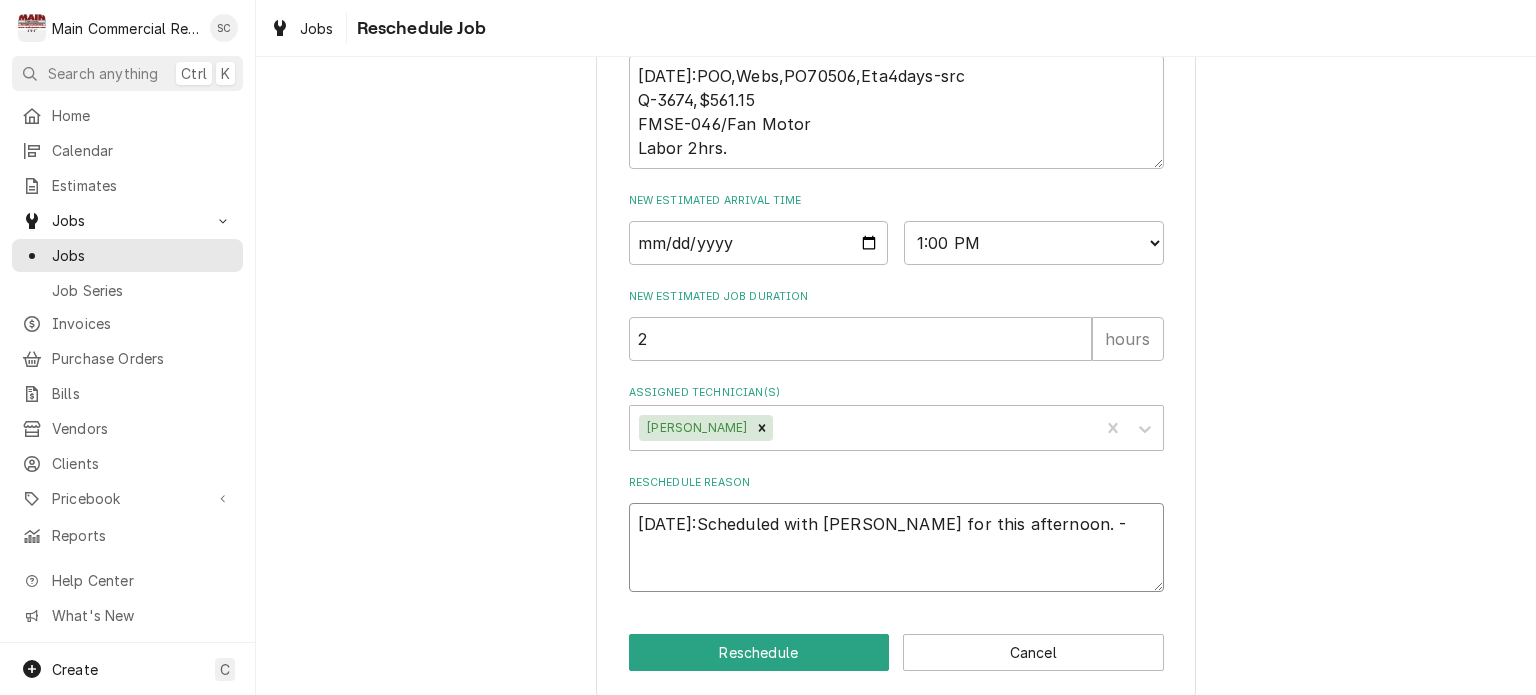 type on "x" 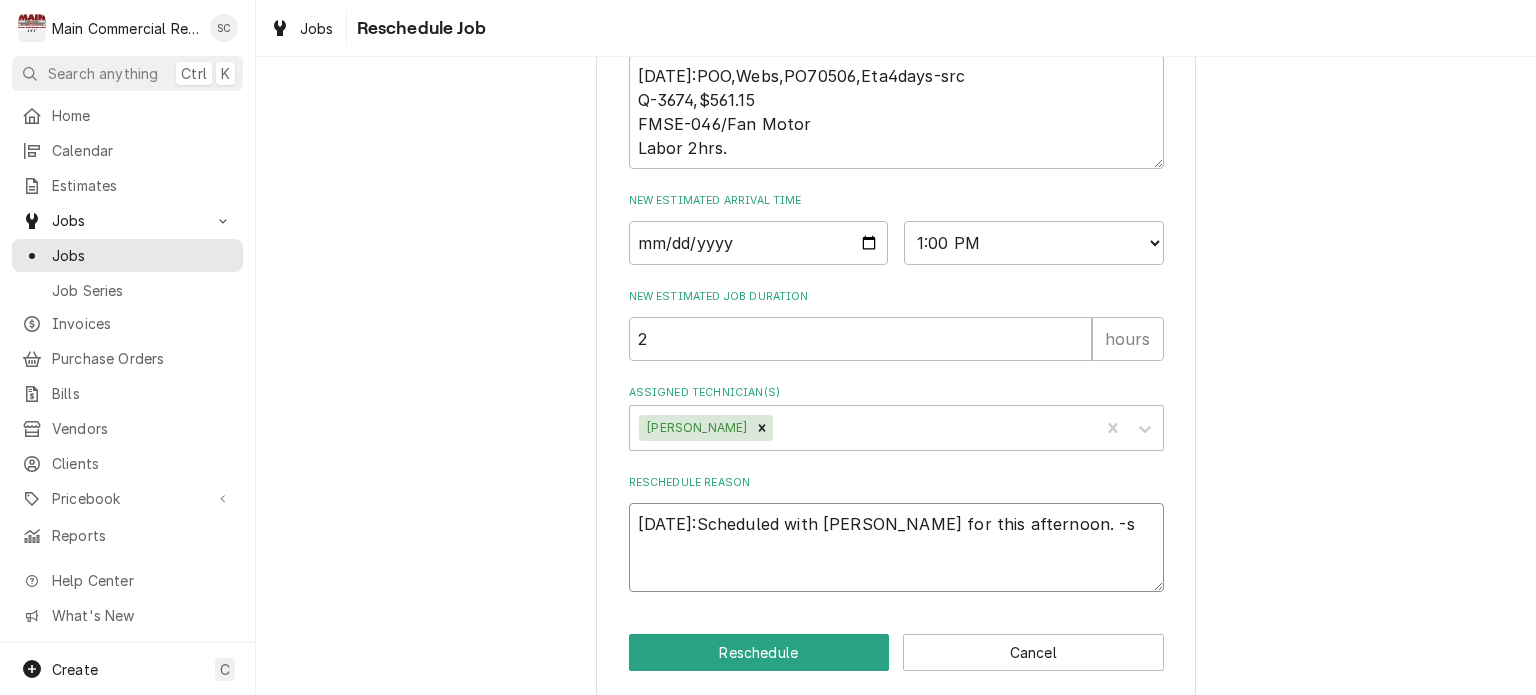 type on "x" 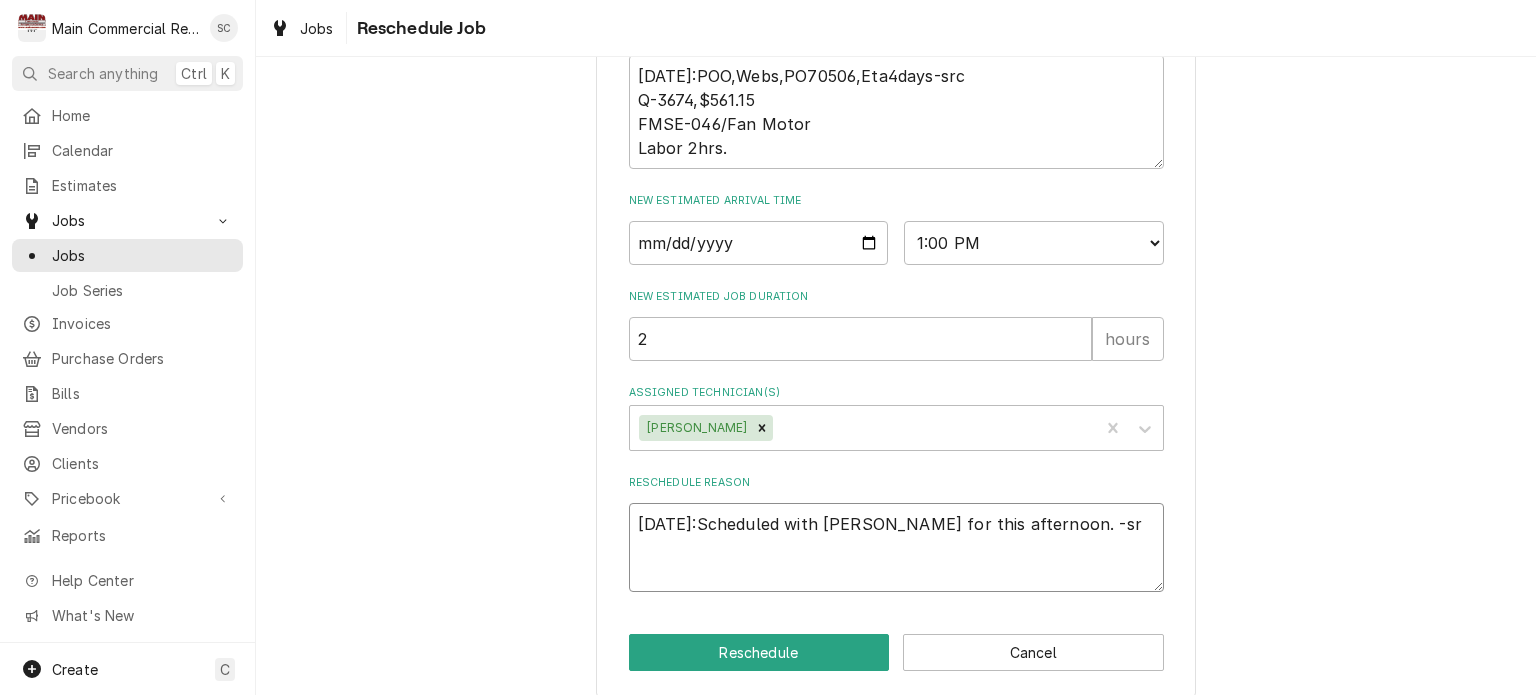 type on "x" 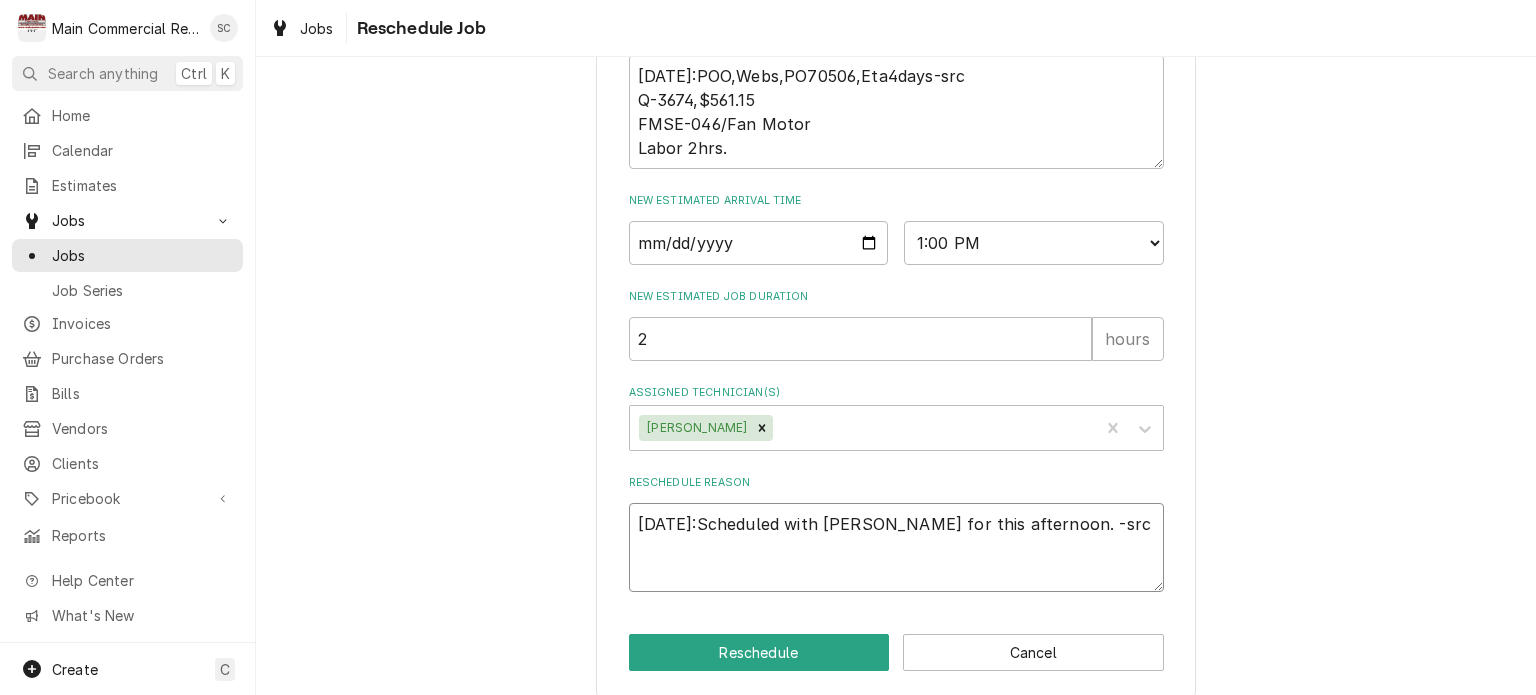 scroll, scrollTop: 941, scrollLeft: 0, axis: vertical 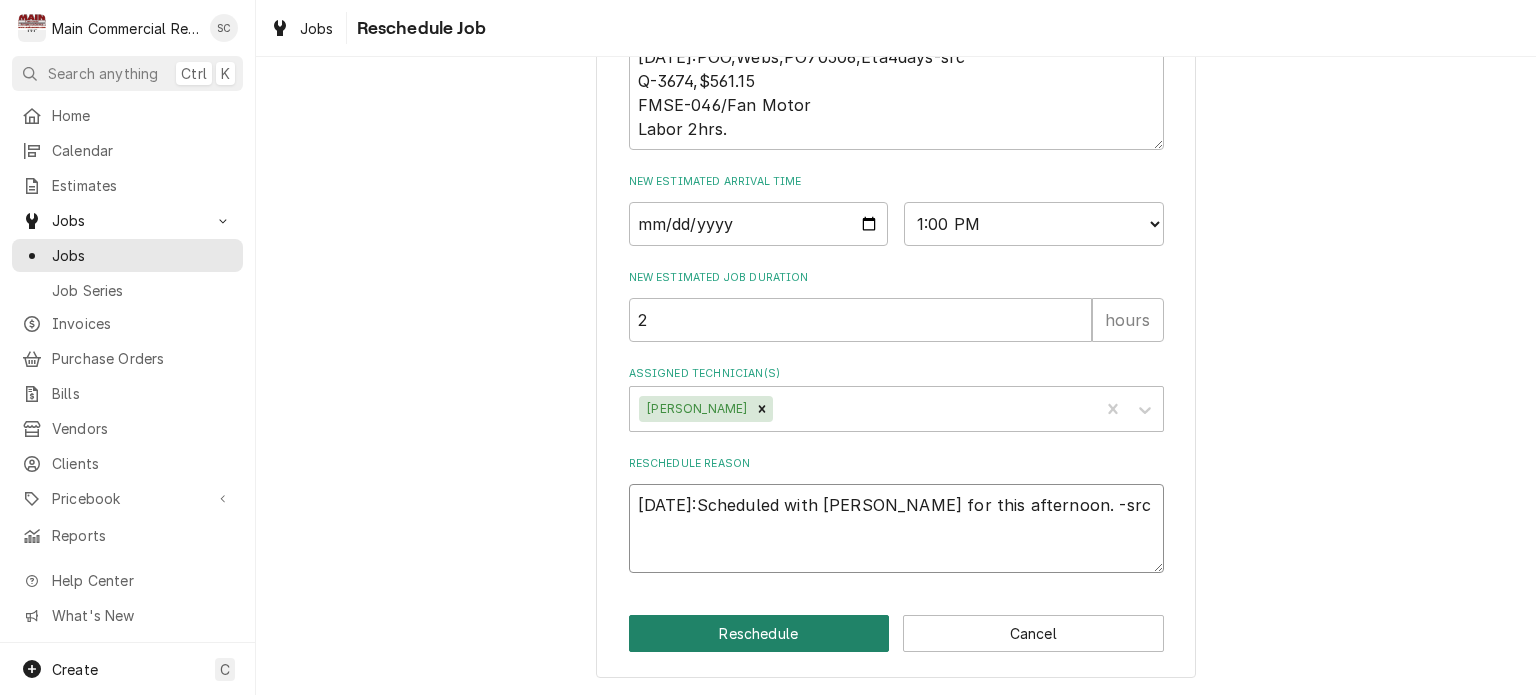type on "7/18/25:Scheduled with Sari for this afternoon. -src" 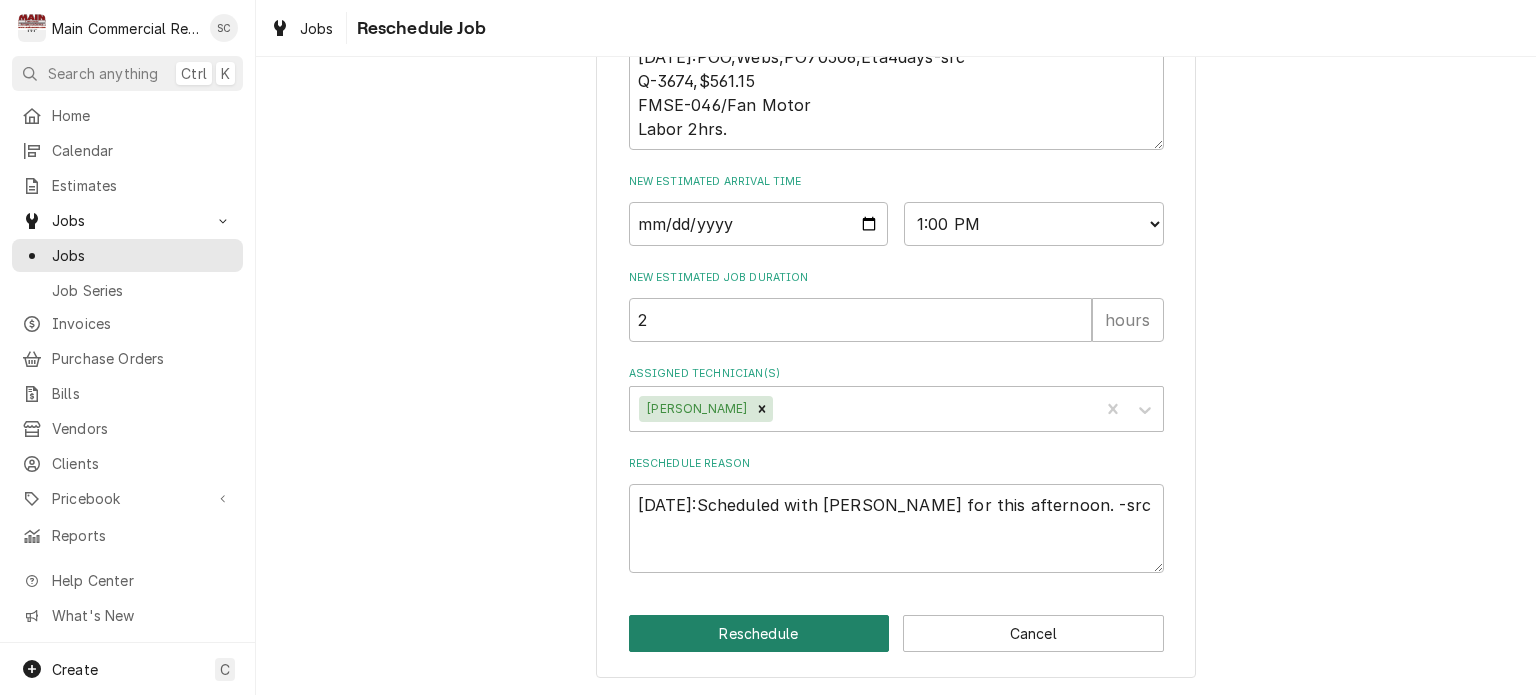 click on "Reschedule" at bounding box center (759, 633) 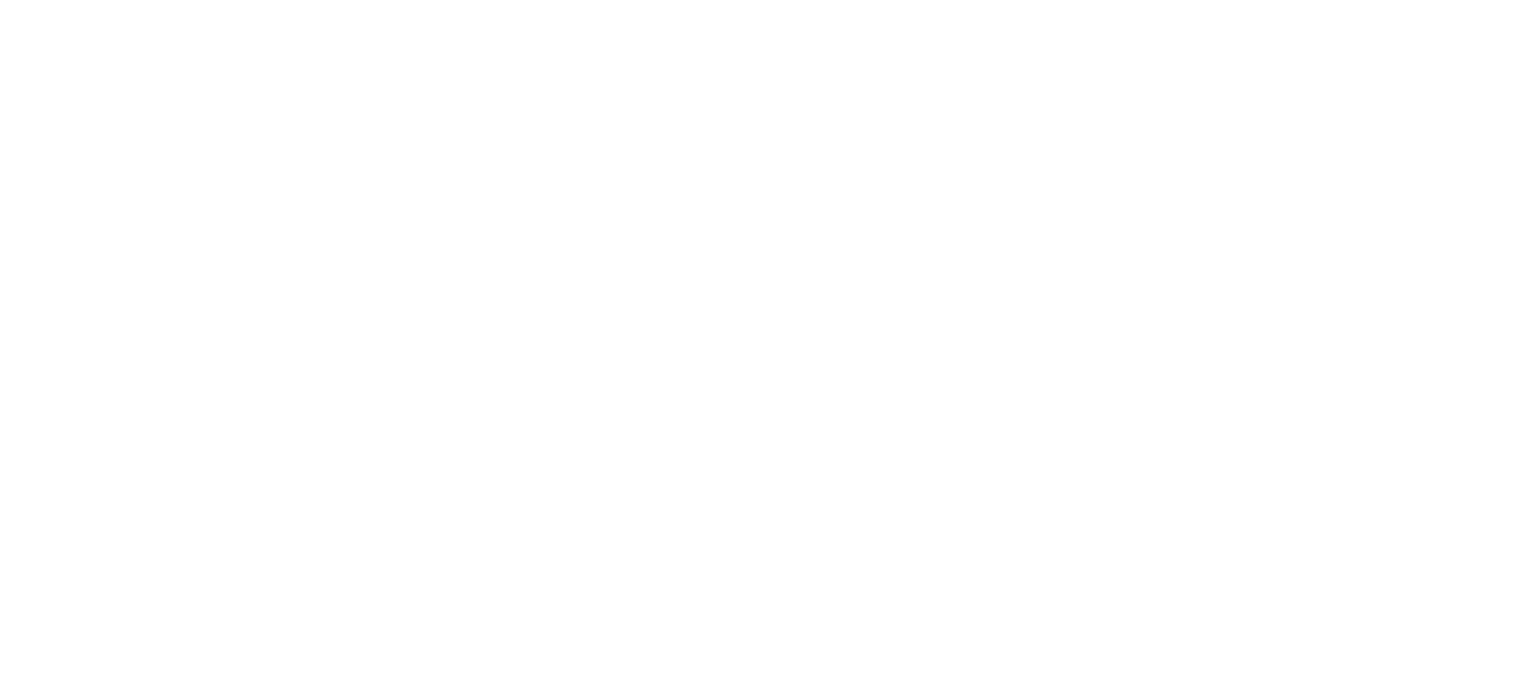 scroll, scrollTop: 0, scrollLeft: 0, axis: both 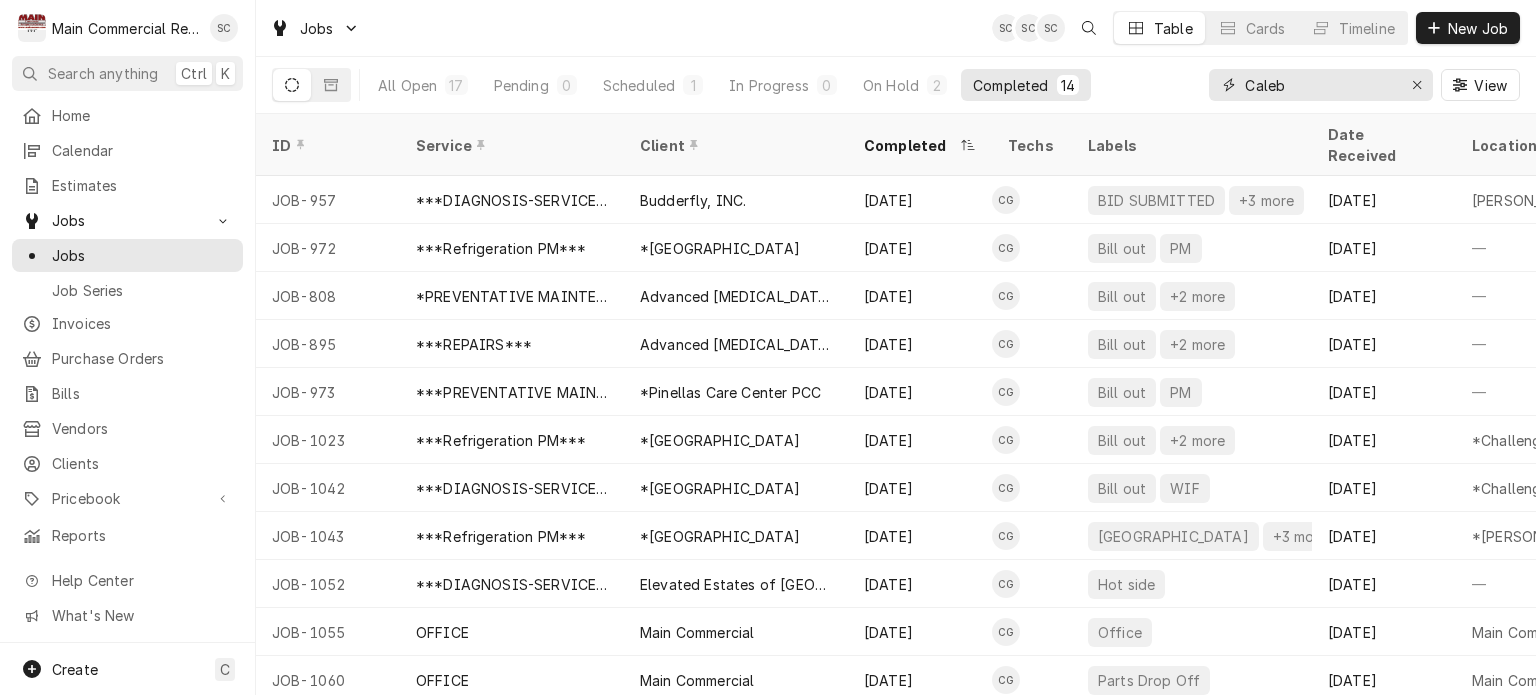 click on "Caleb" at bounding box center [1320, 85] 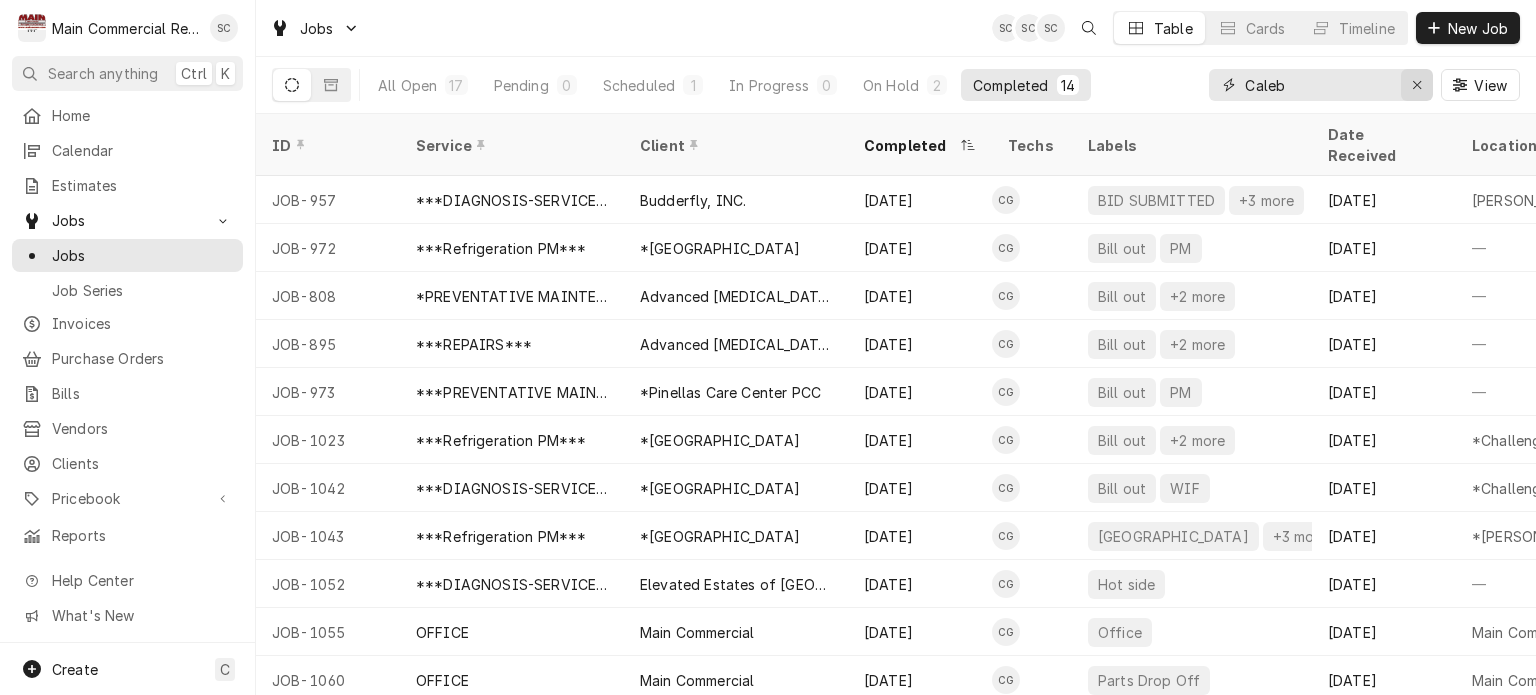 click at bounding box center [1417, 85] 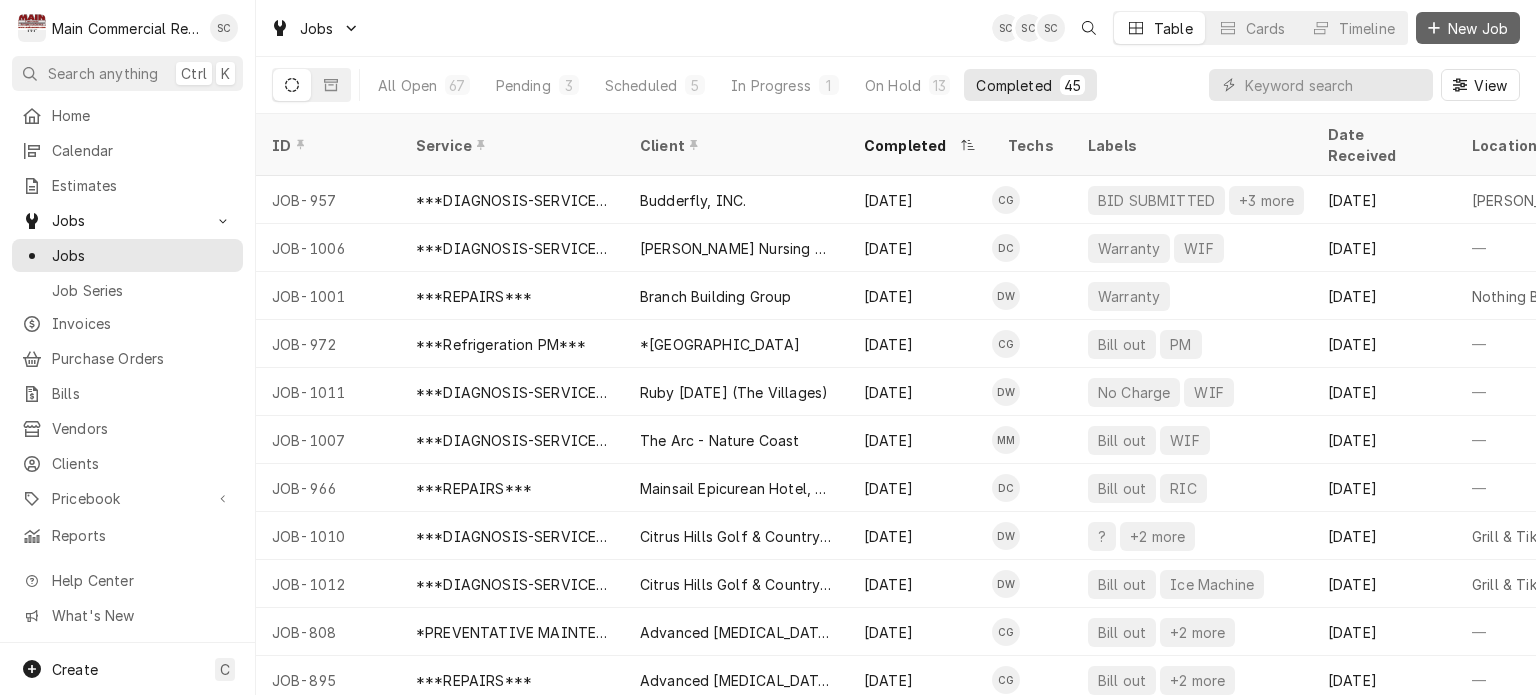 click on "New Job" at bounding box center (1478, 28) 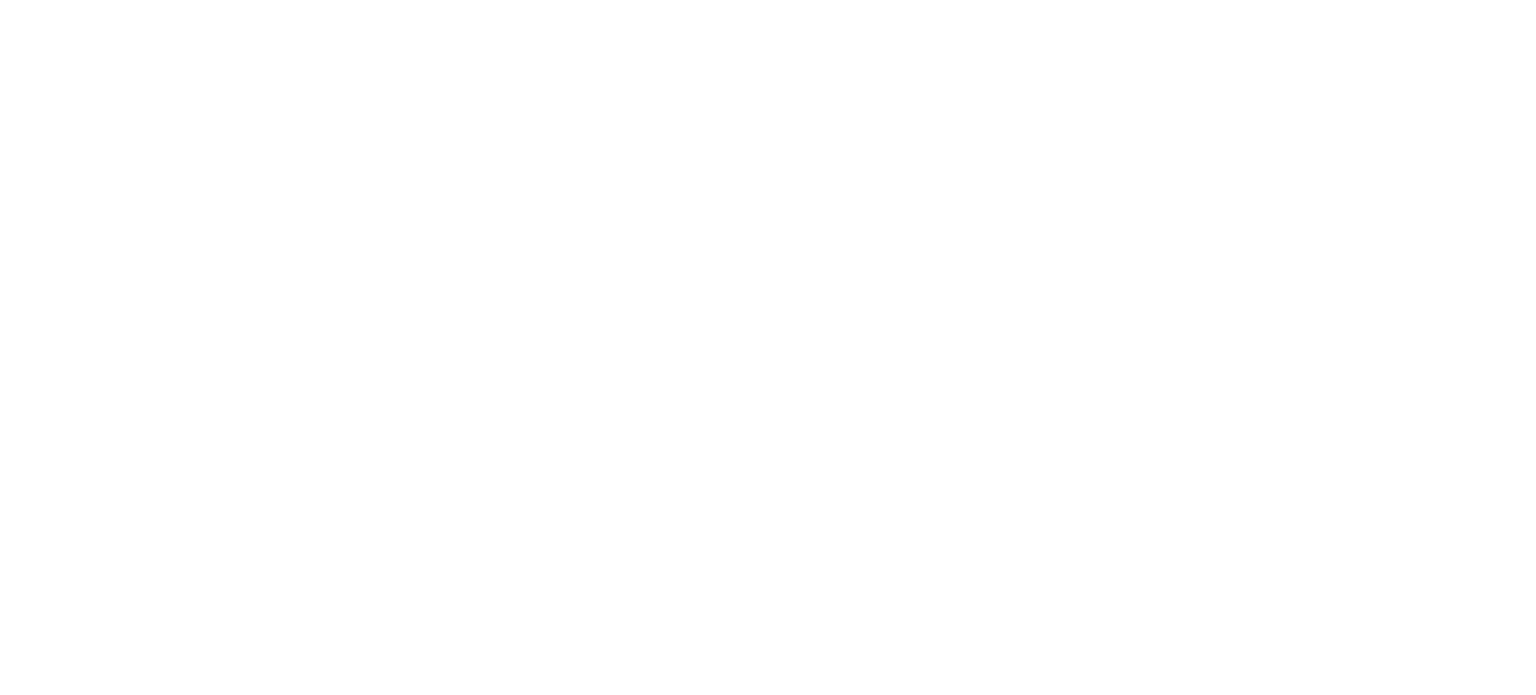 scroll, scrollTop: 0, scrollLeft: 0, axis: both 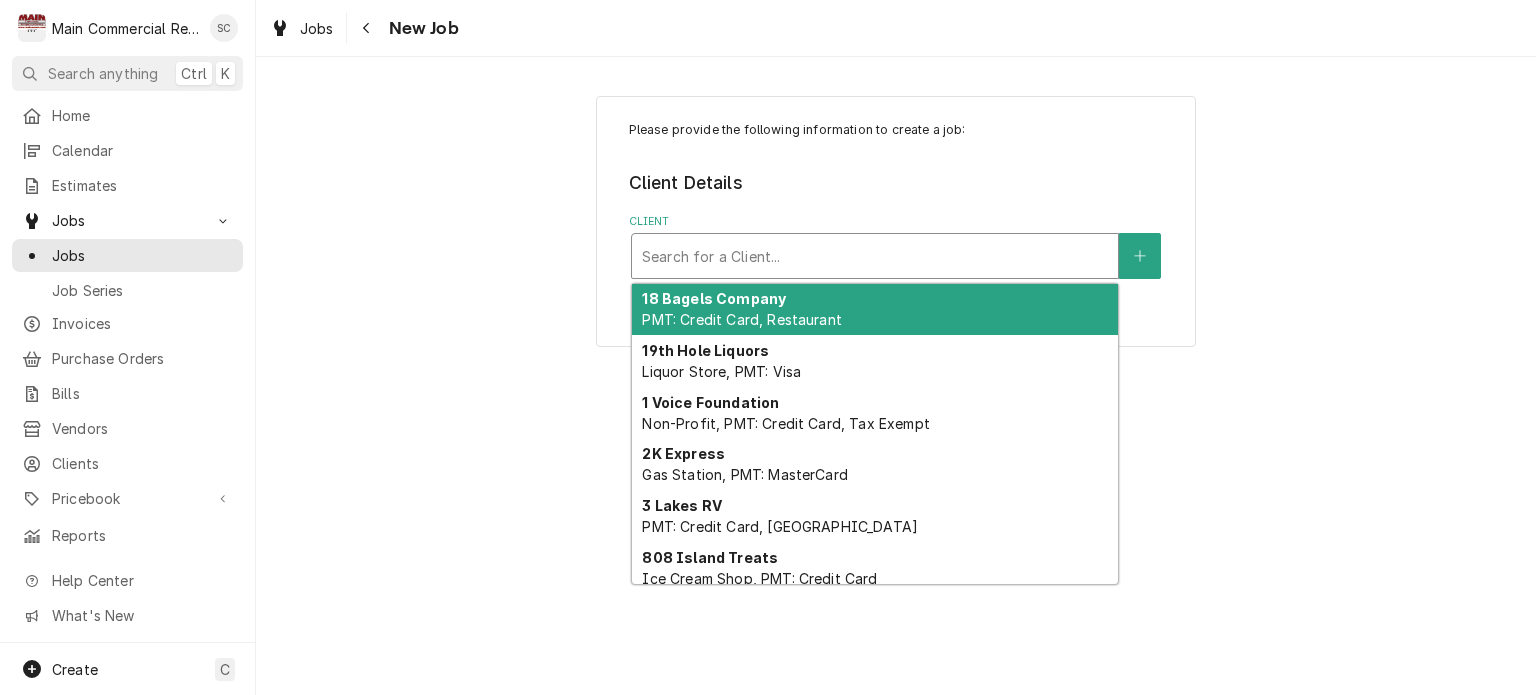 click at bounding box center (875, 256) 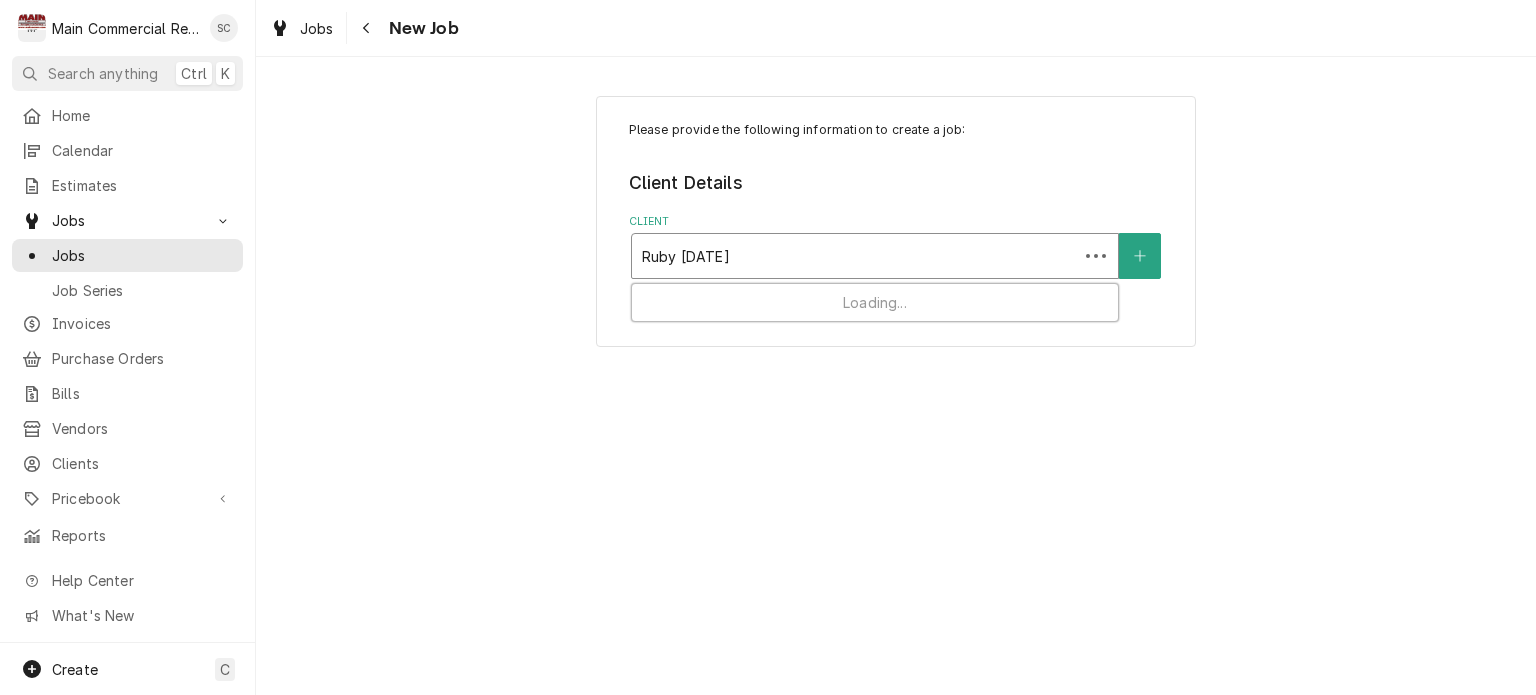 type on "Ruby [DATE]" 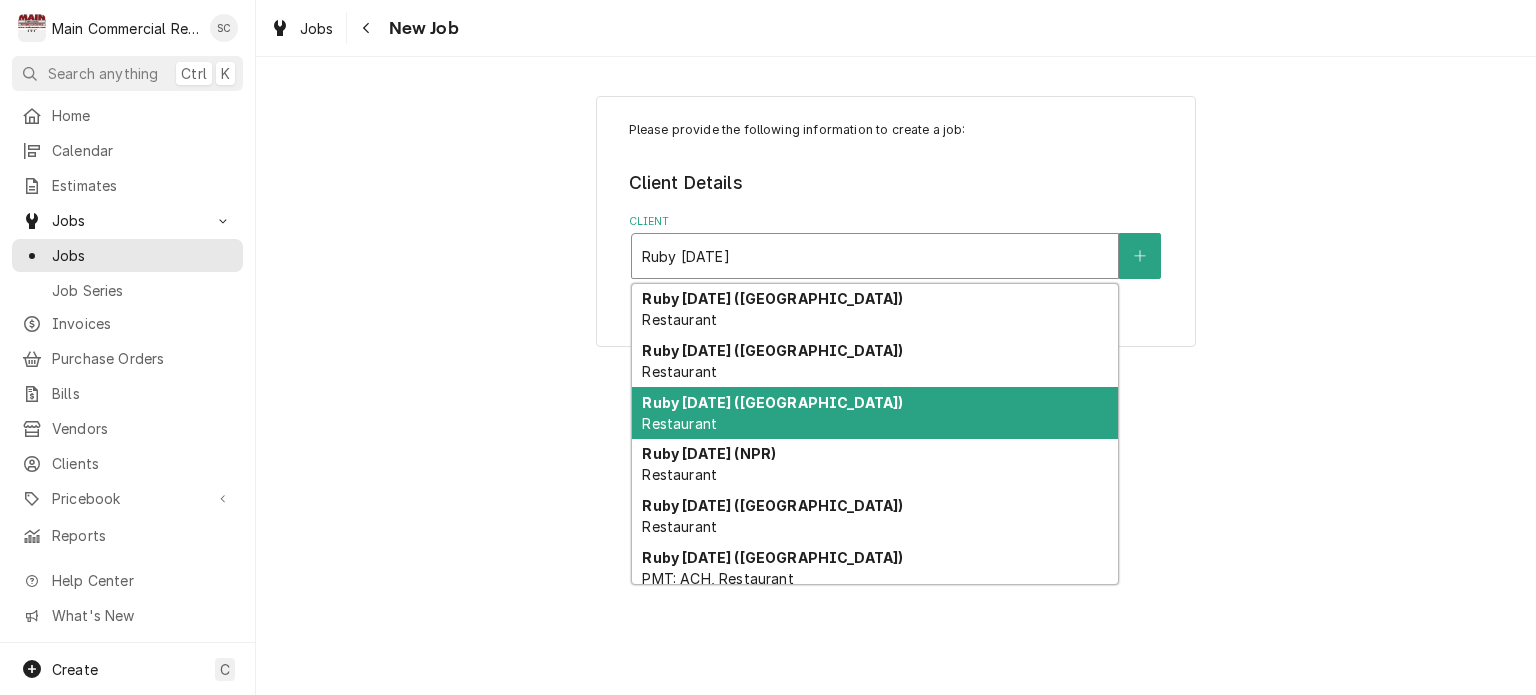 scroll, scrollTop: 100, scrollLeft: 0, axis: vertical 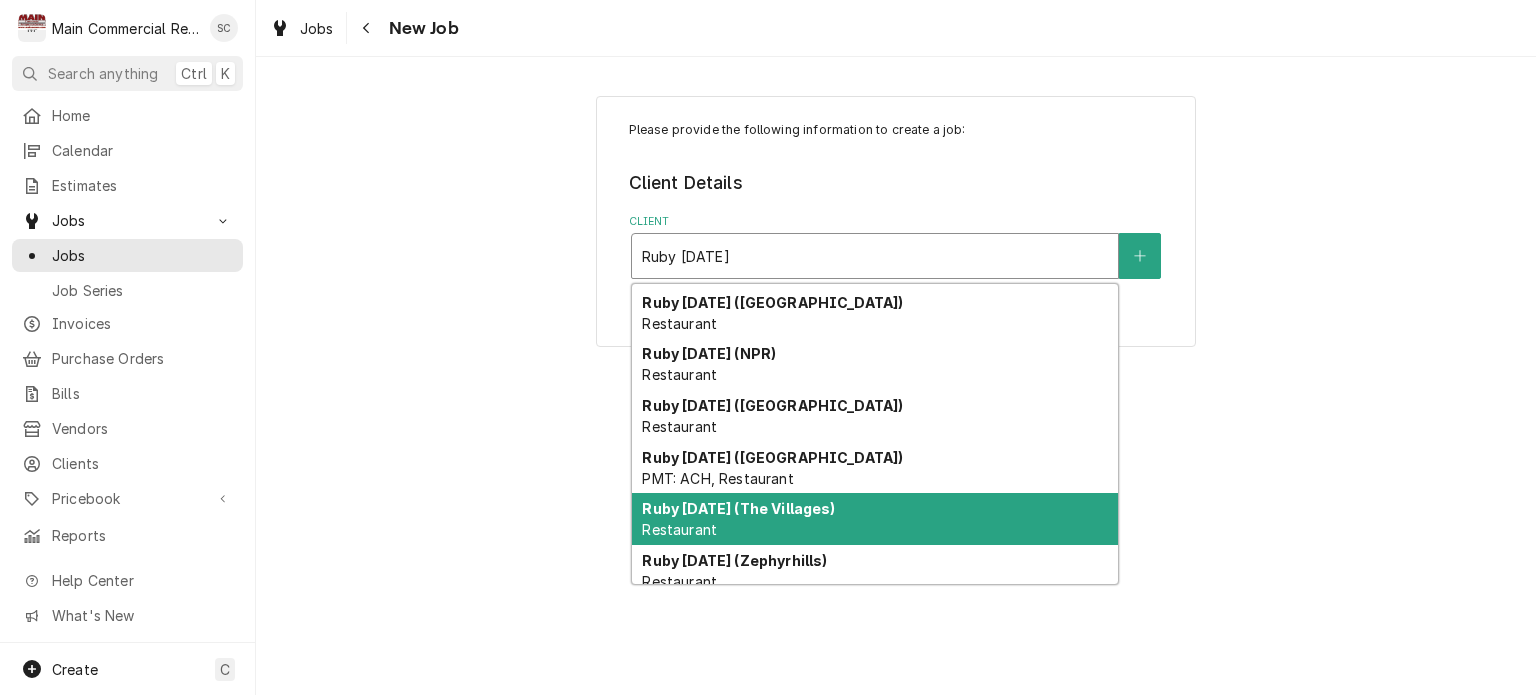 click on "Ruby [DATE] (The Villages)" at bounding box center [738, 508] 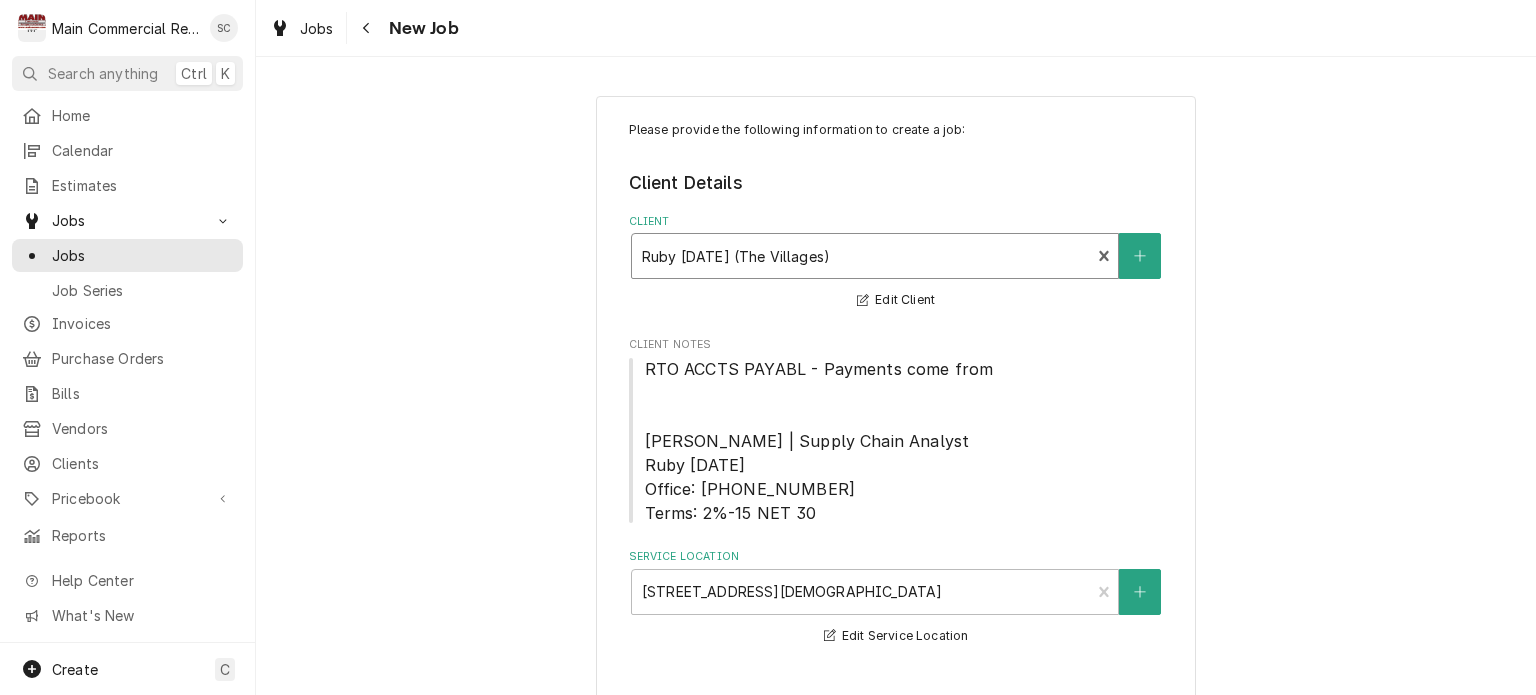 scroll, scrollTop: 500, scrollLeft: 0, axis: vertical 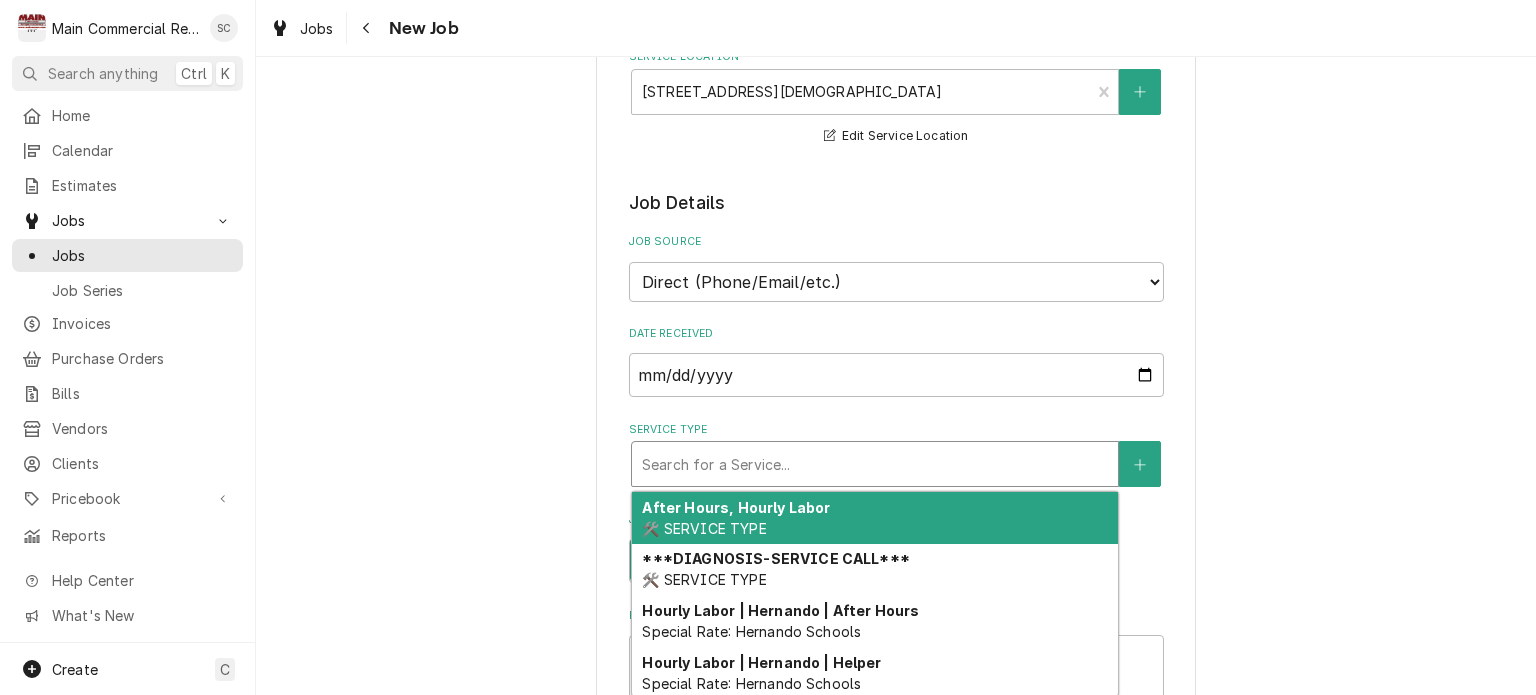 click at bounding box center (875, 464) 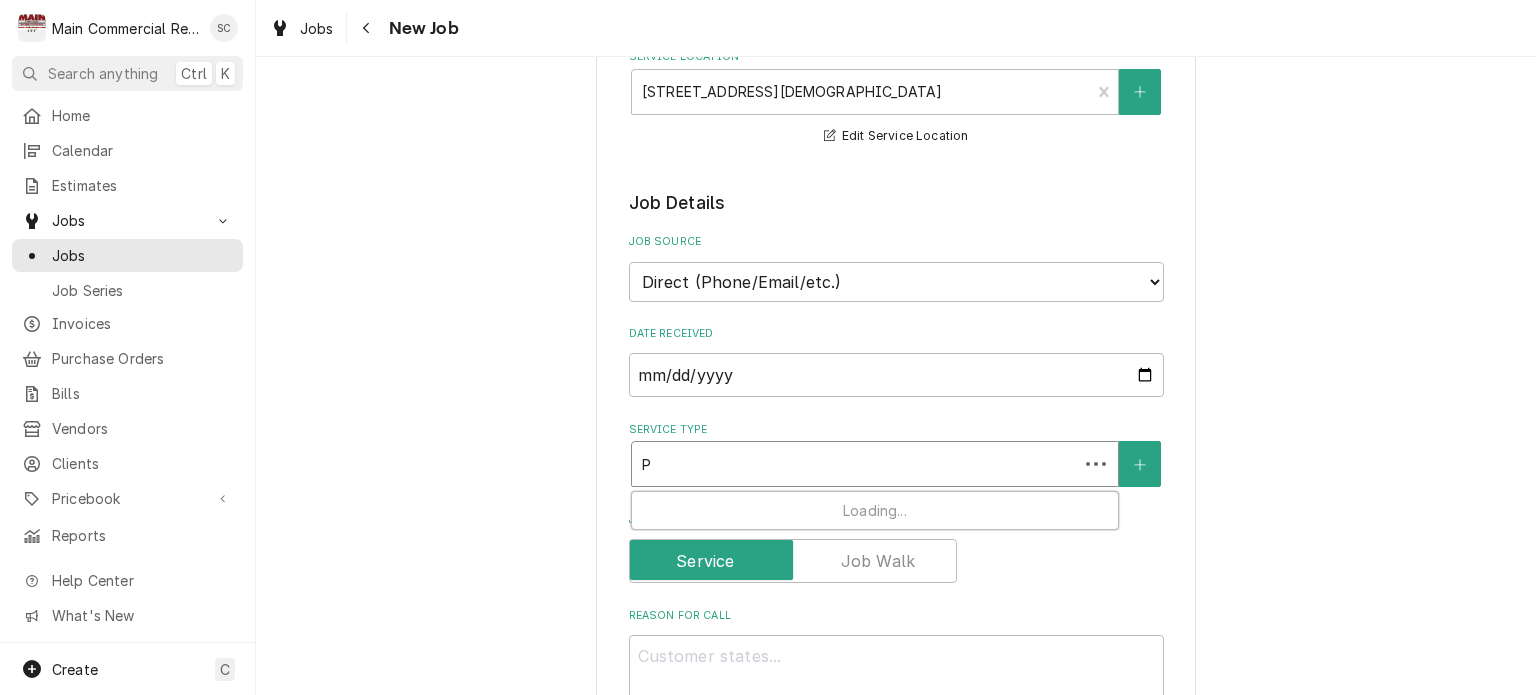 type on "x" 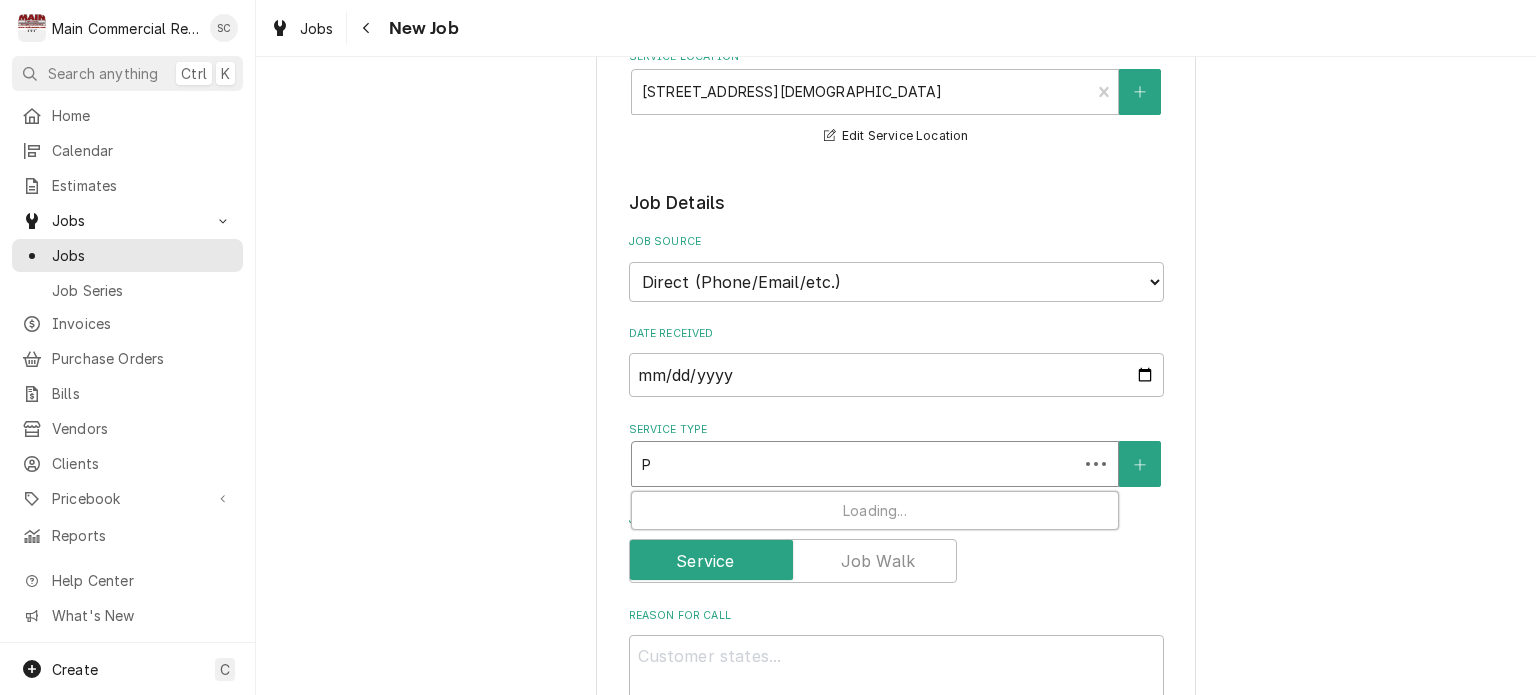 type on "Pa" 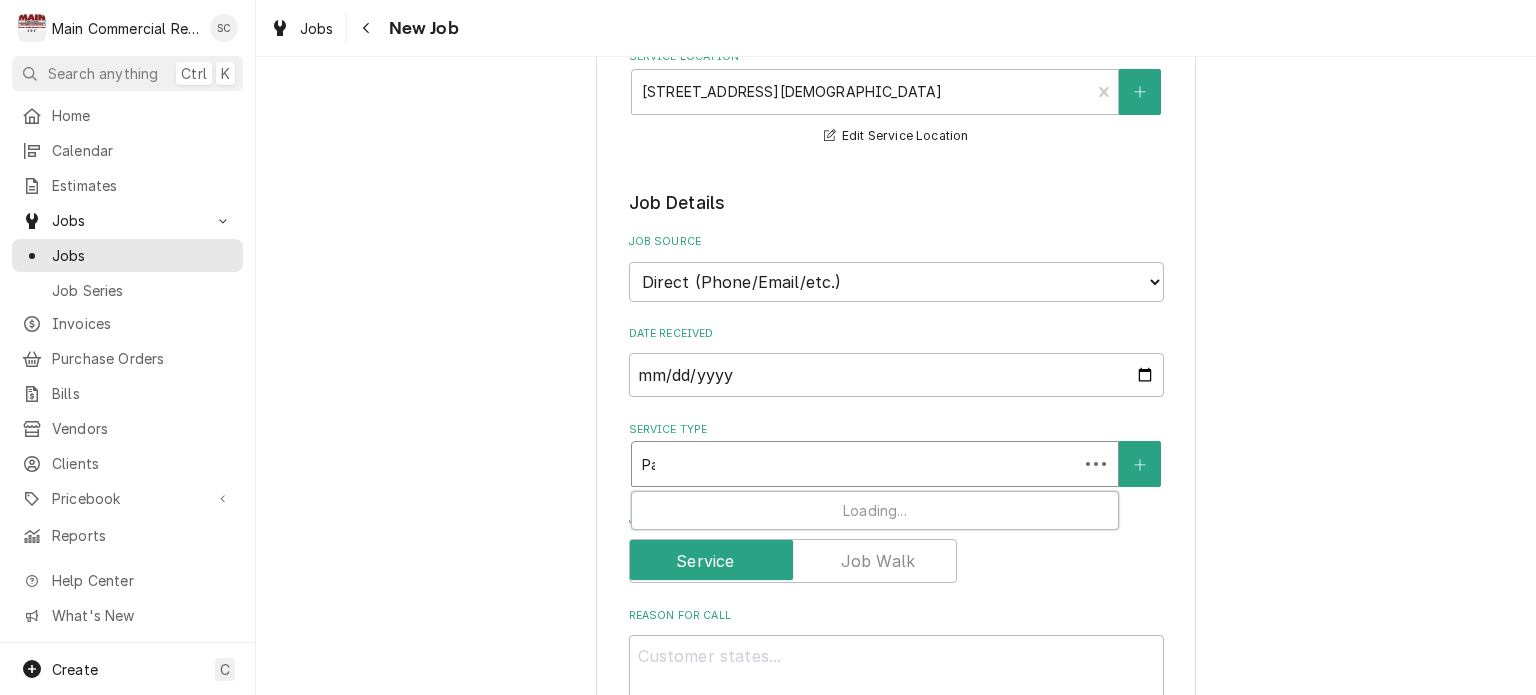 type on "x" 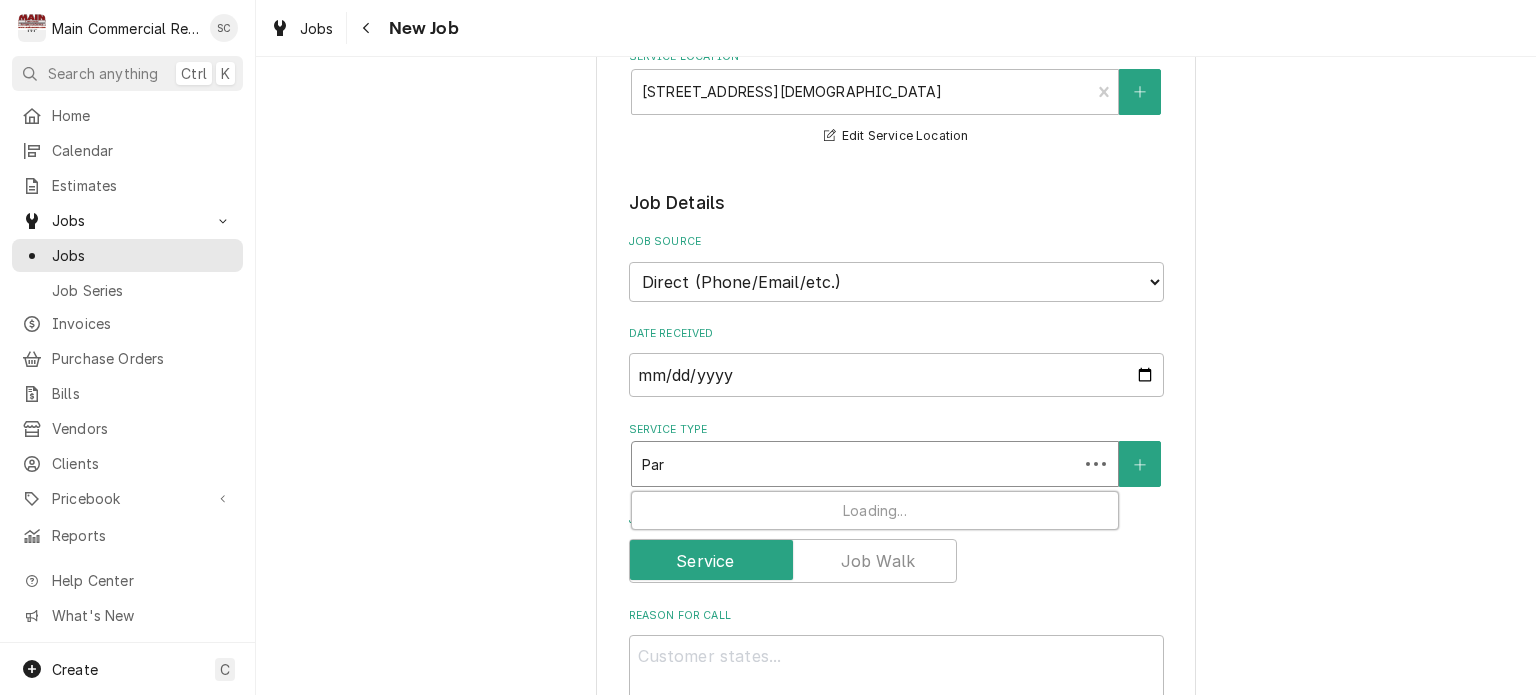 type on "x" 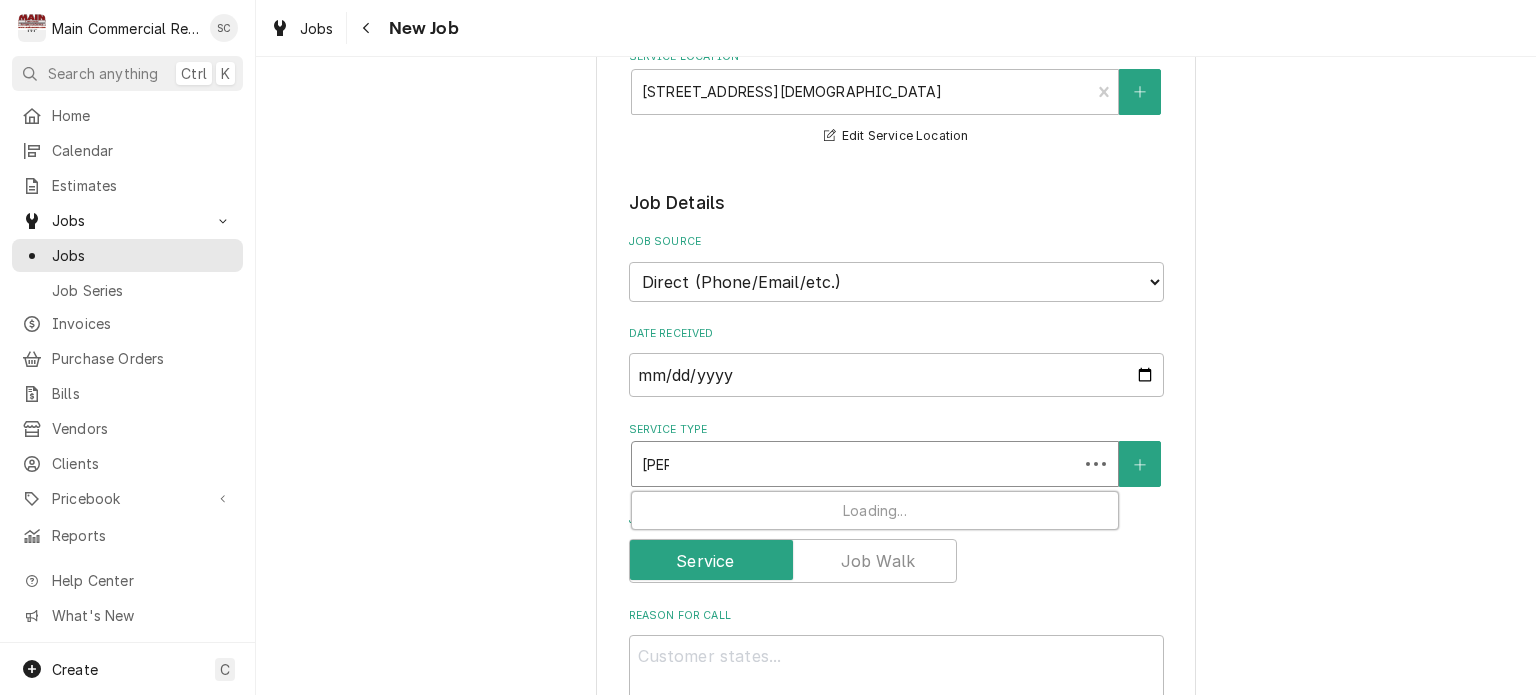 type on "x" 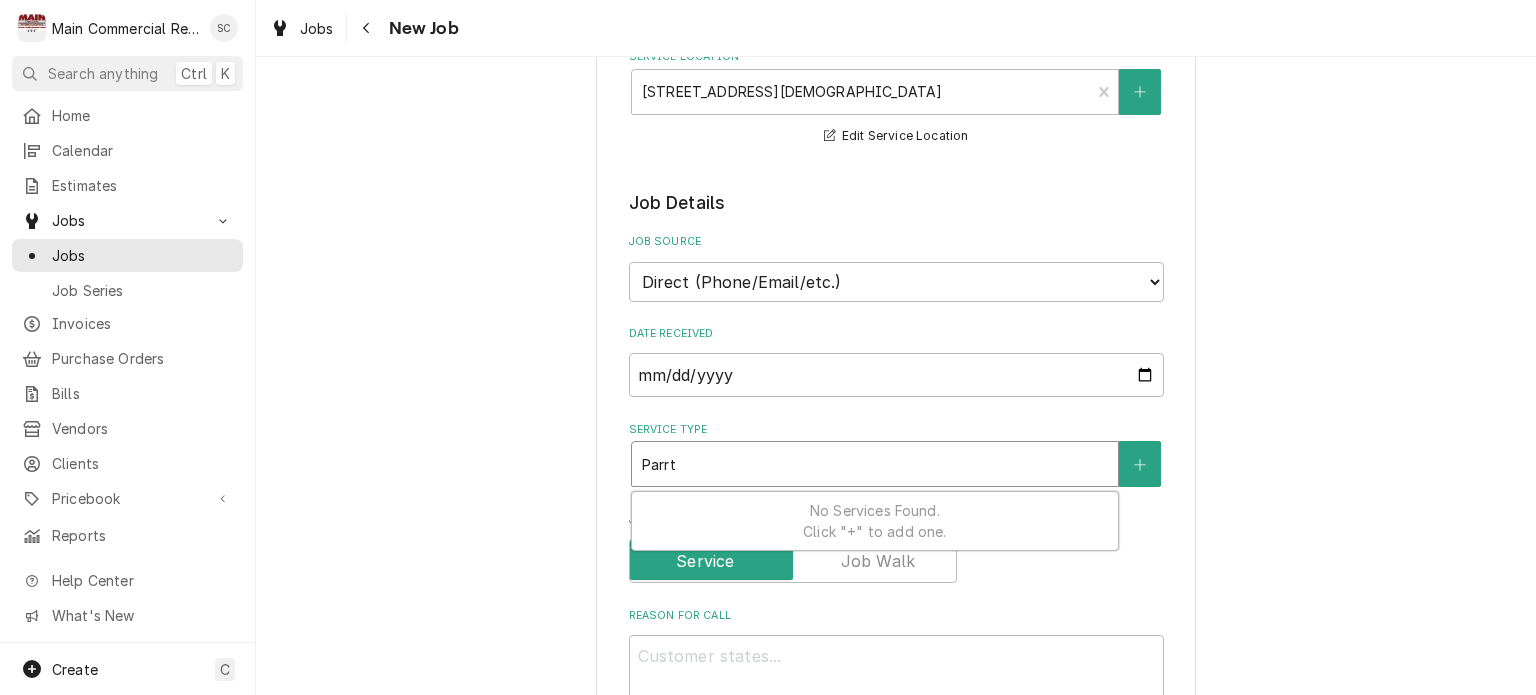 type on "x" 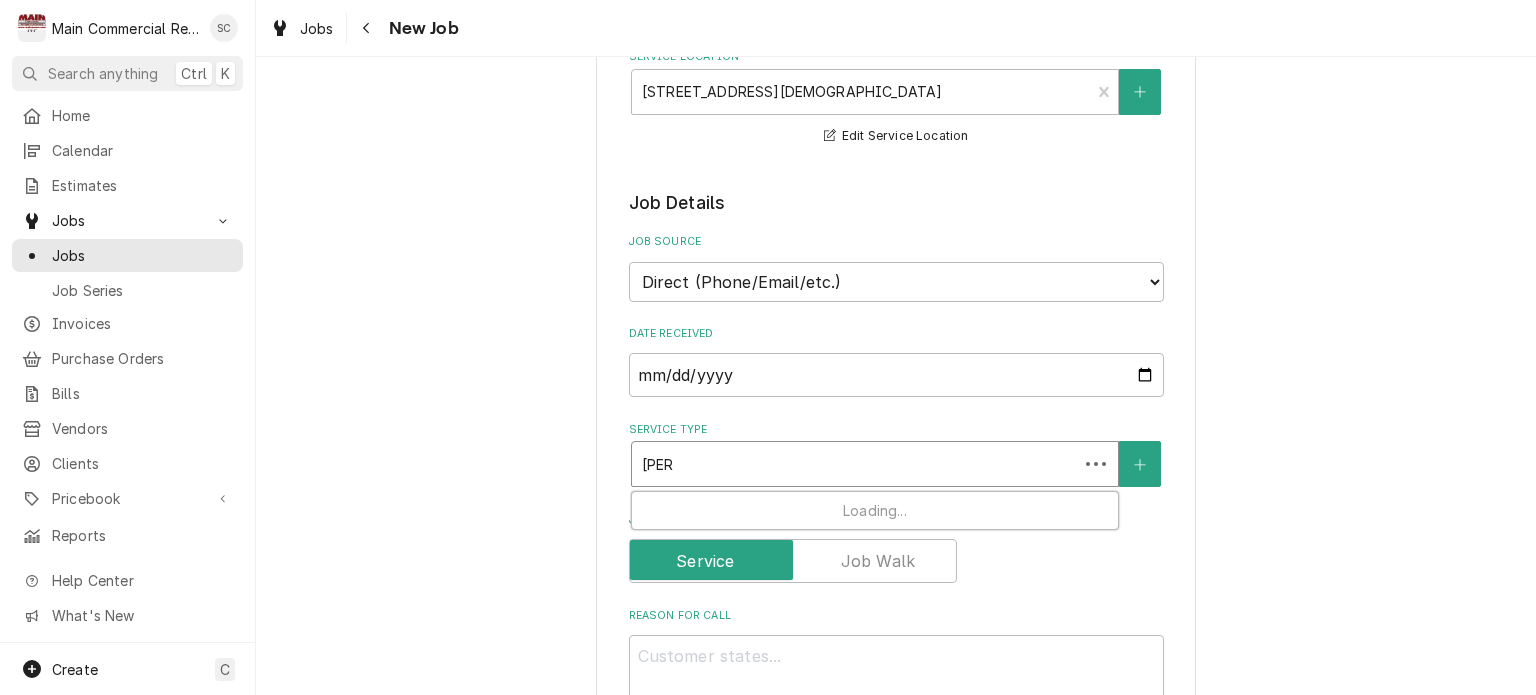 type on "x" 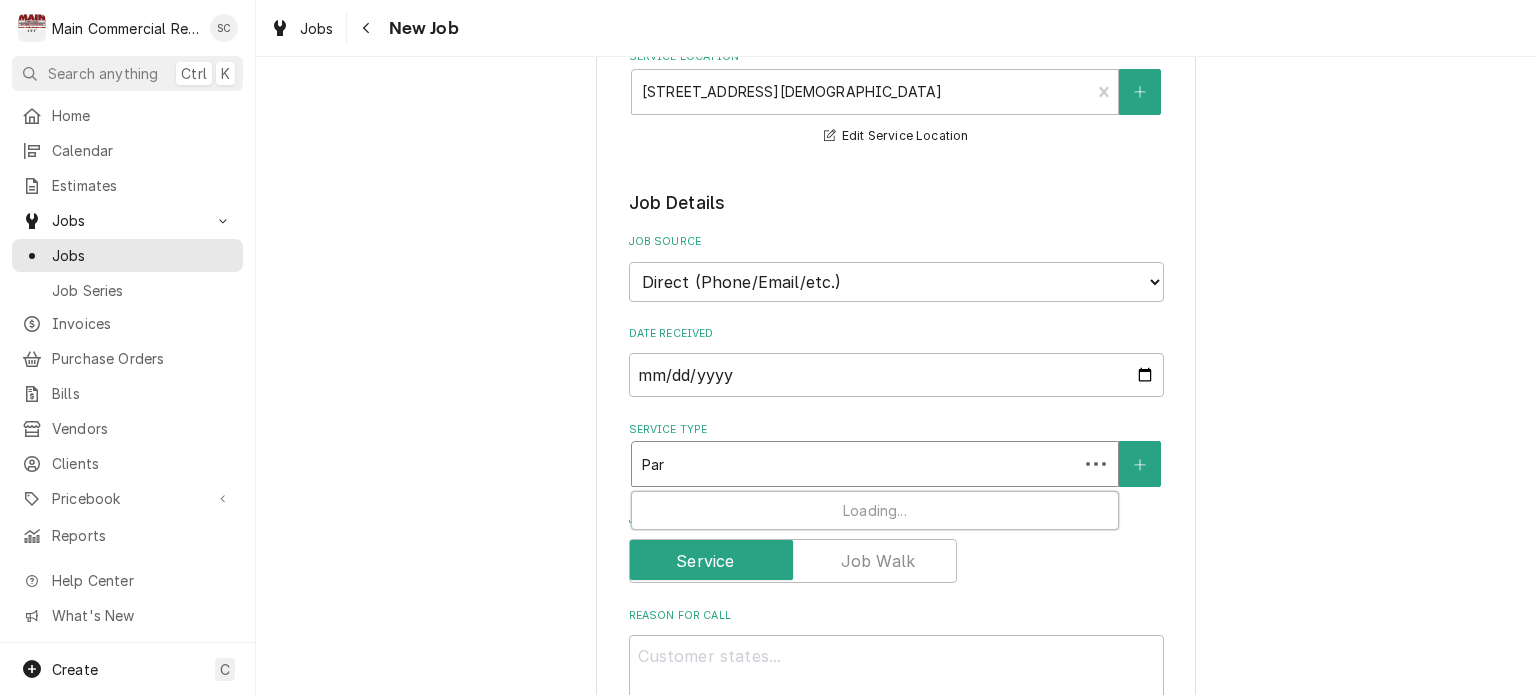 type on "x" 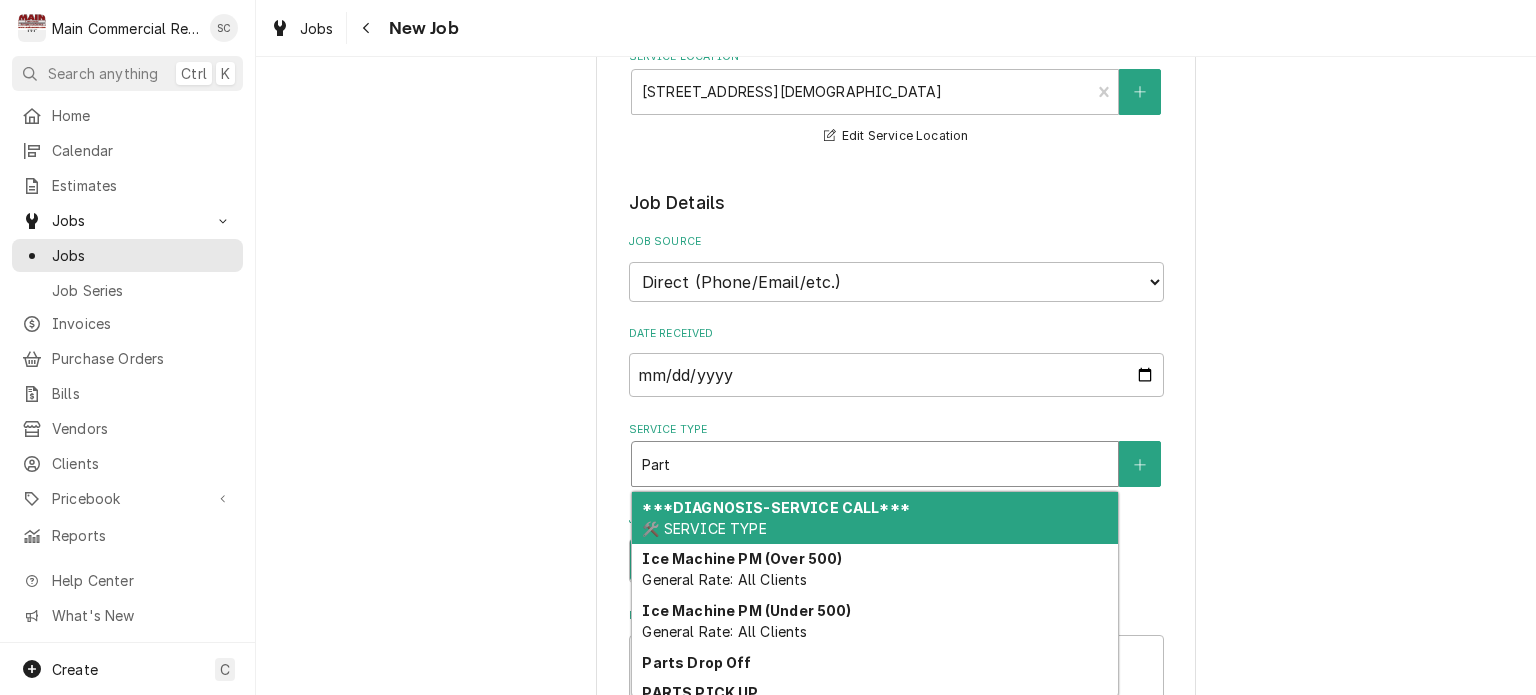 type on "x" 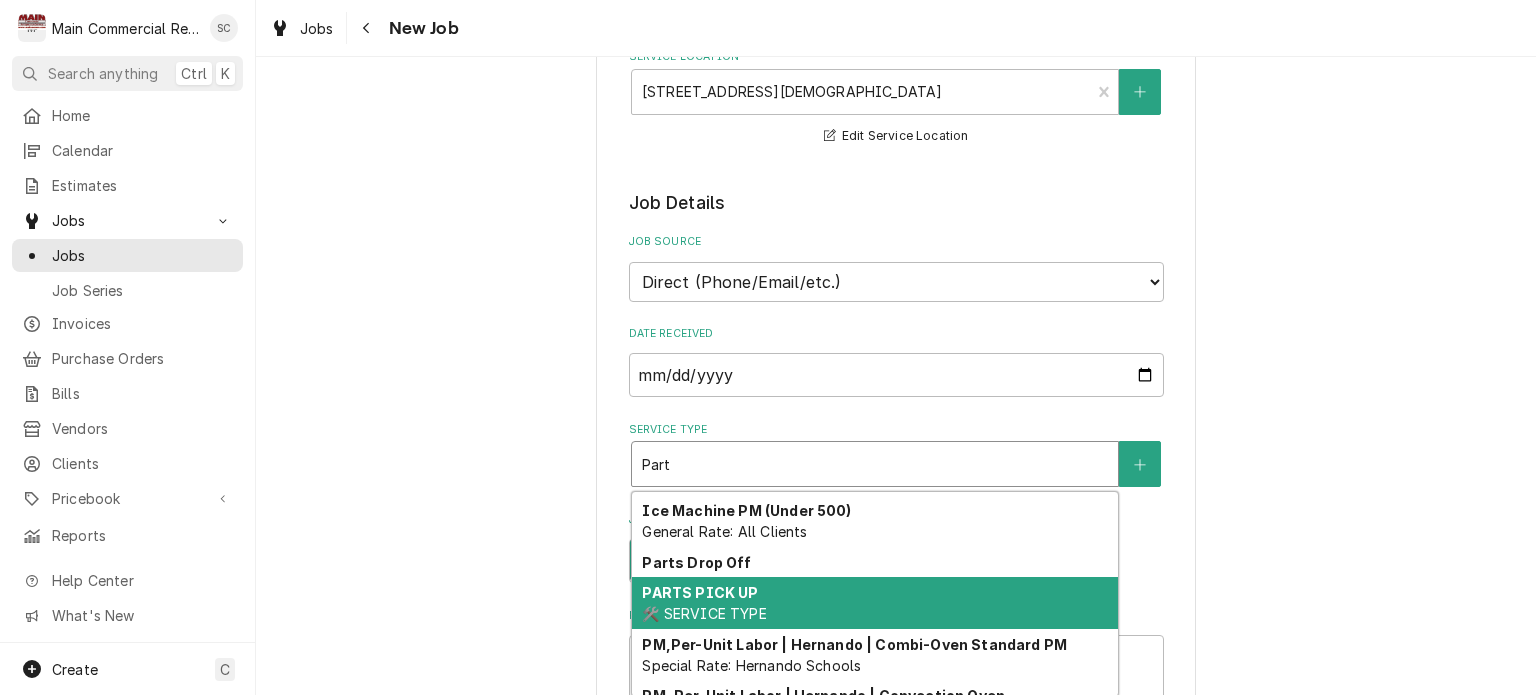 click on "PARTS PICK UP 🛠️ SERVICE TYPE" at bounding box center (875, 603) 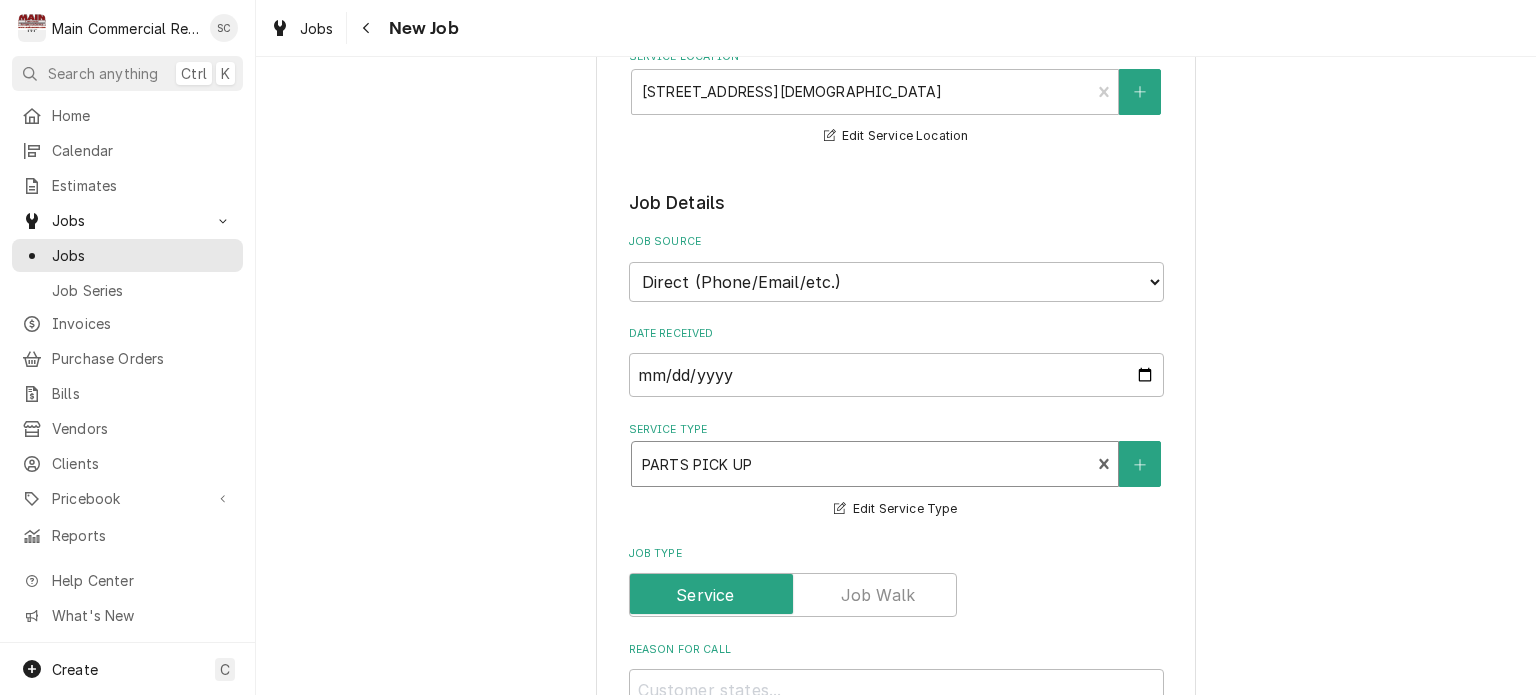 scroll, scrollTop: 800, scrollLeft: 0, axis: vertical 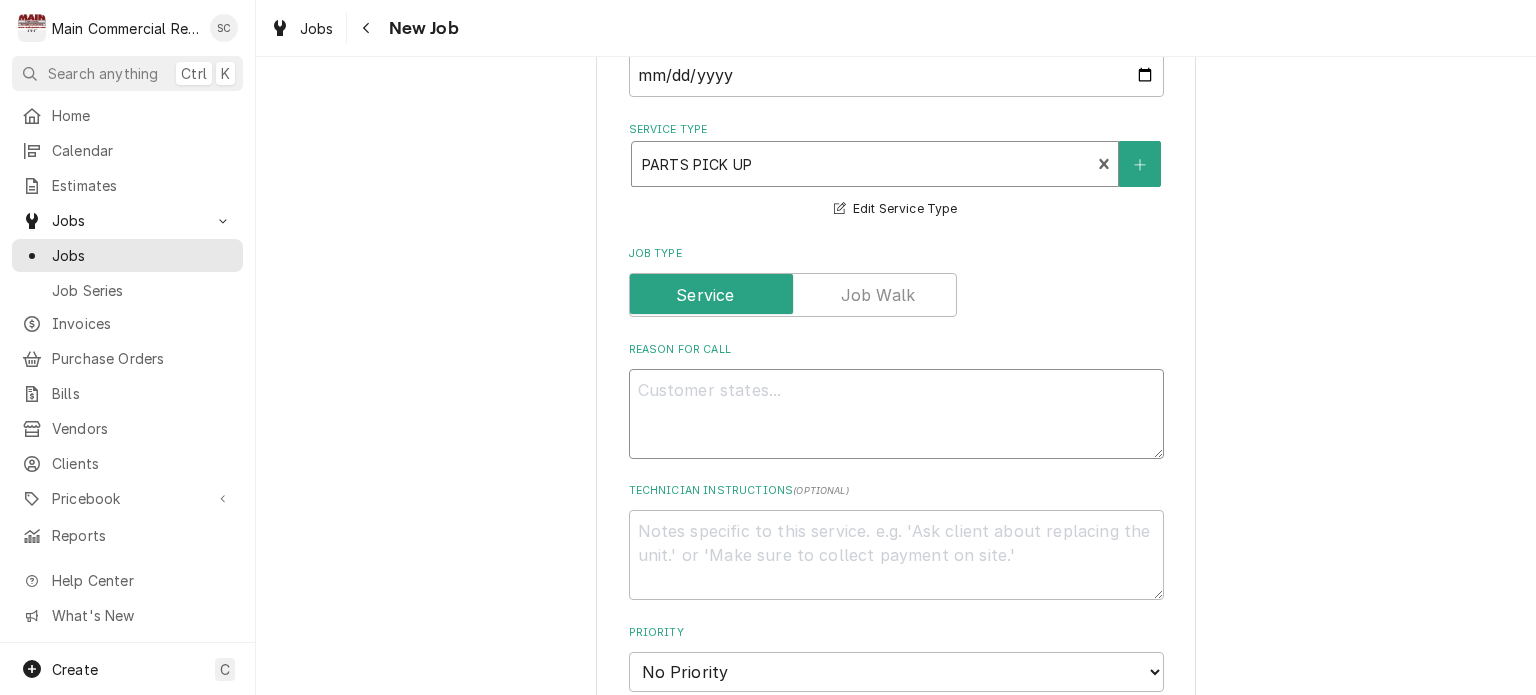 click on "Reason For Call" at bounding box center (896, 414) 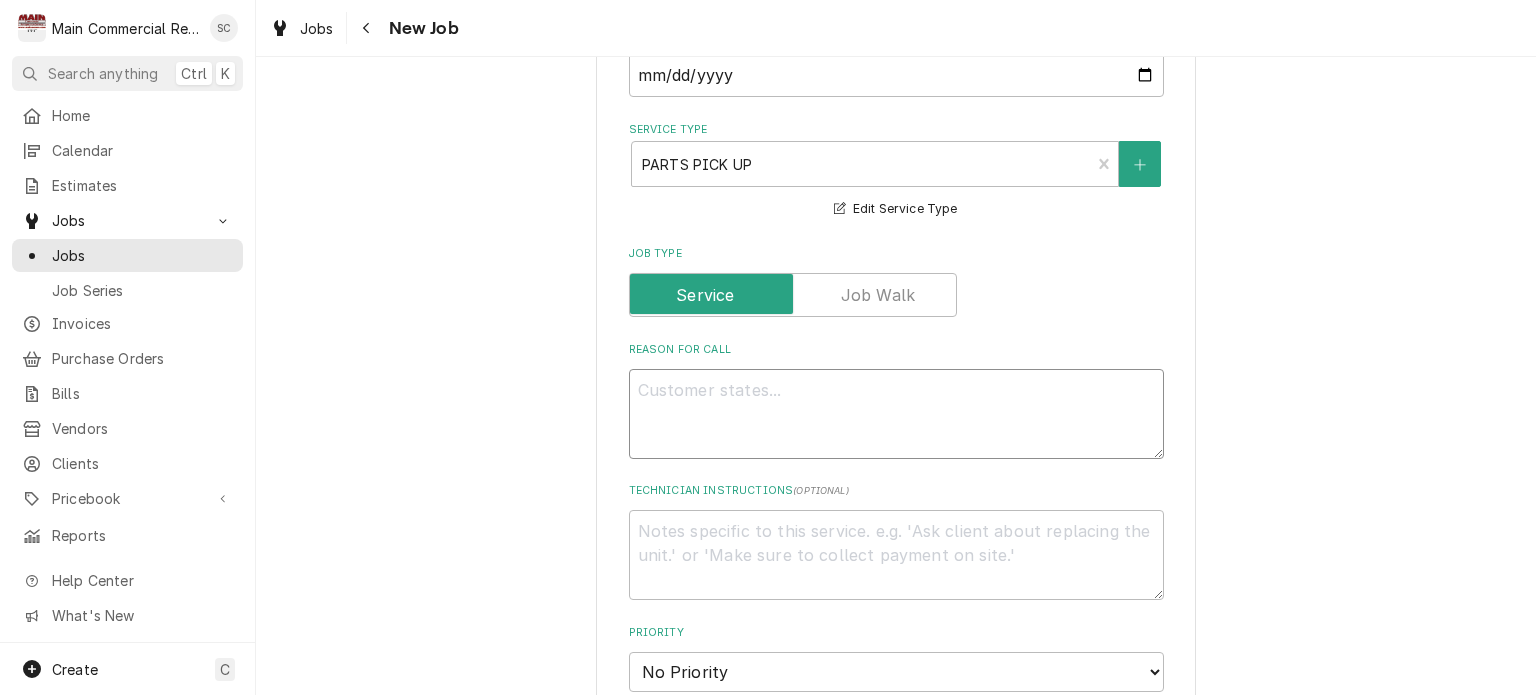 type on "x" 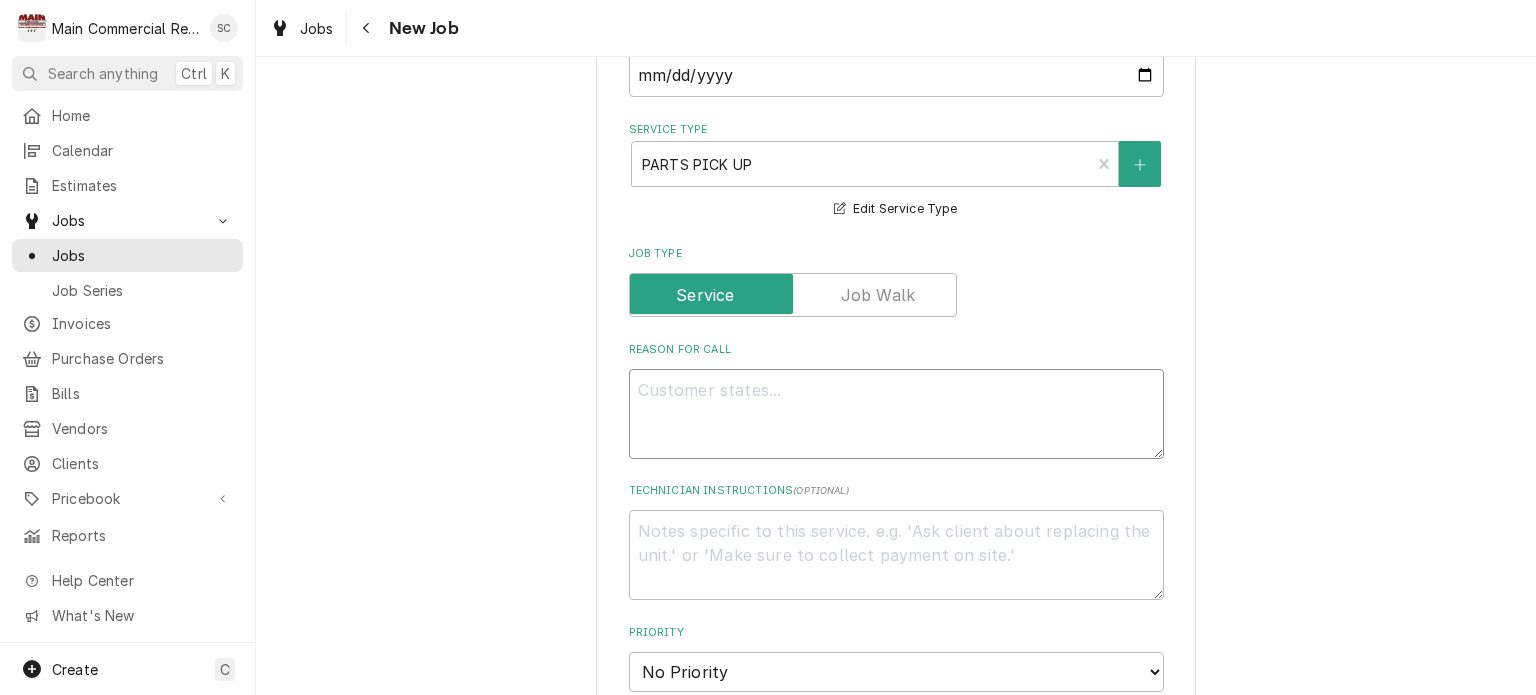 type on "P" 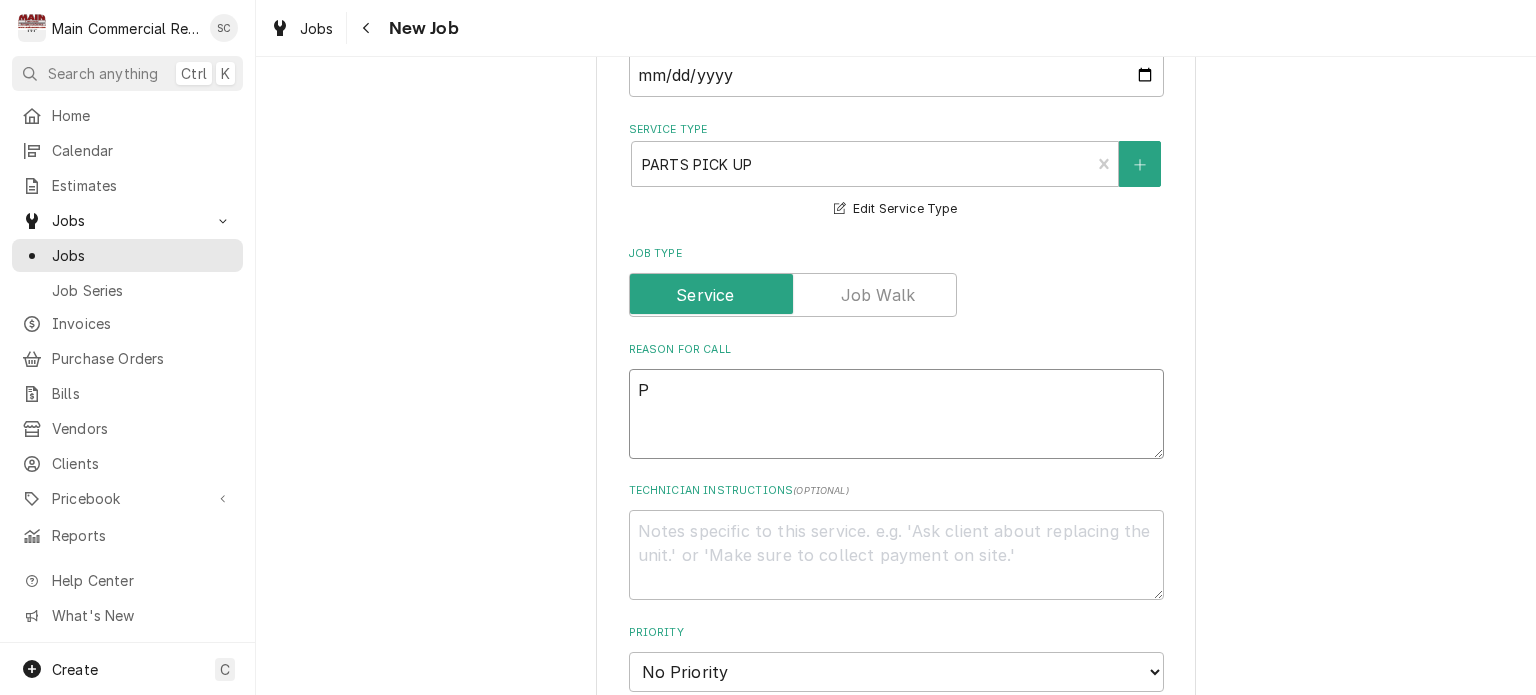 type on "x" 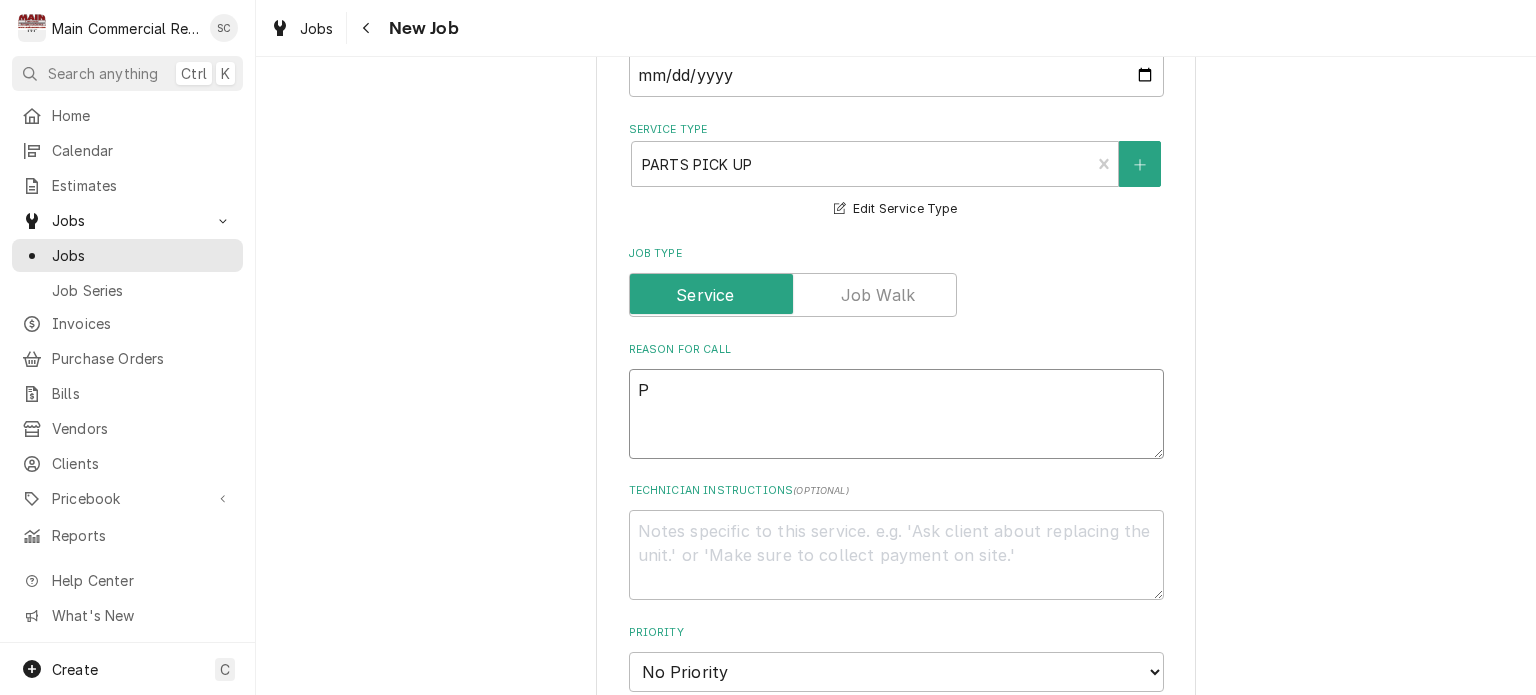 type on "Pi" 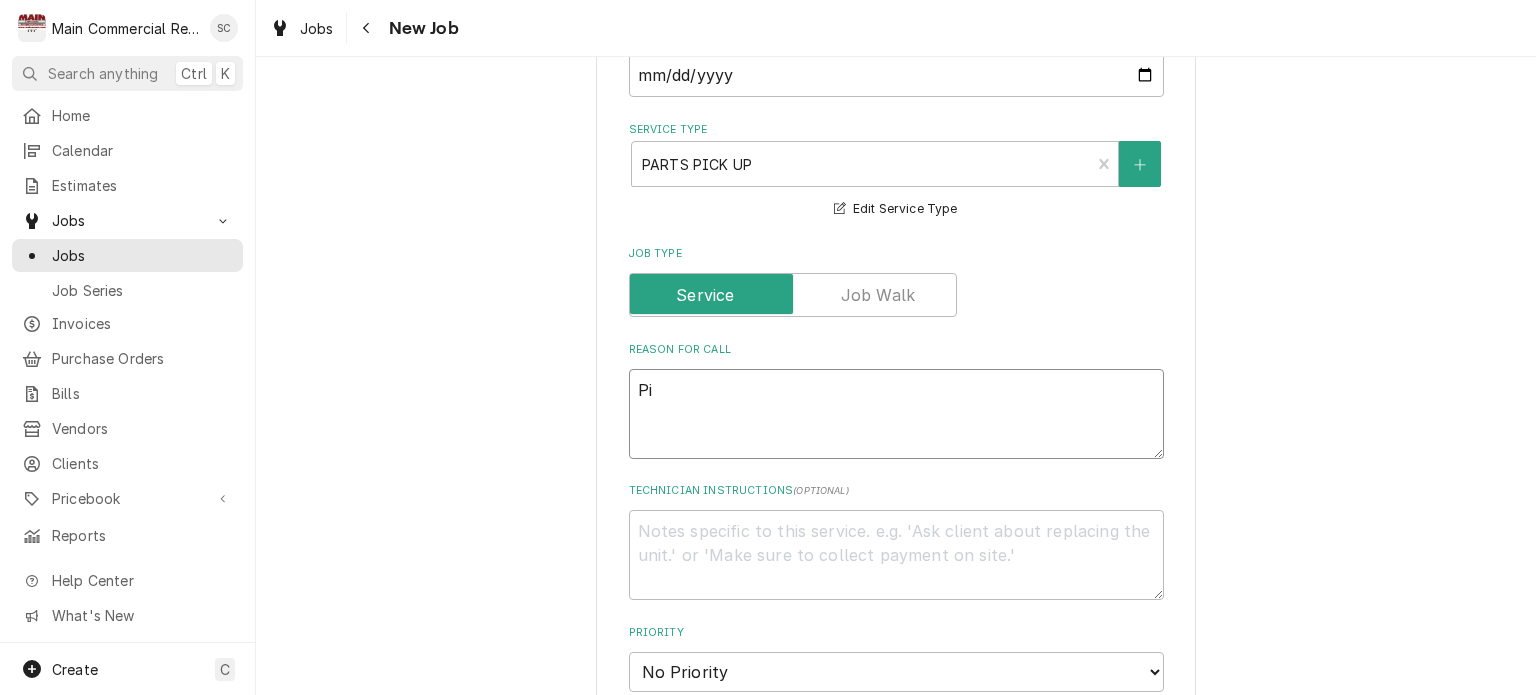 type on "x" 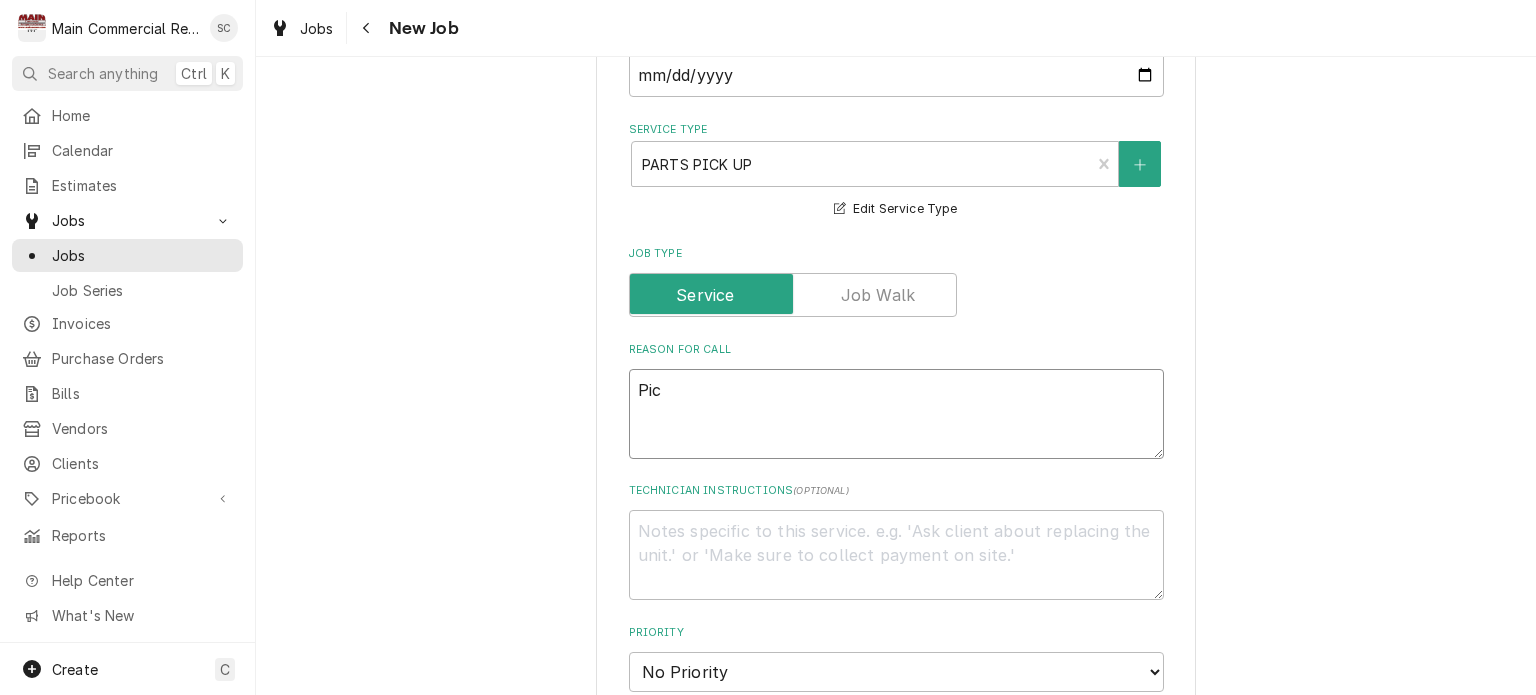 type on "x" 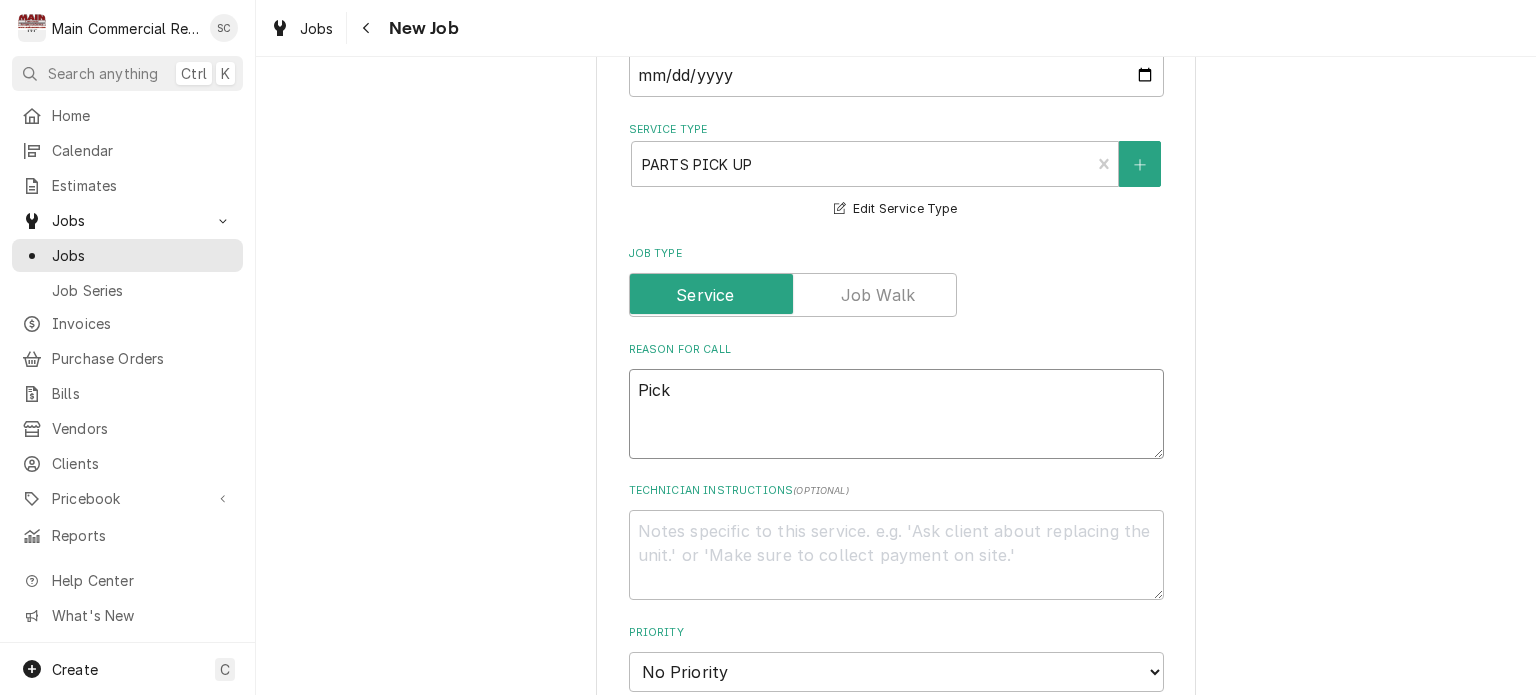type on "x" 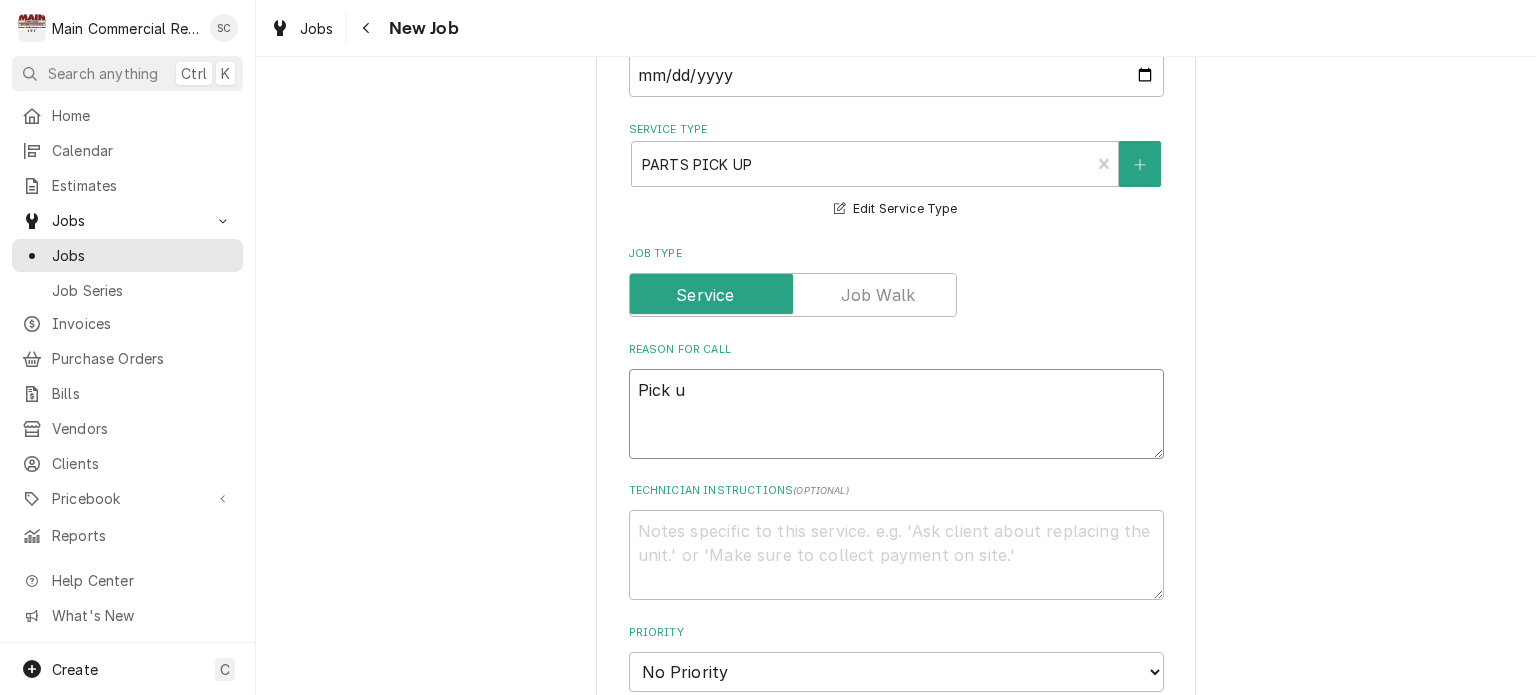 type on "x" 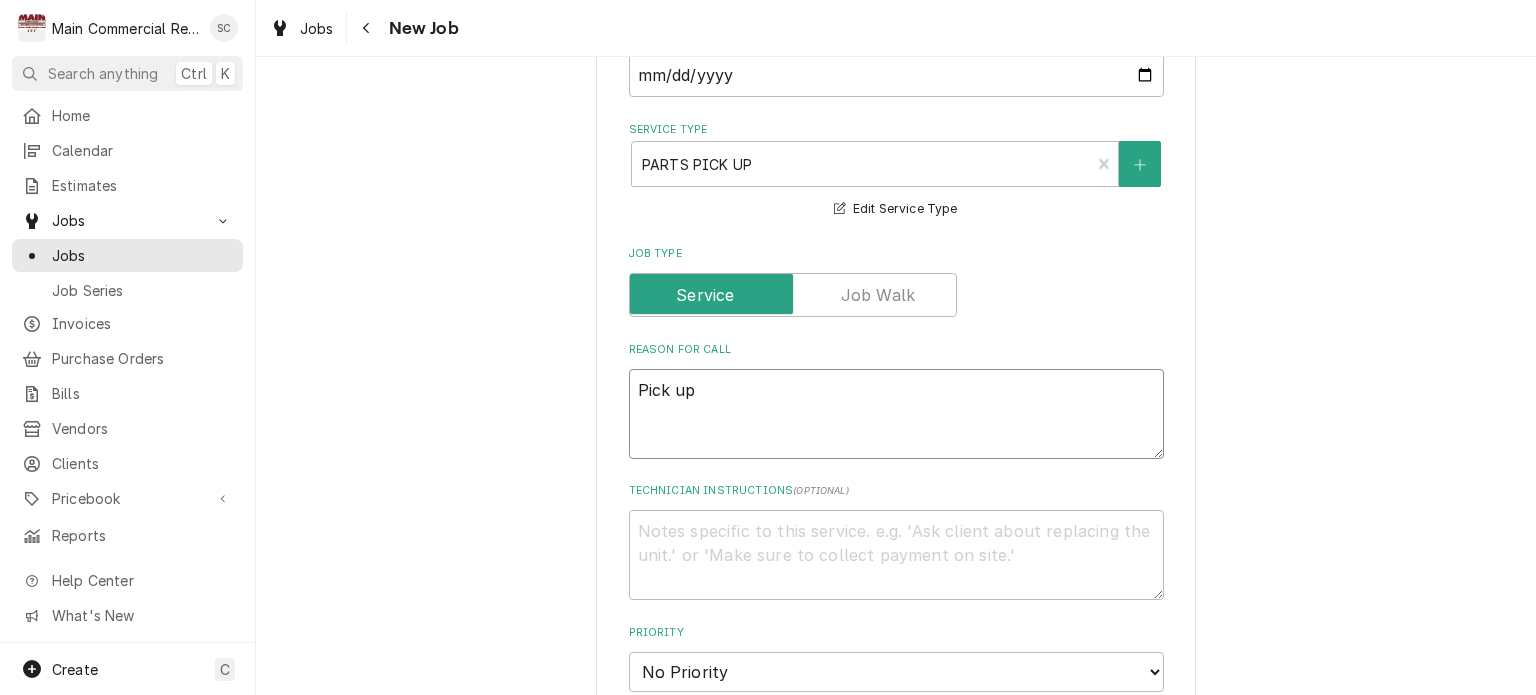 type on "x" 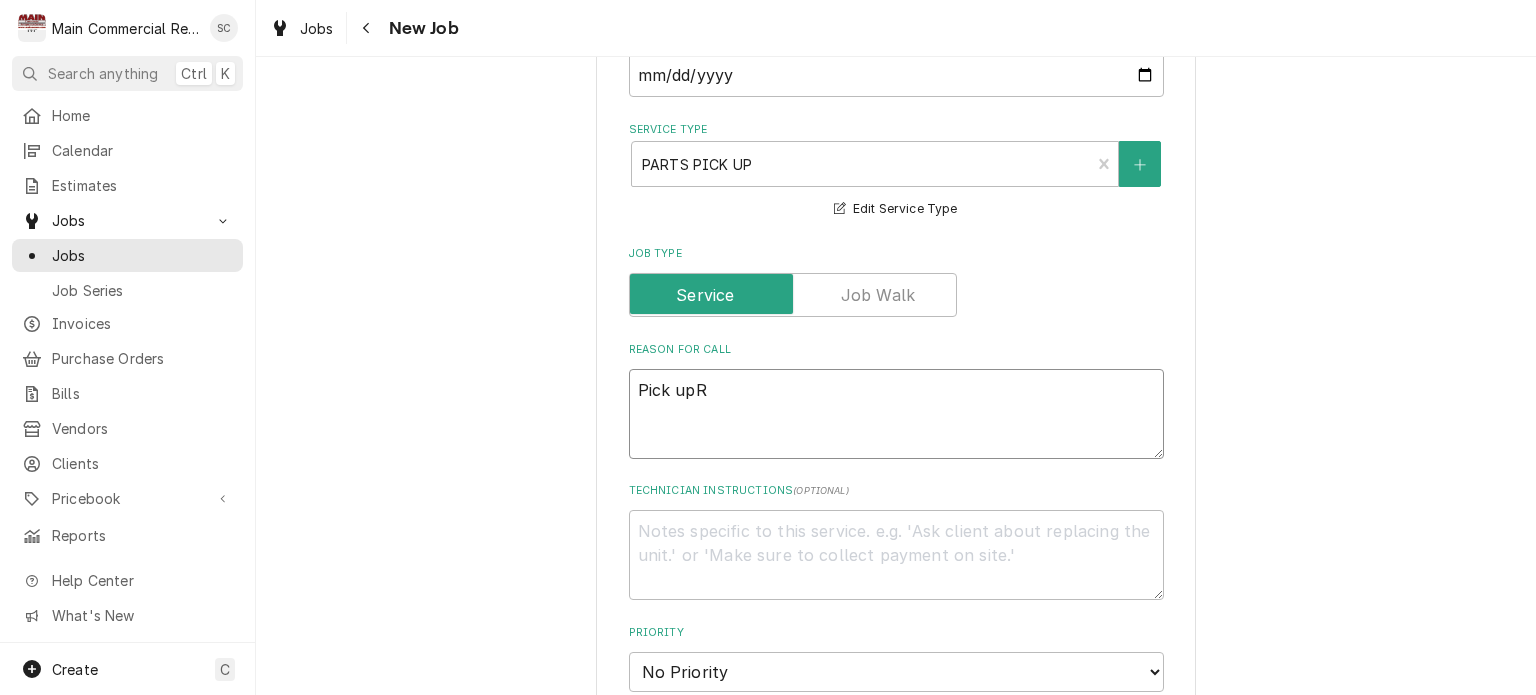 type on "x" 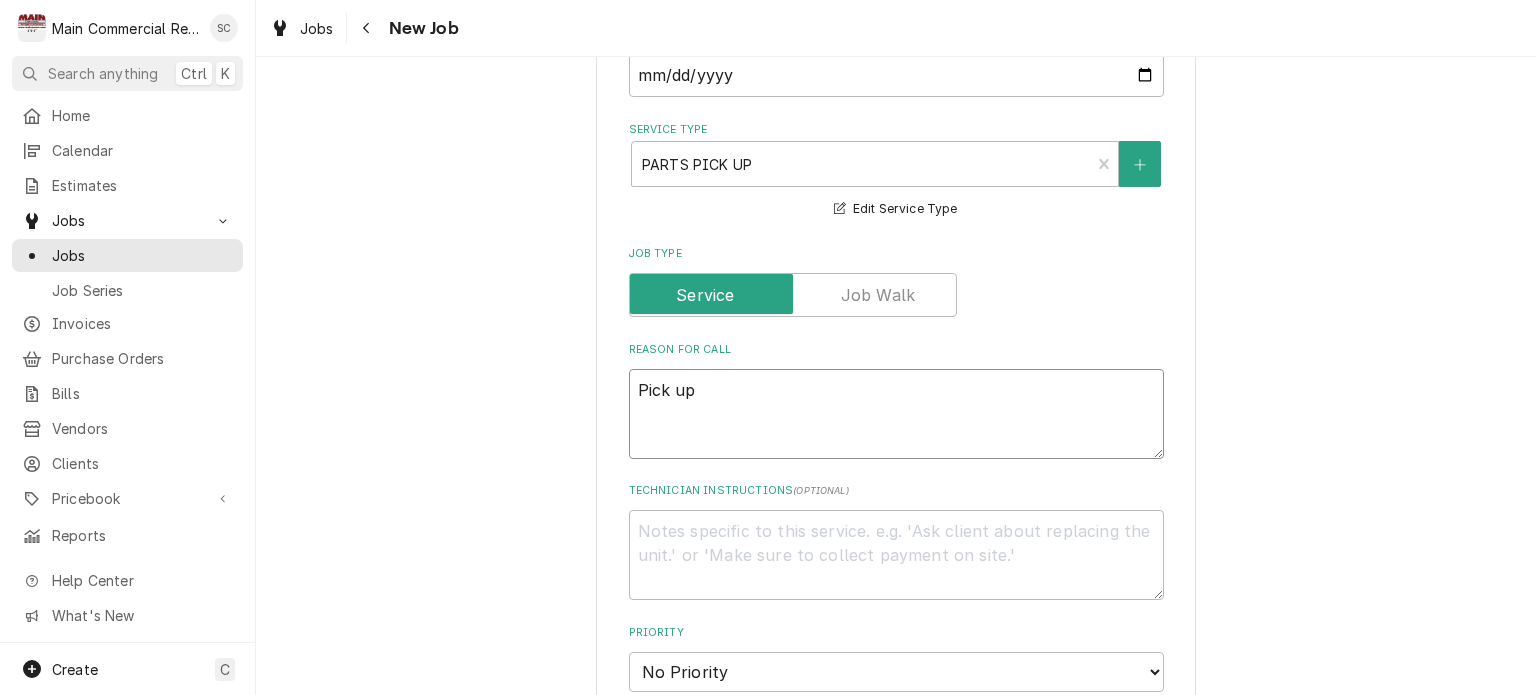 type on "x" 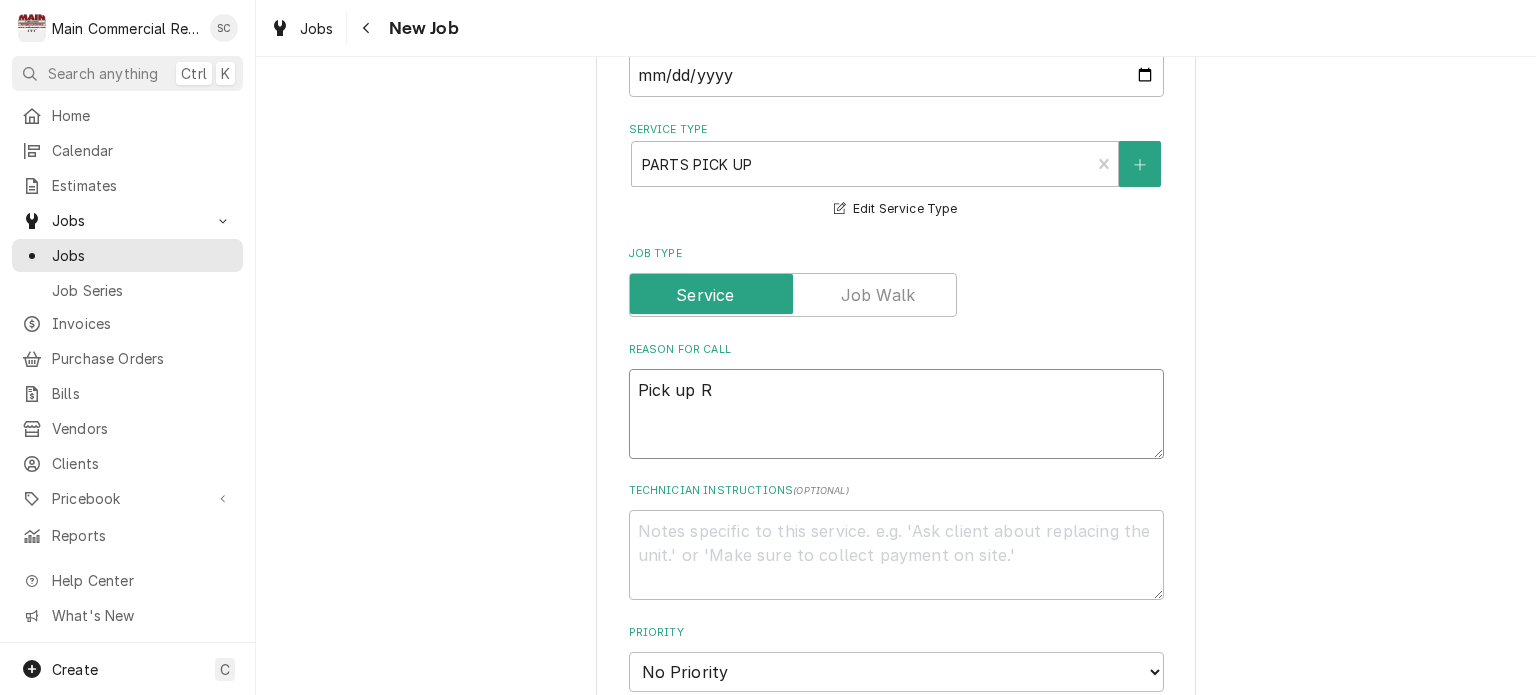 type on "x" 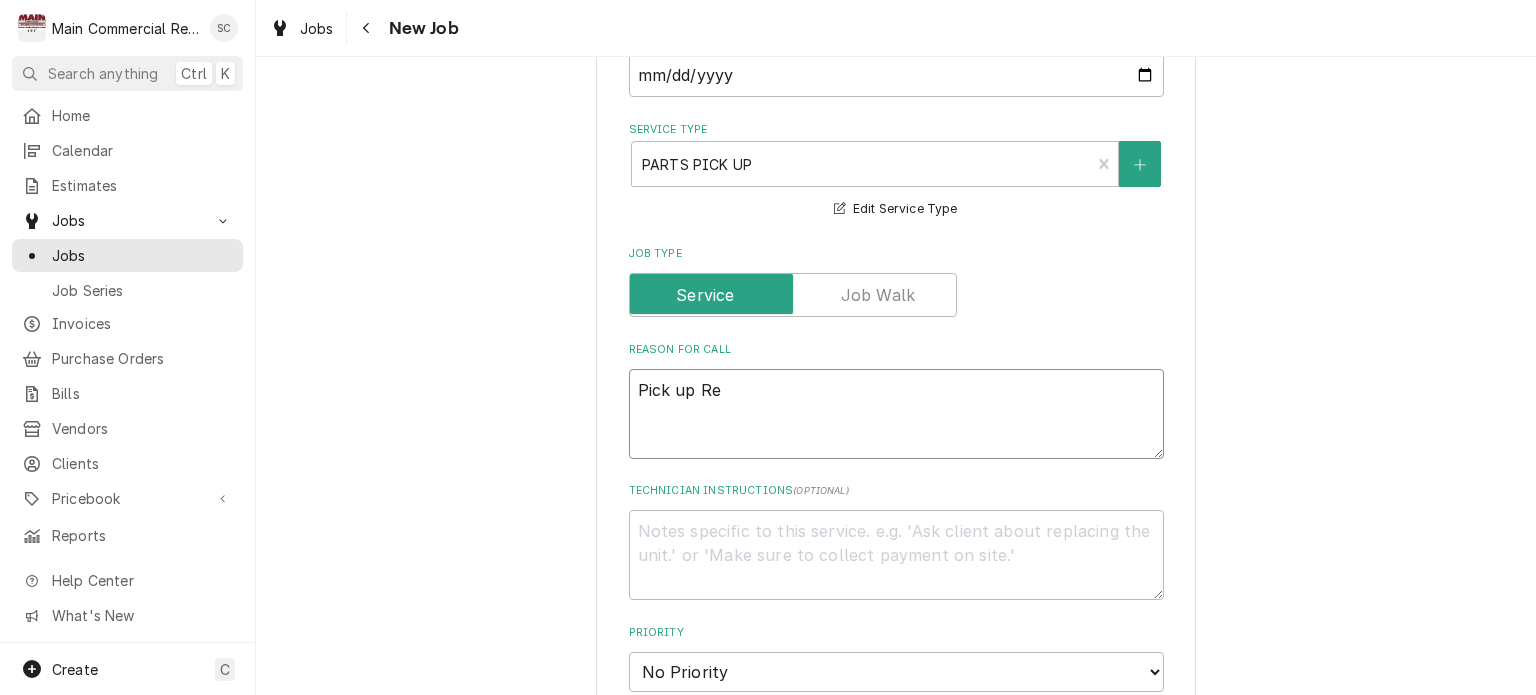 type on "x" 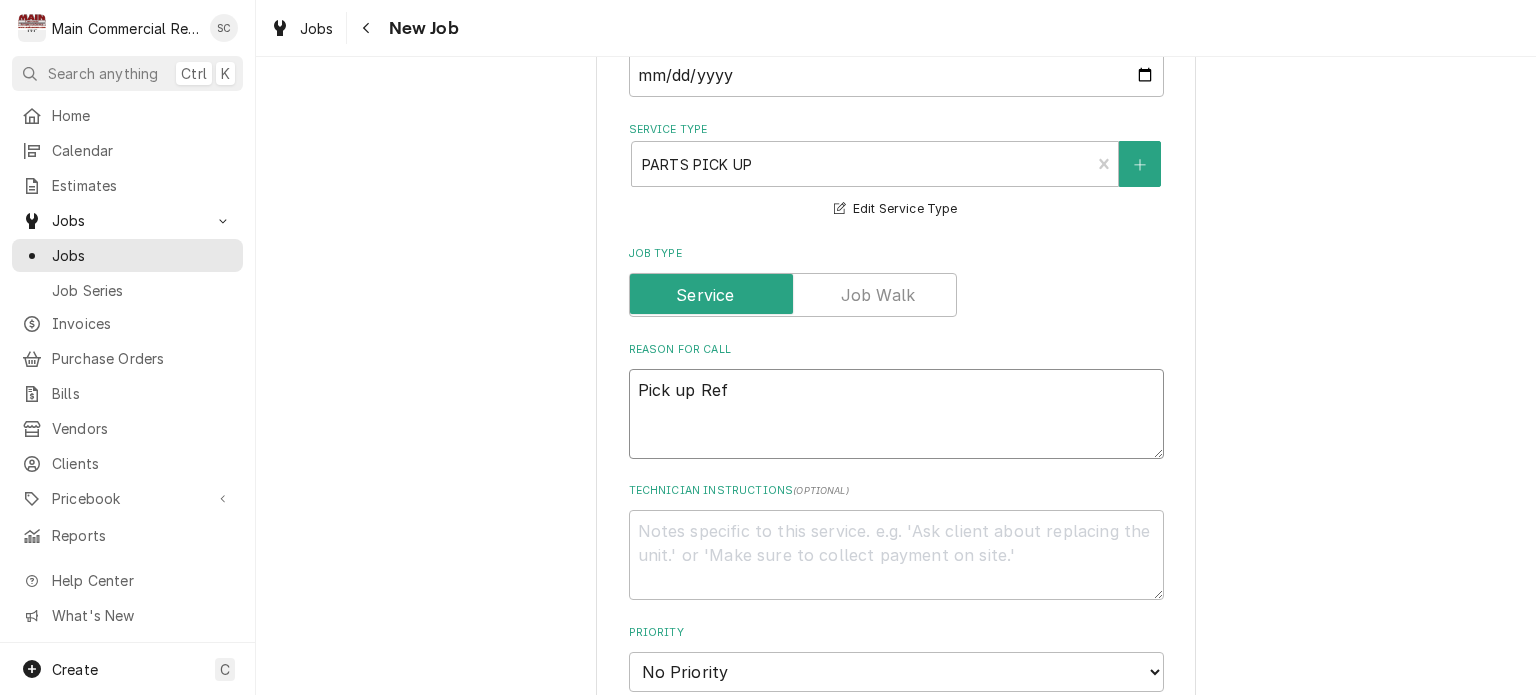type on "x" 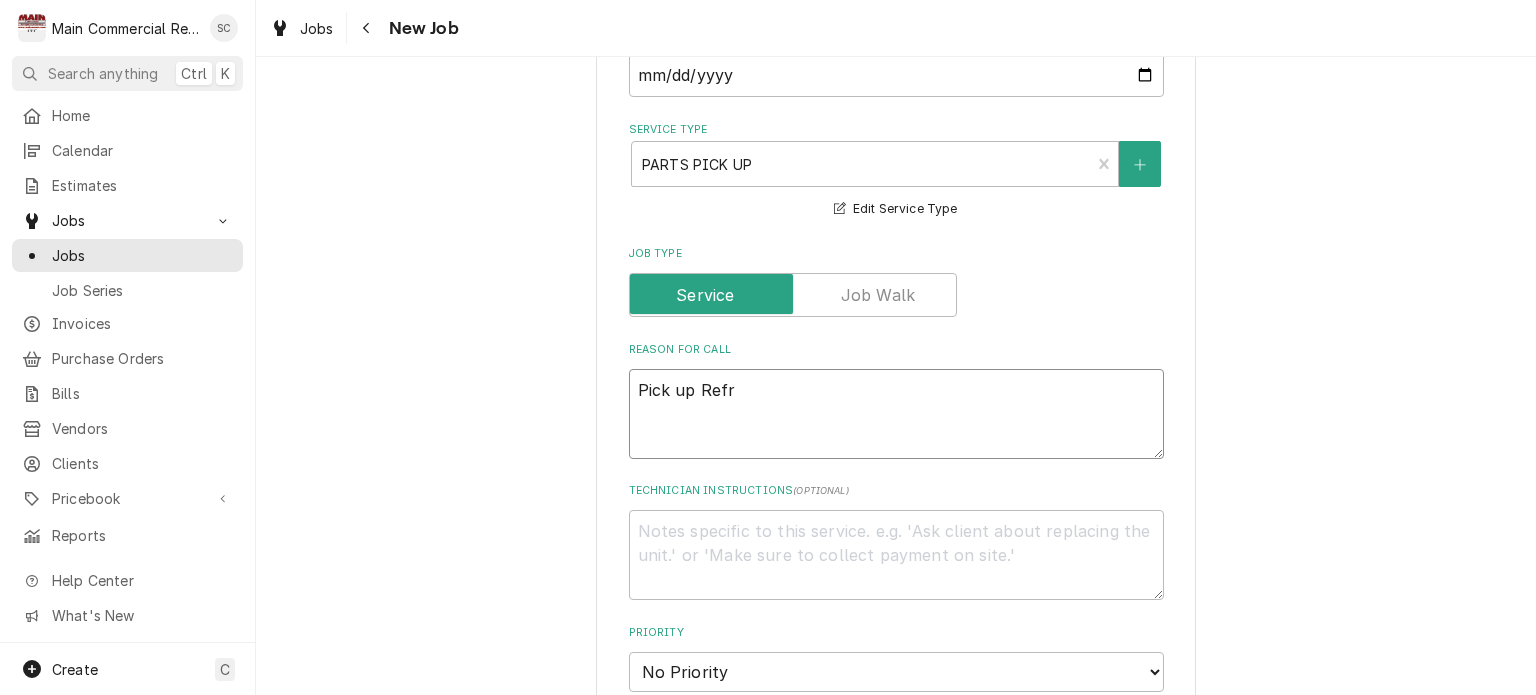 type on "x" 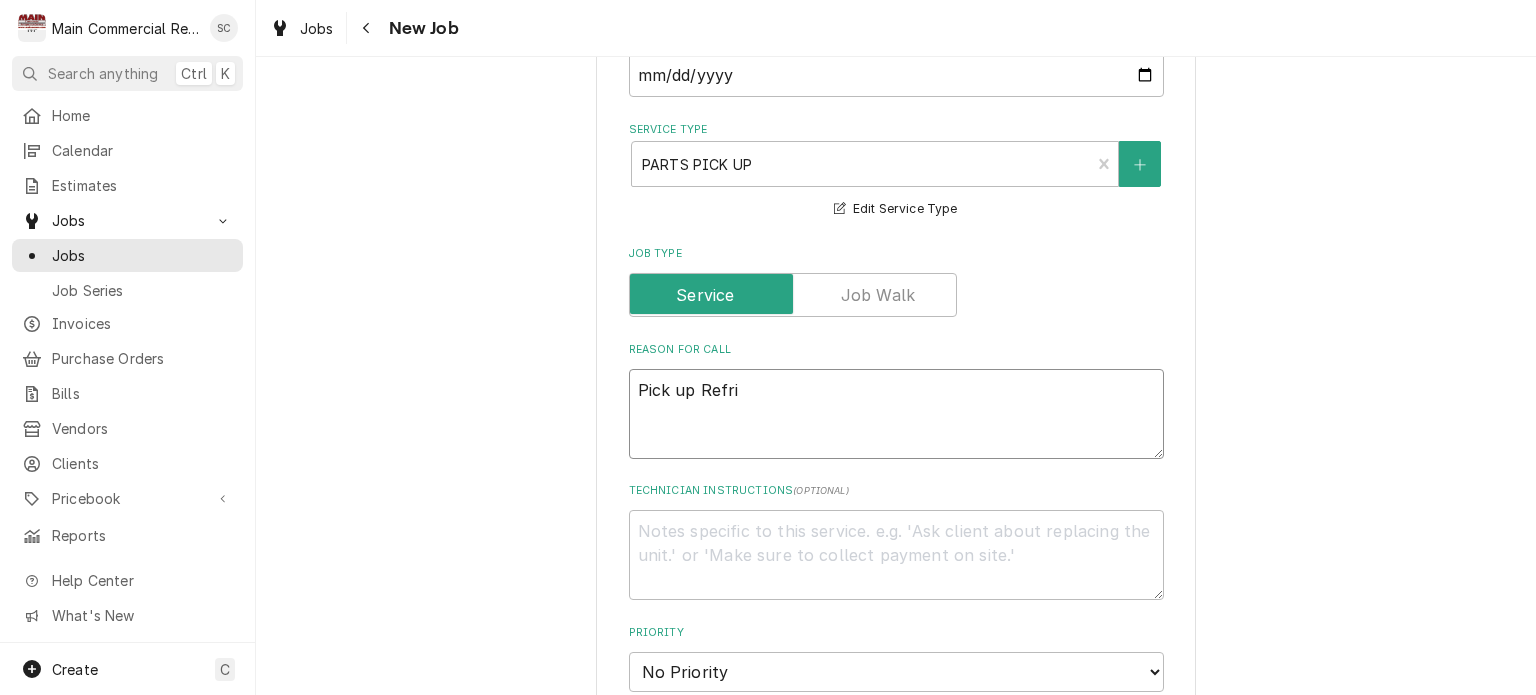 type on "x" 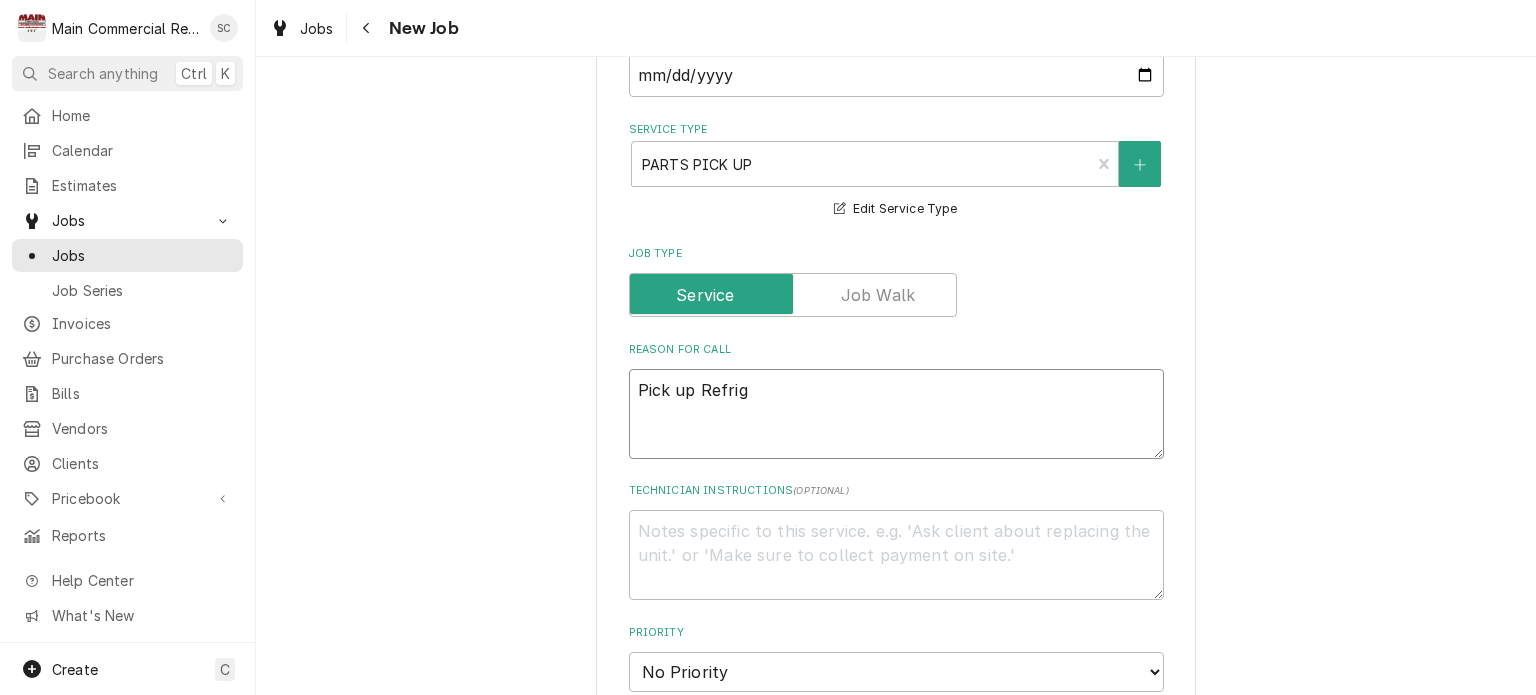 type on "x" 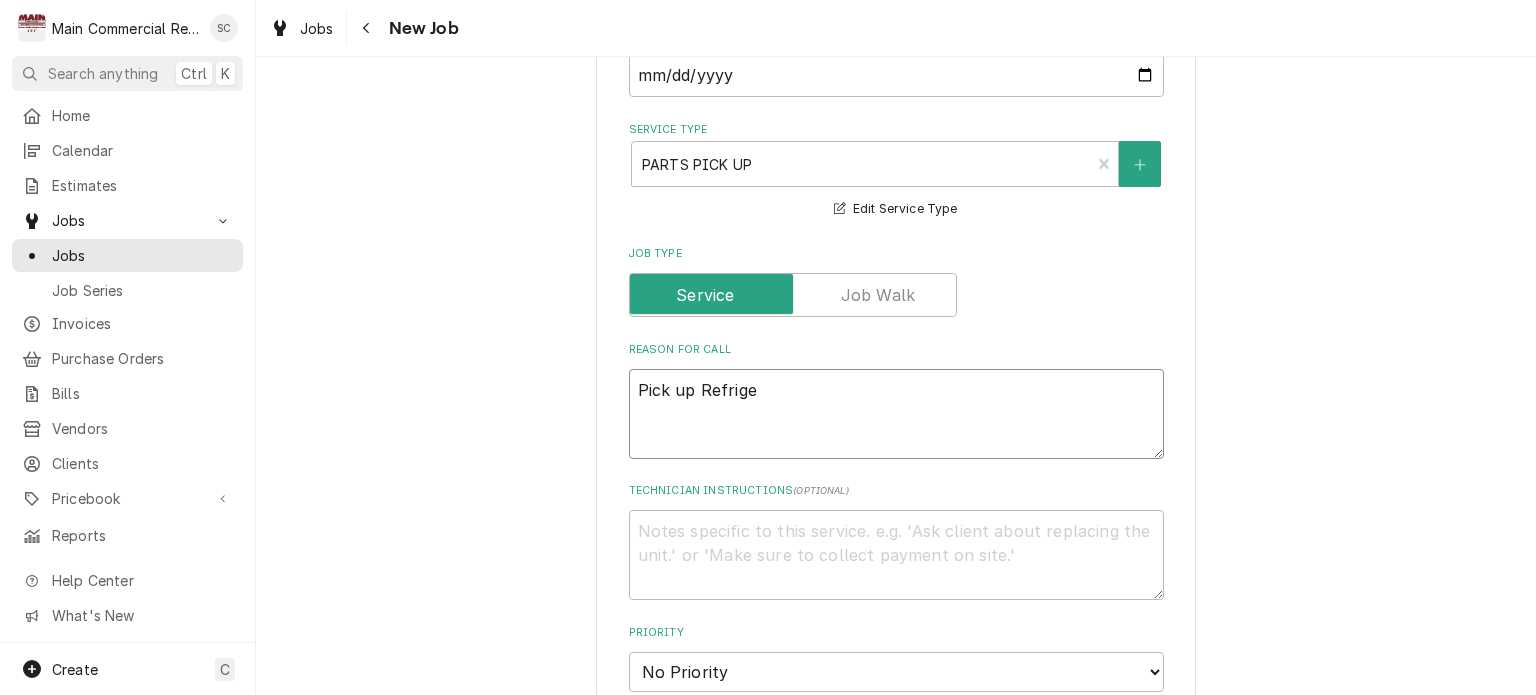 type on "x" 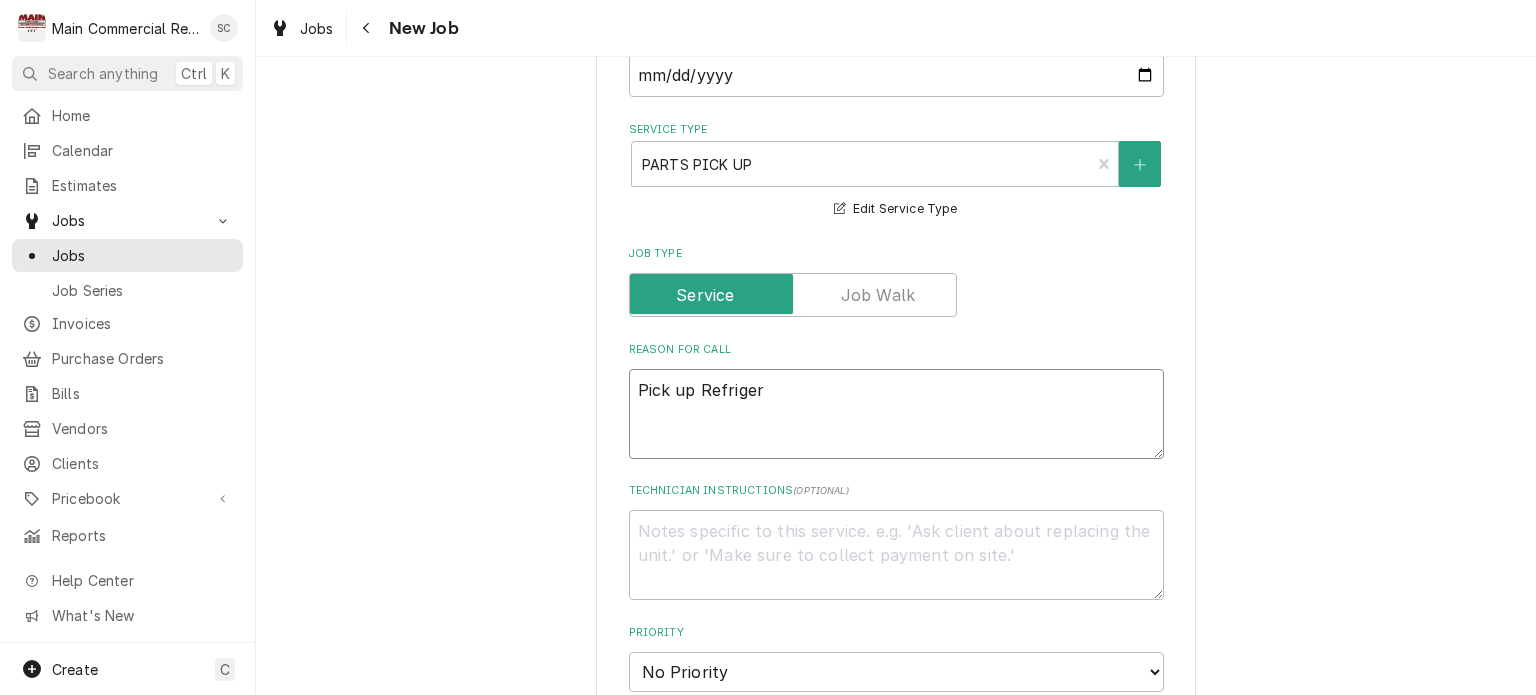 type on "x" 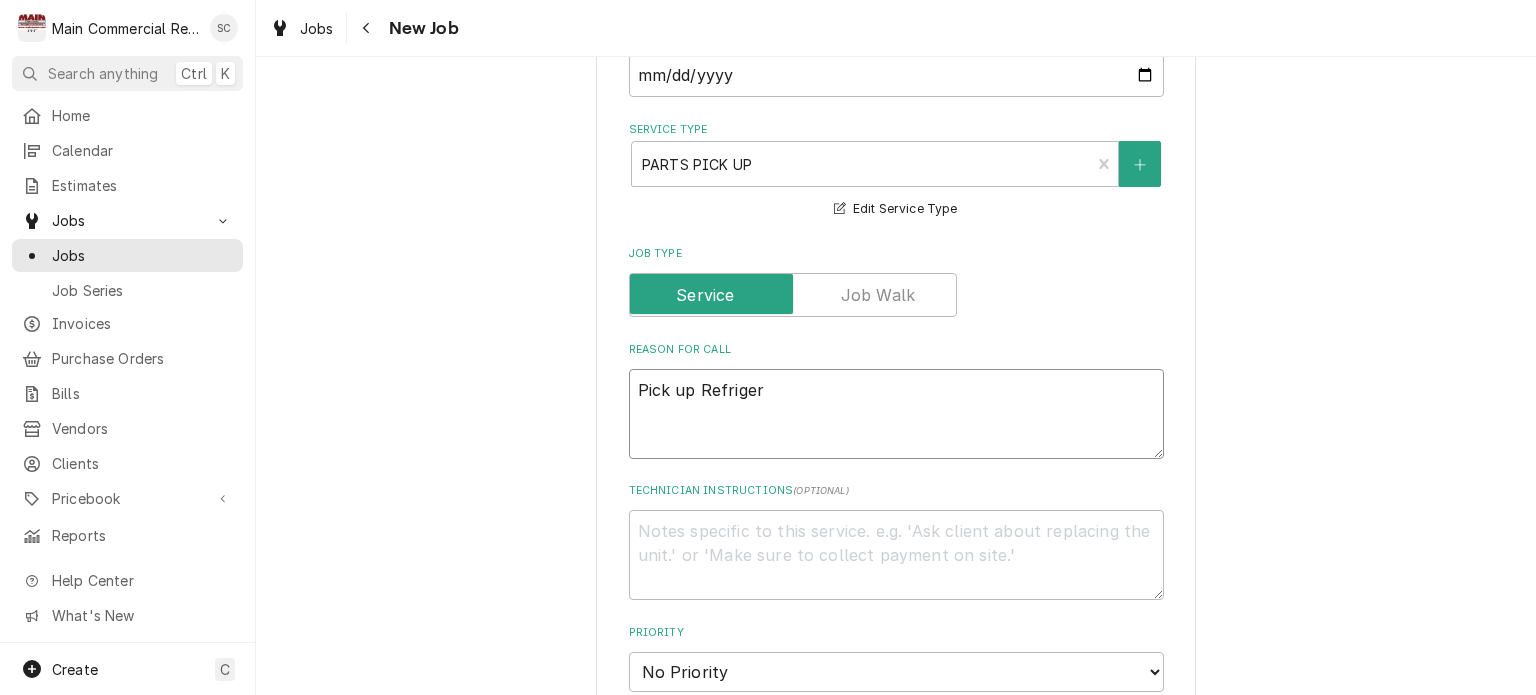 type on "Pick up Refrigera" 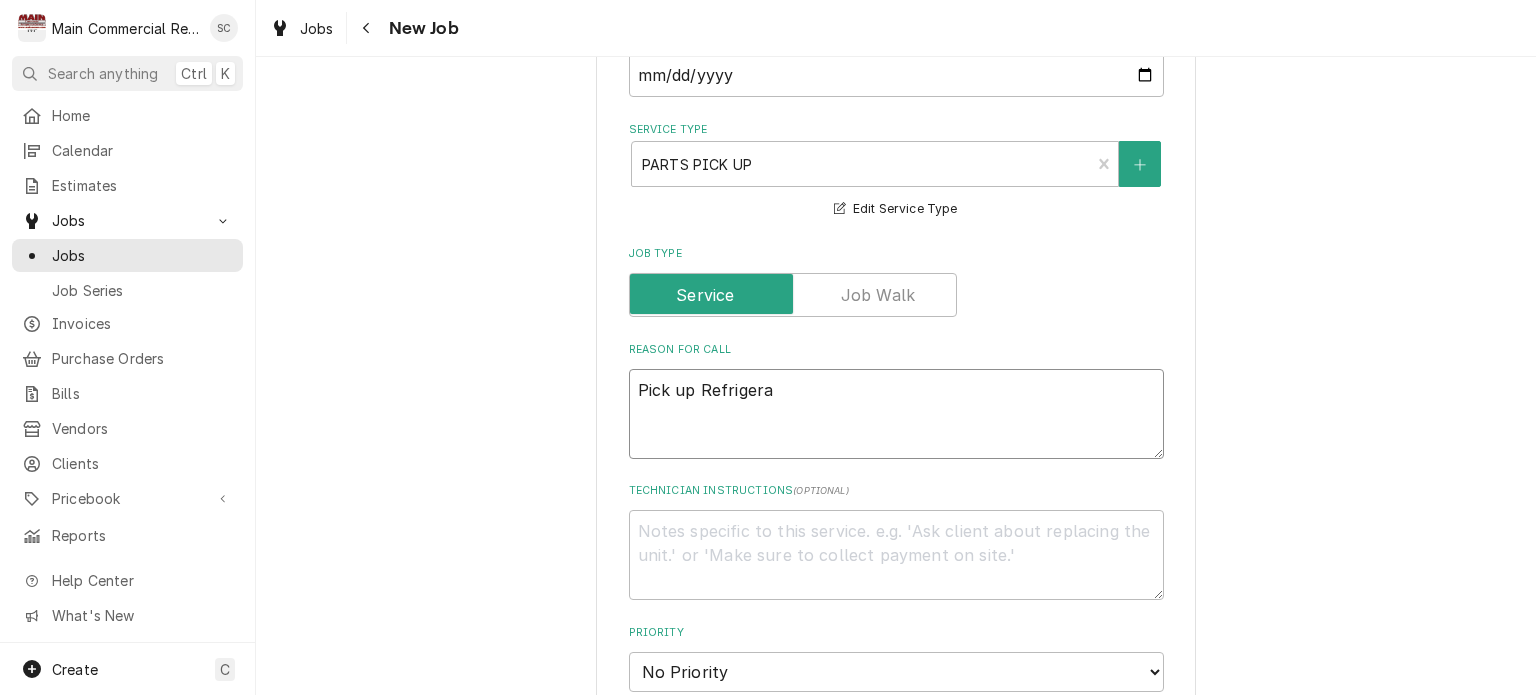 type on "x" 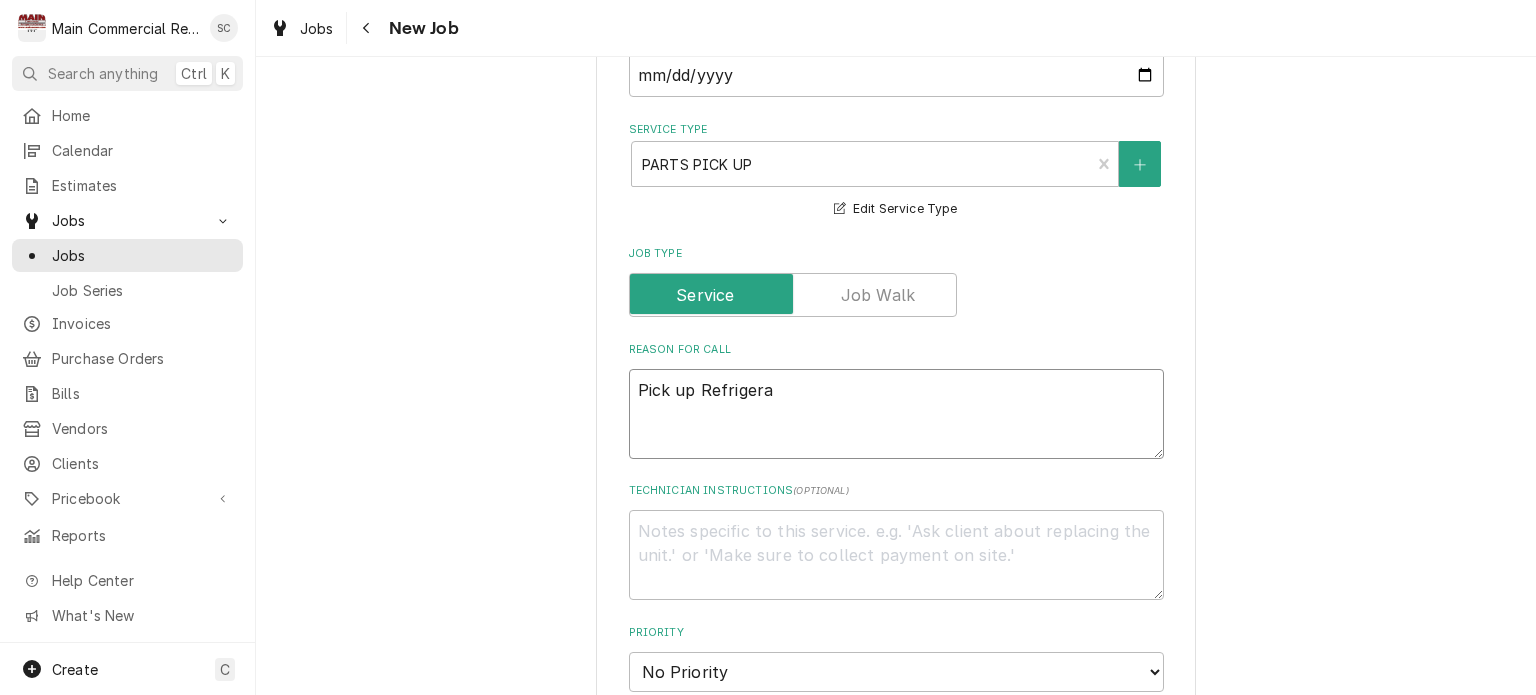 type on "Pick up Refrigerat" 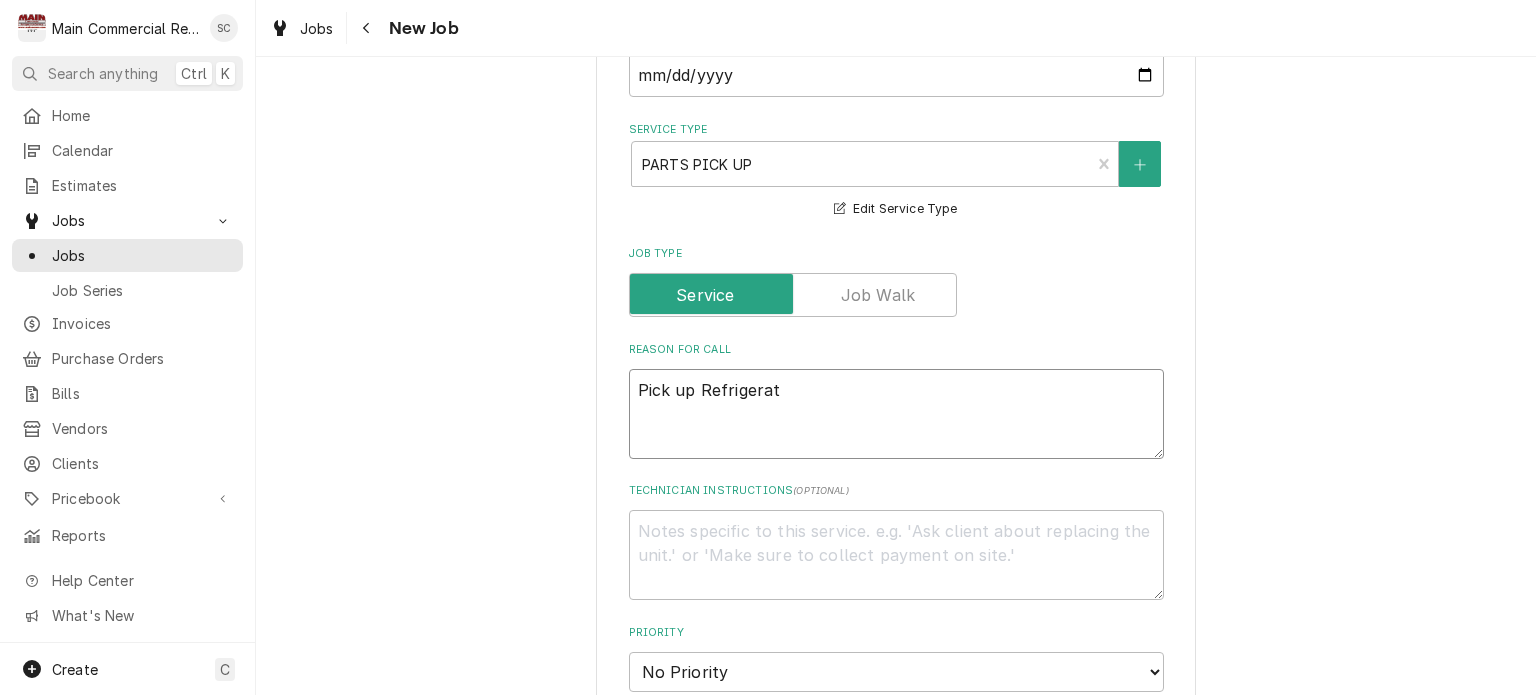 type on "x" 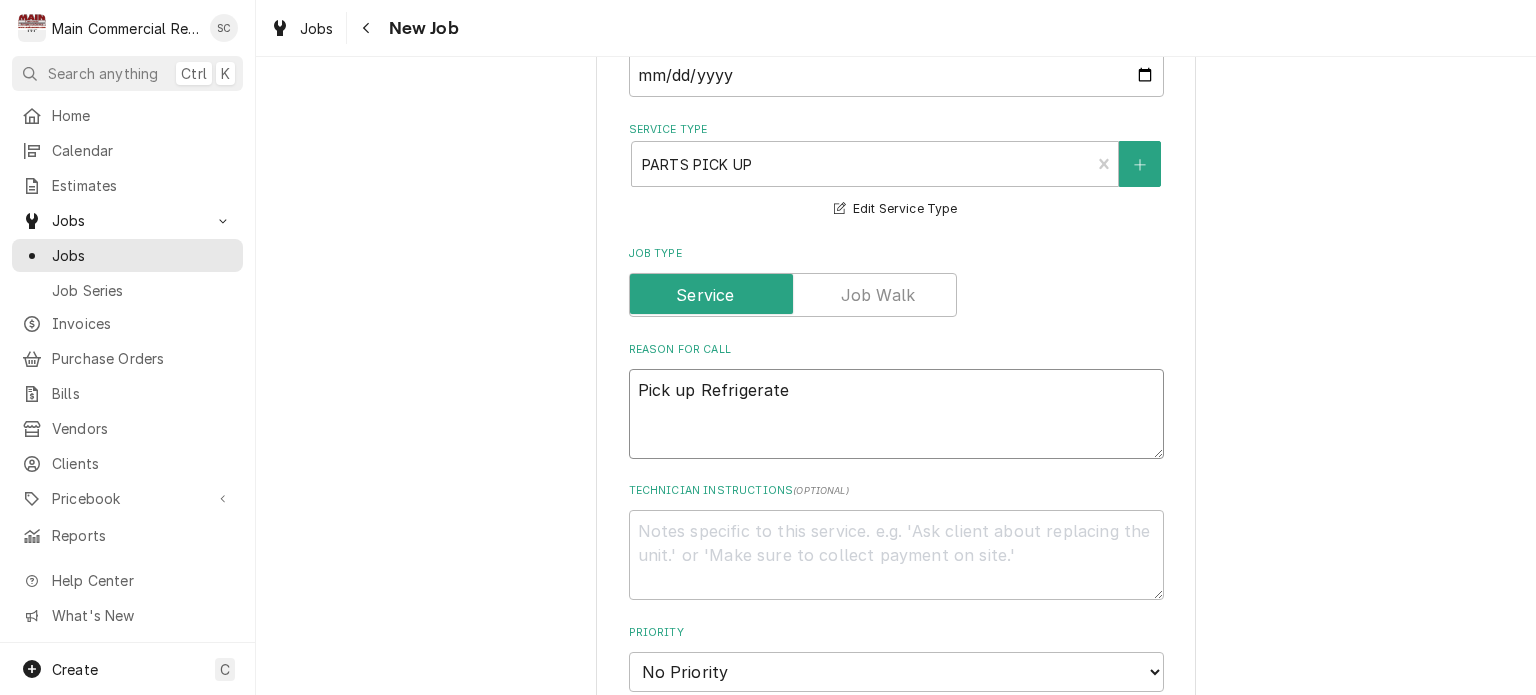 type on "x" 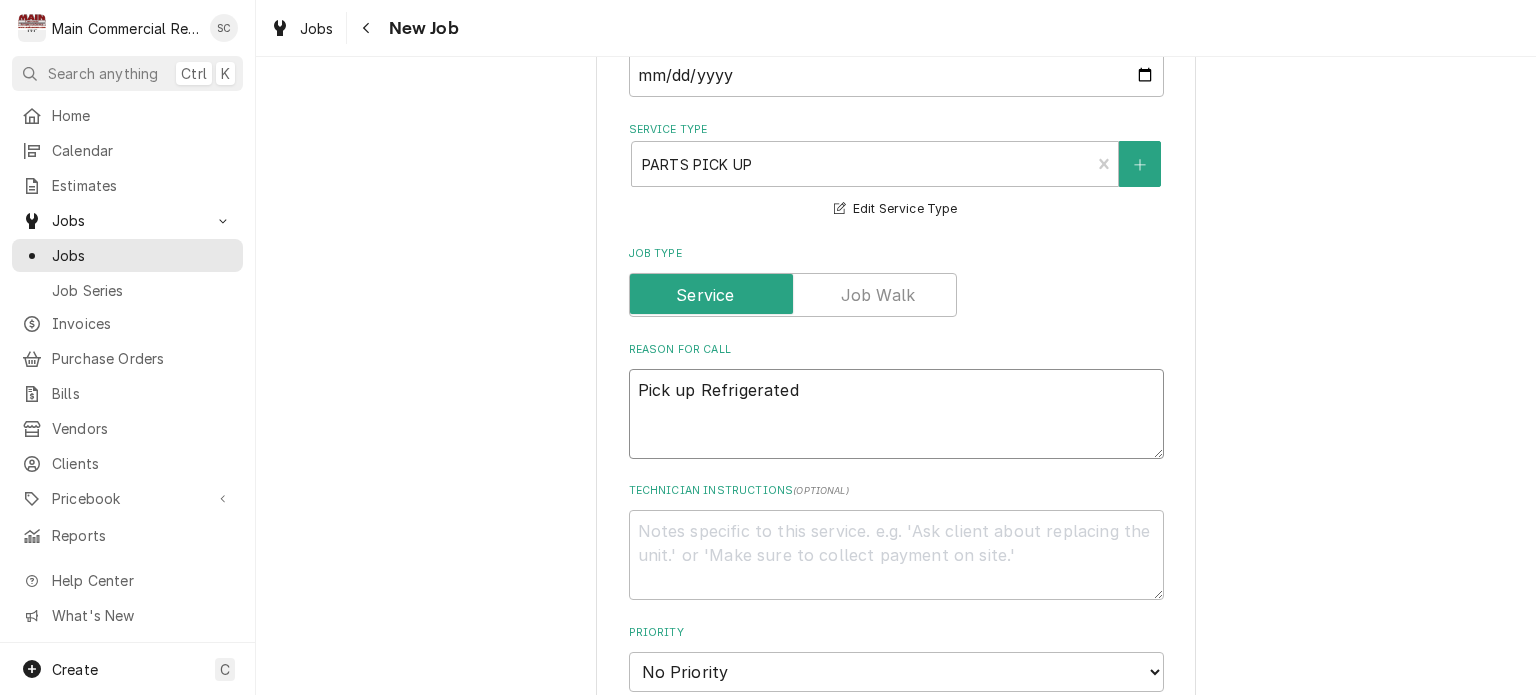 type on "x" 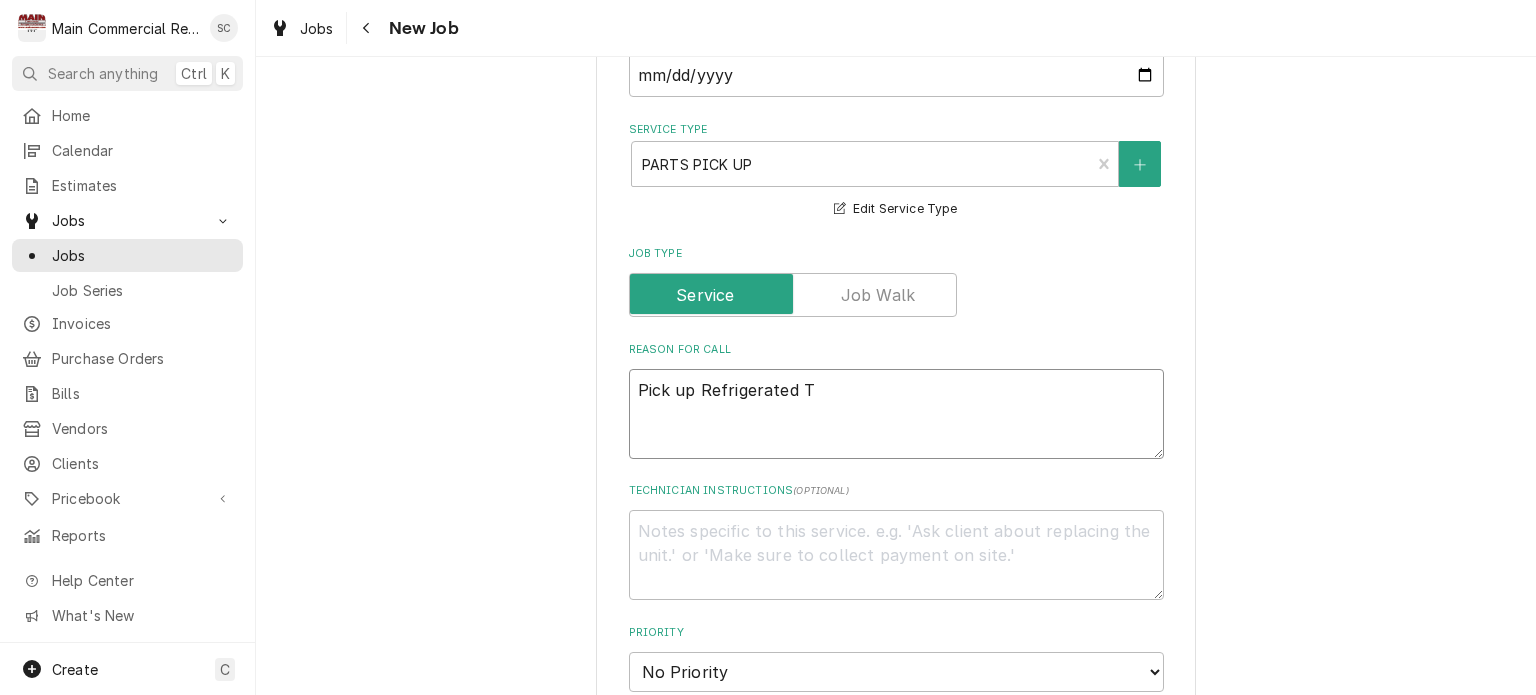 type on "x" 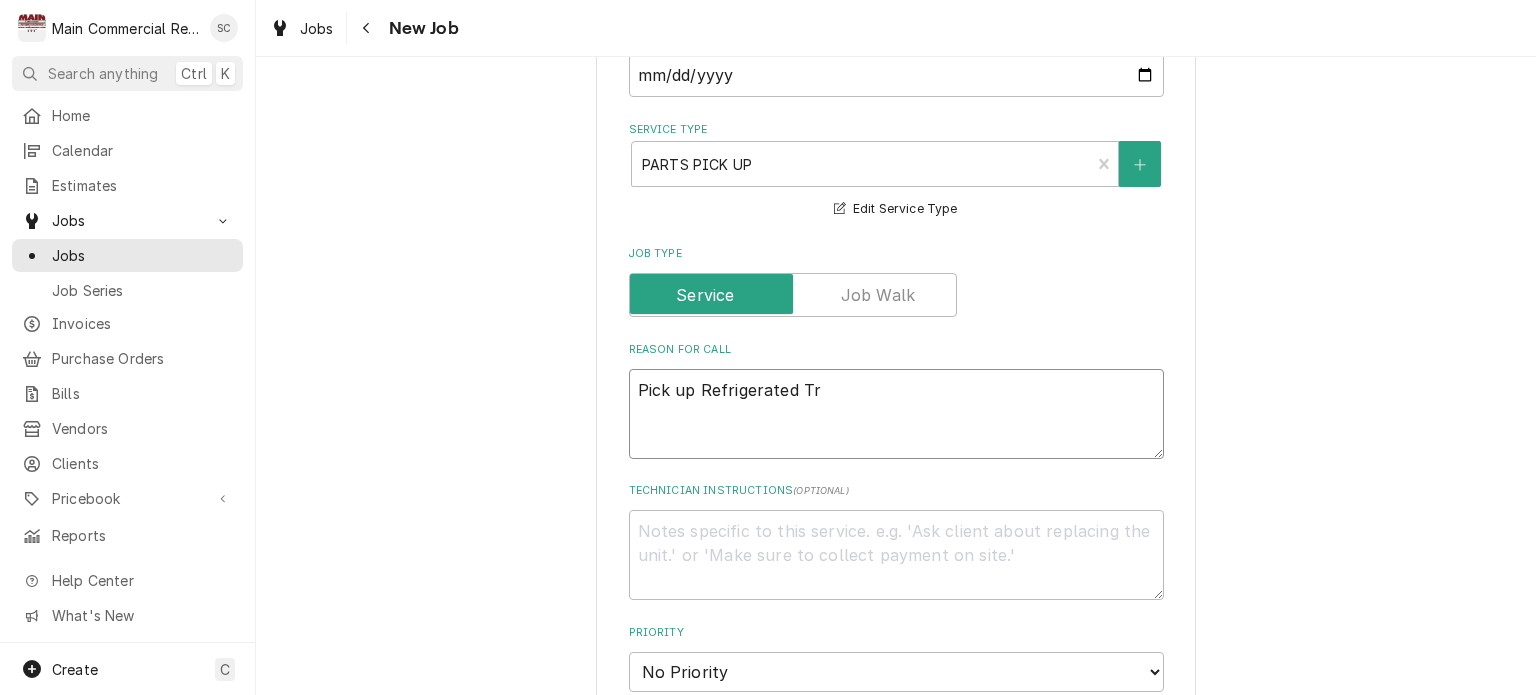 type on "x" 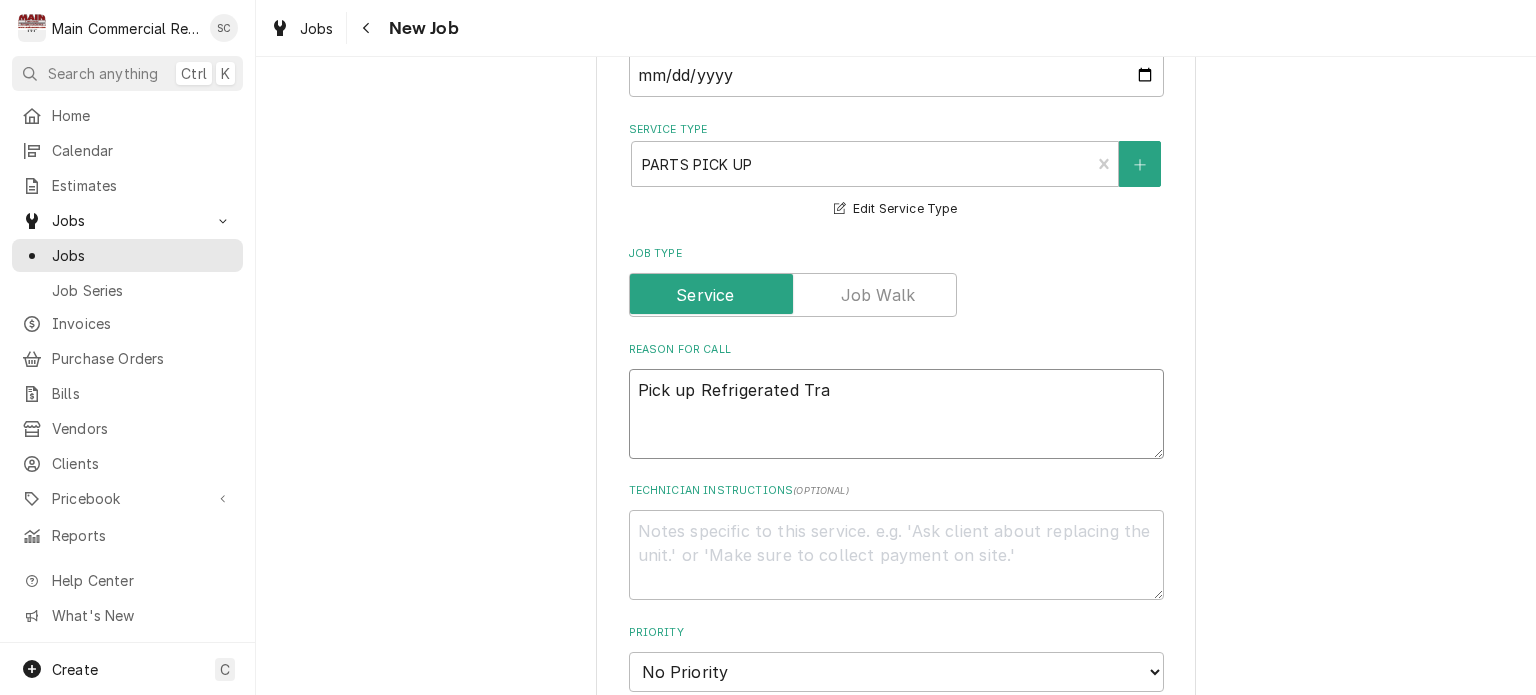 type on "x" 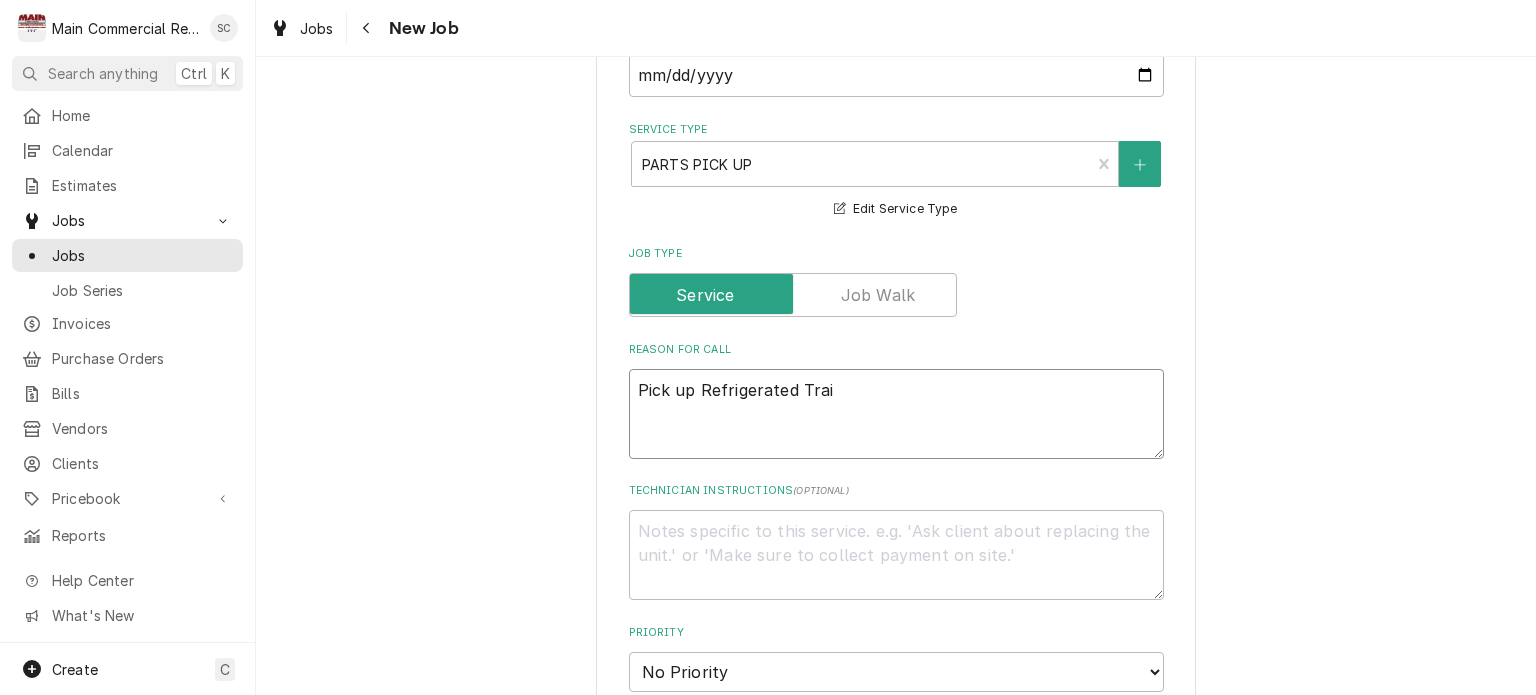 type on "x" 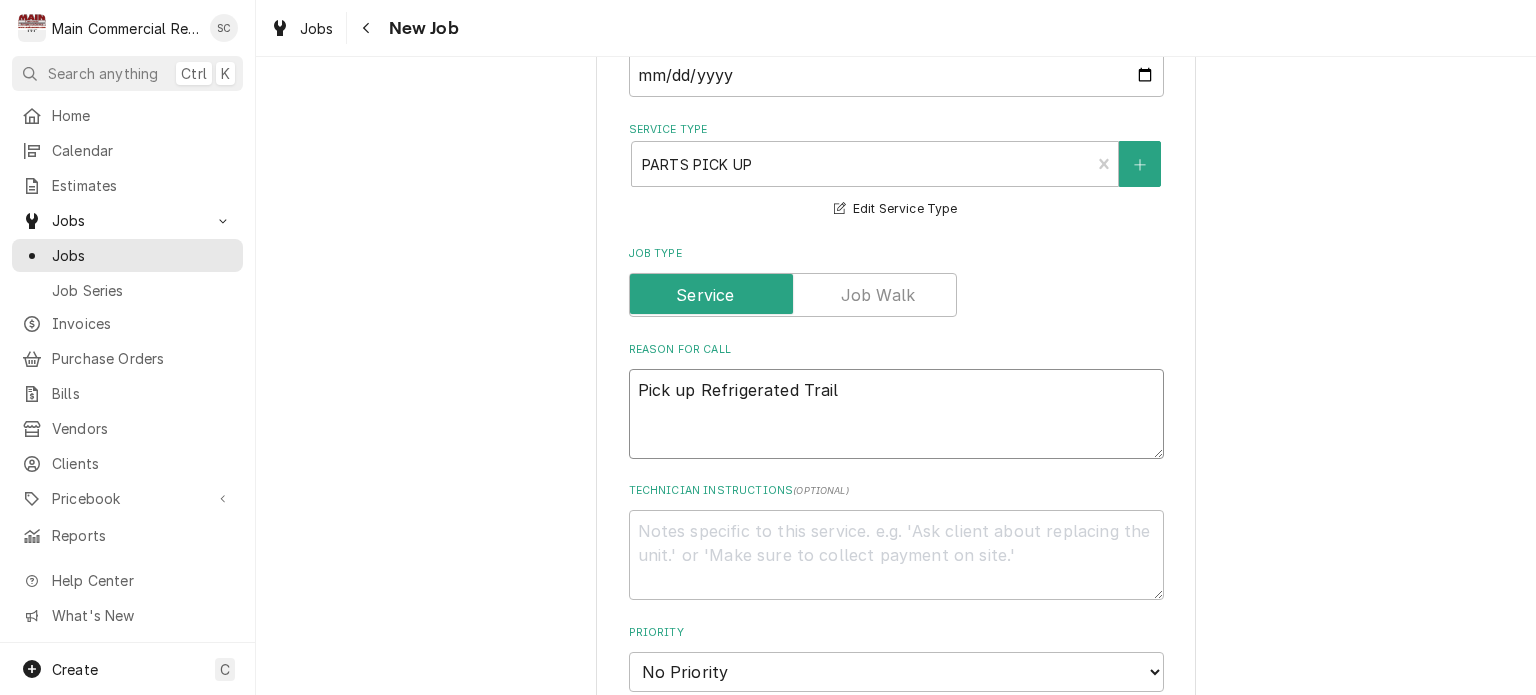type on "x" 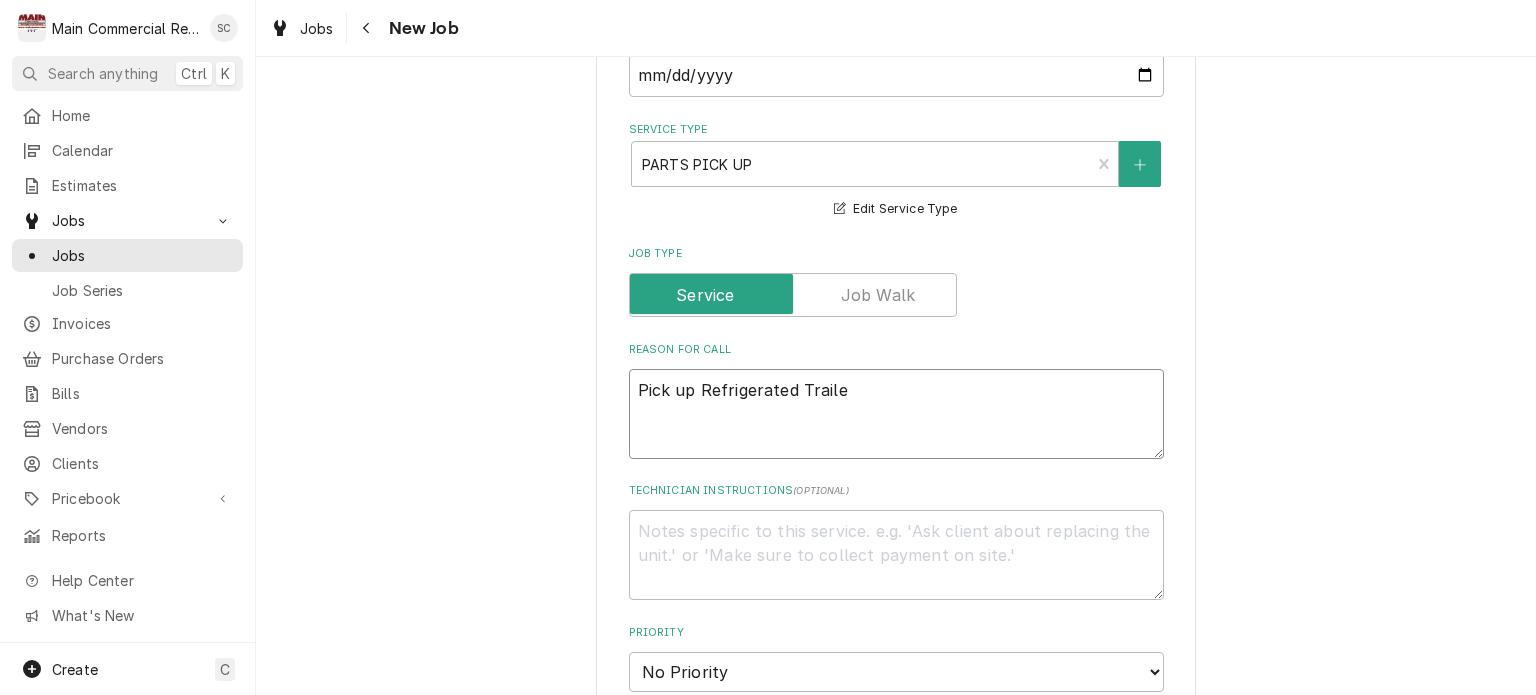 type on "x" 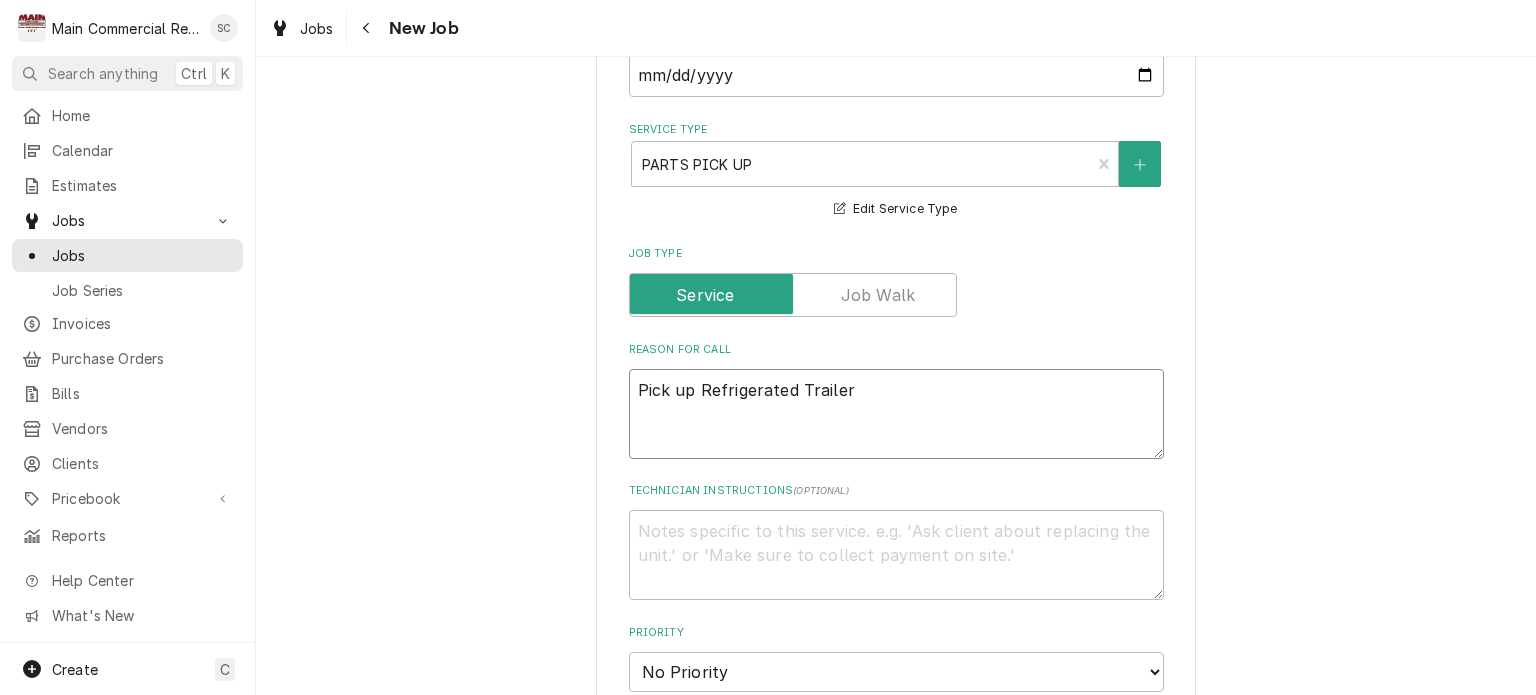 type on "x" 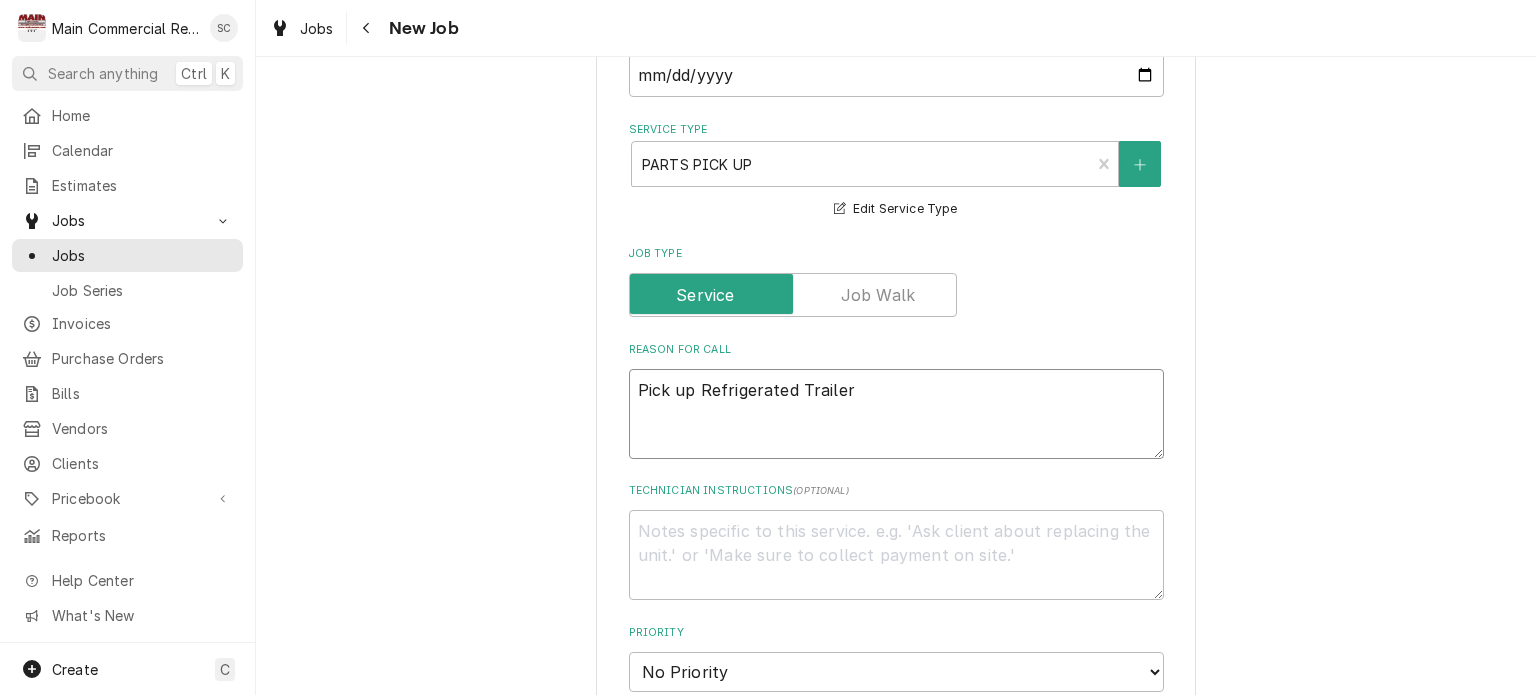 type on "x" 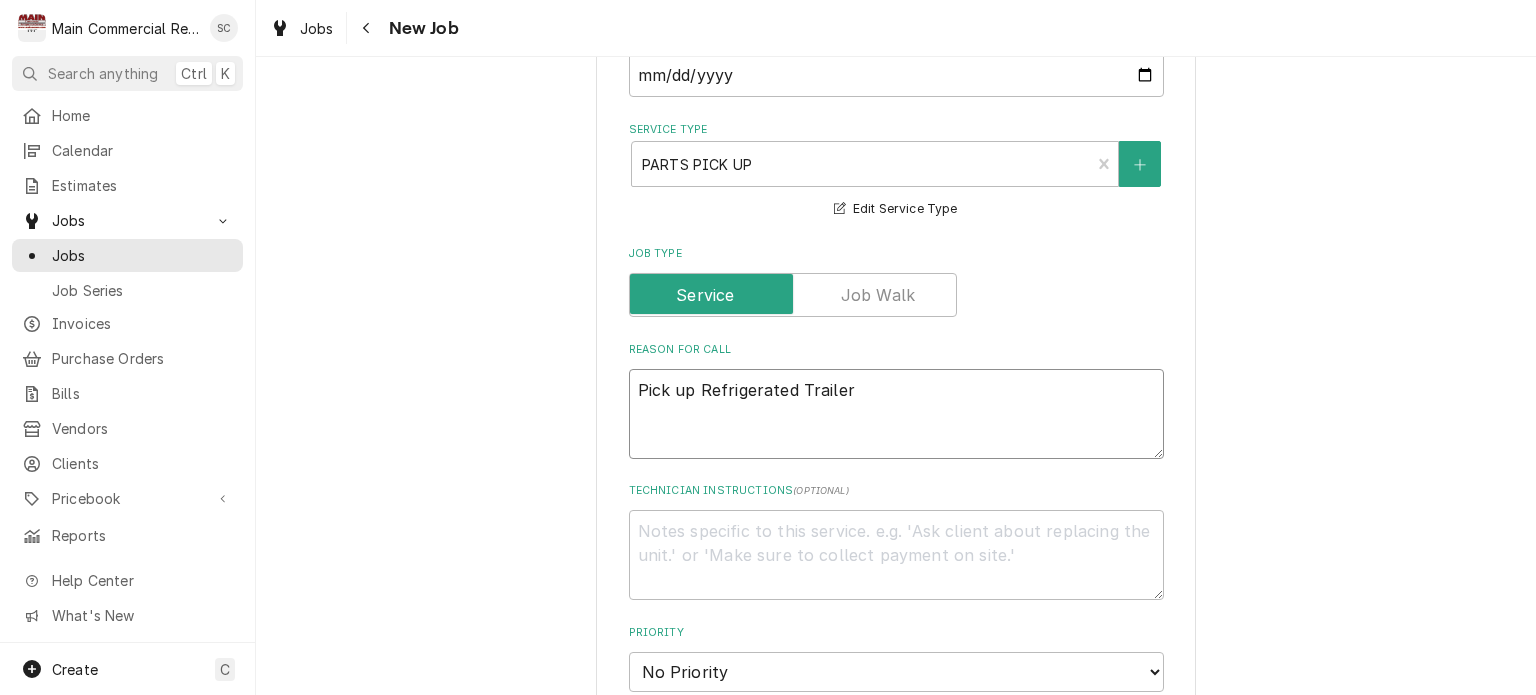 type on "Pick up Refrigerated Trailer
T" 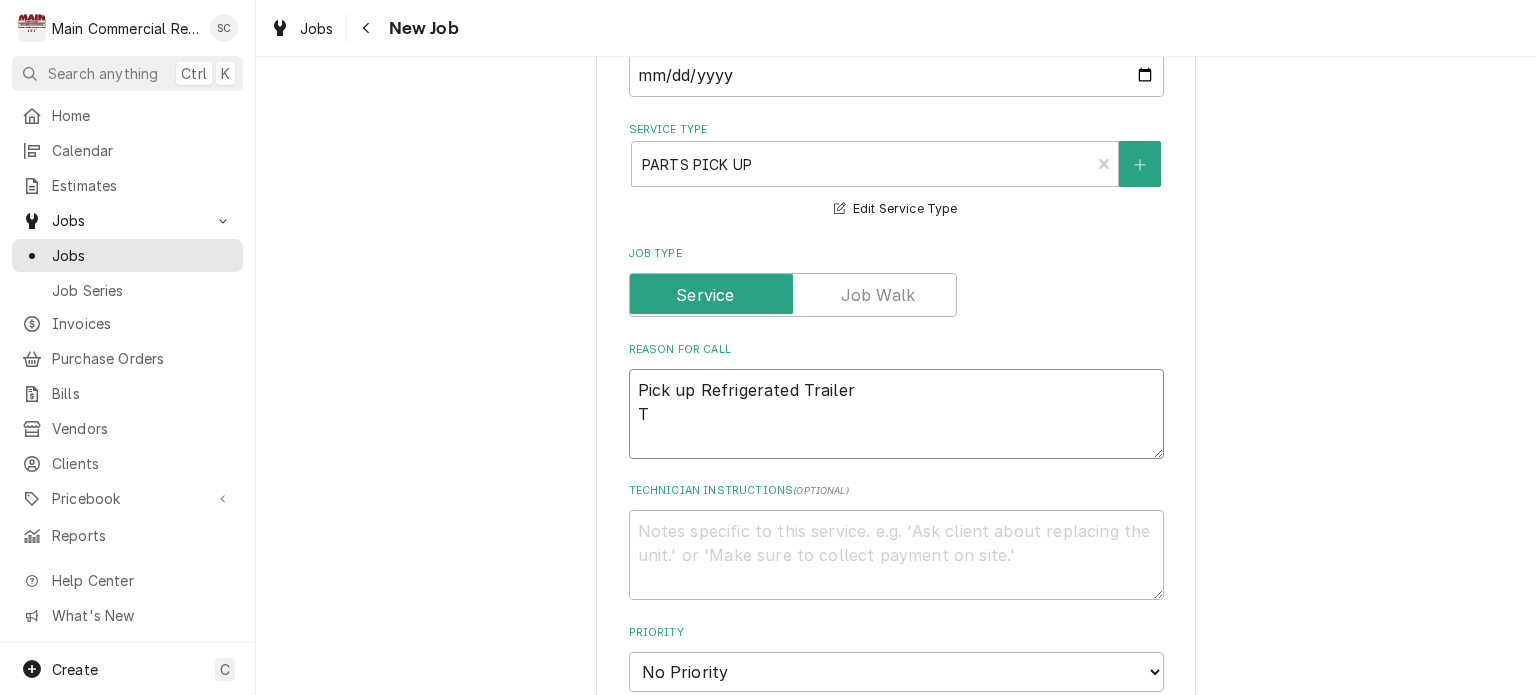 type on "x" 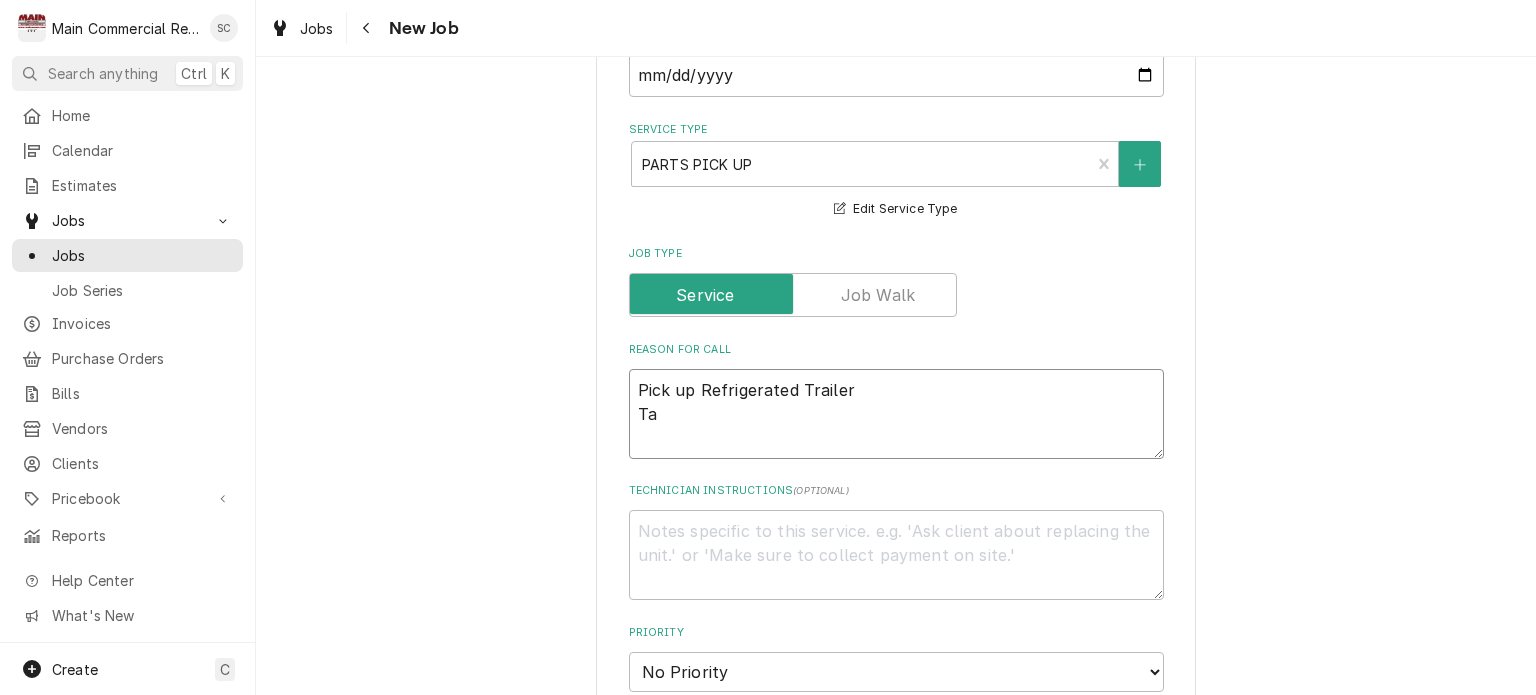 type on "x" 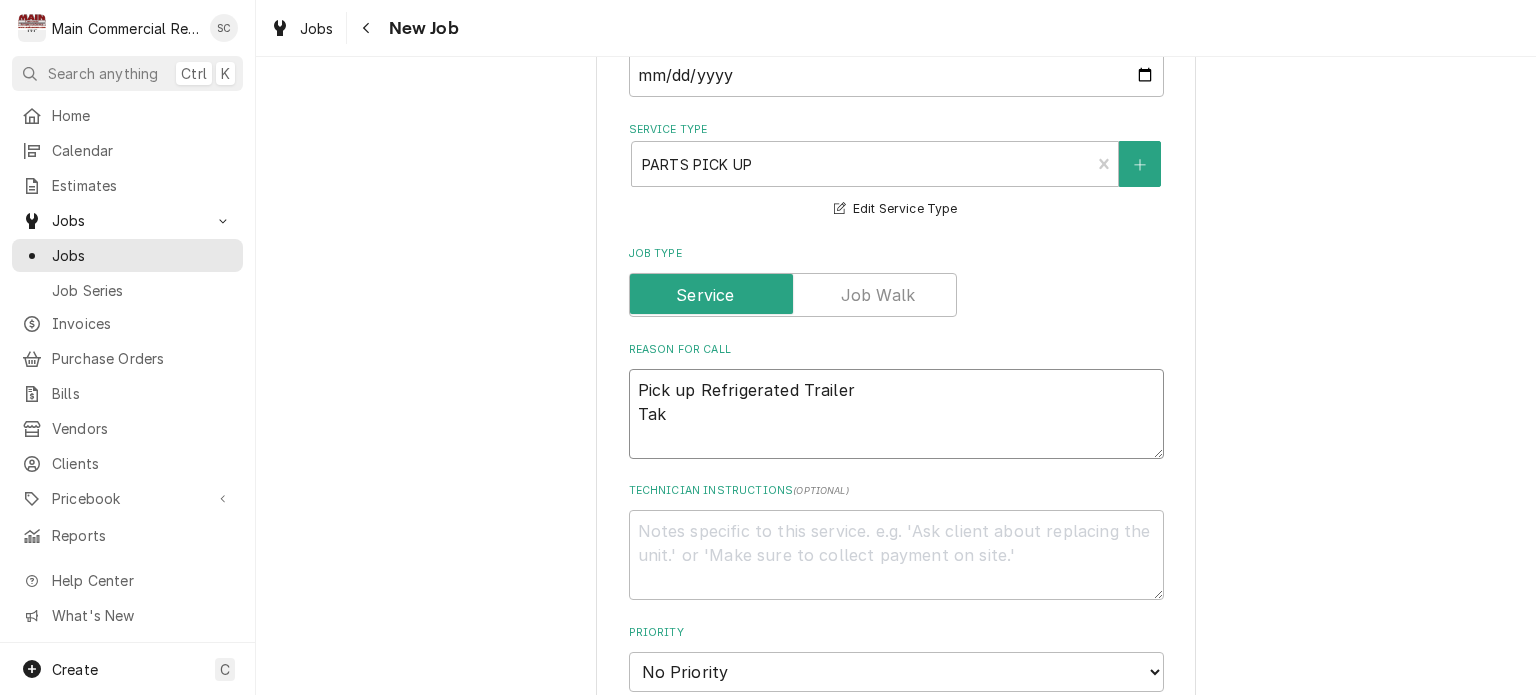 type on "x" 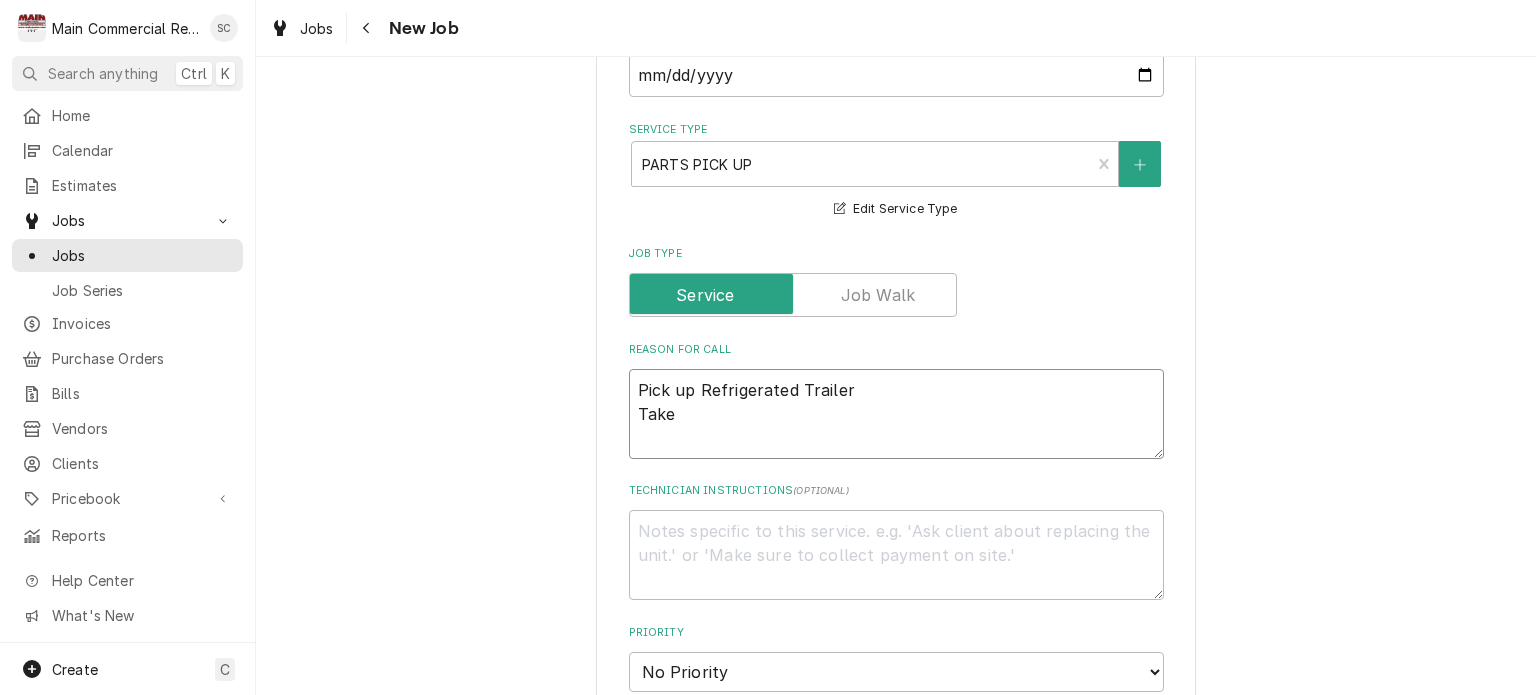 type on "x" 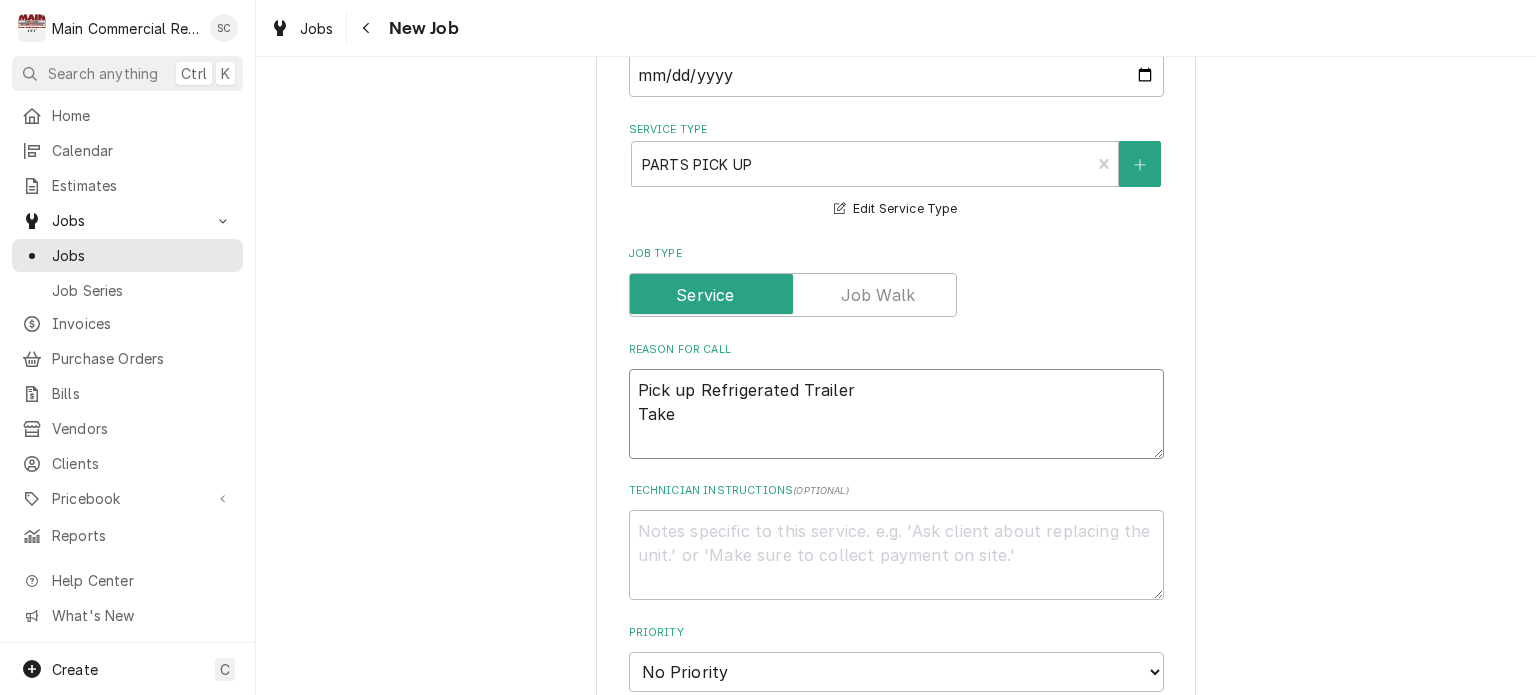 type on "x" 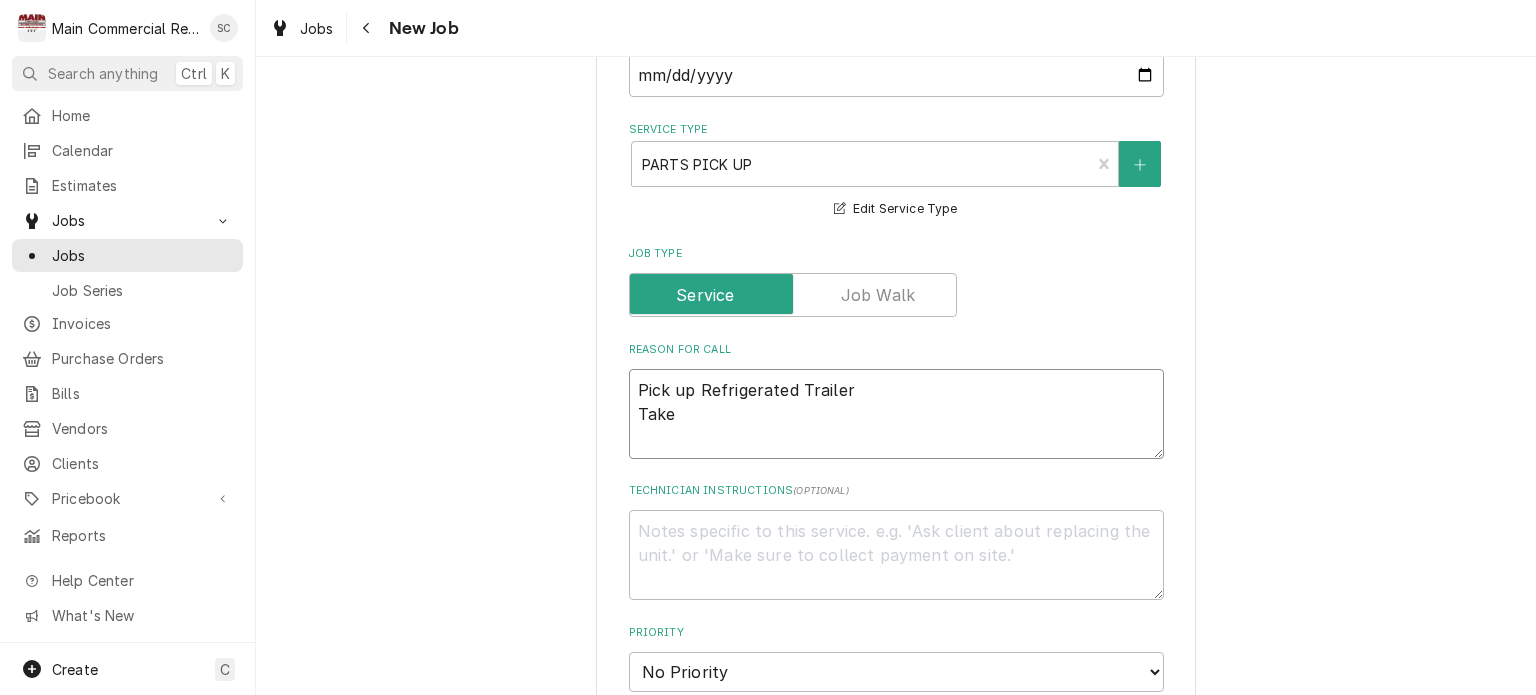 type on "Pick up Refrigerated Trailer
Take p" 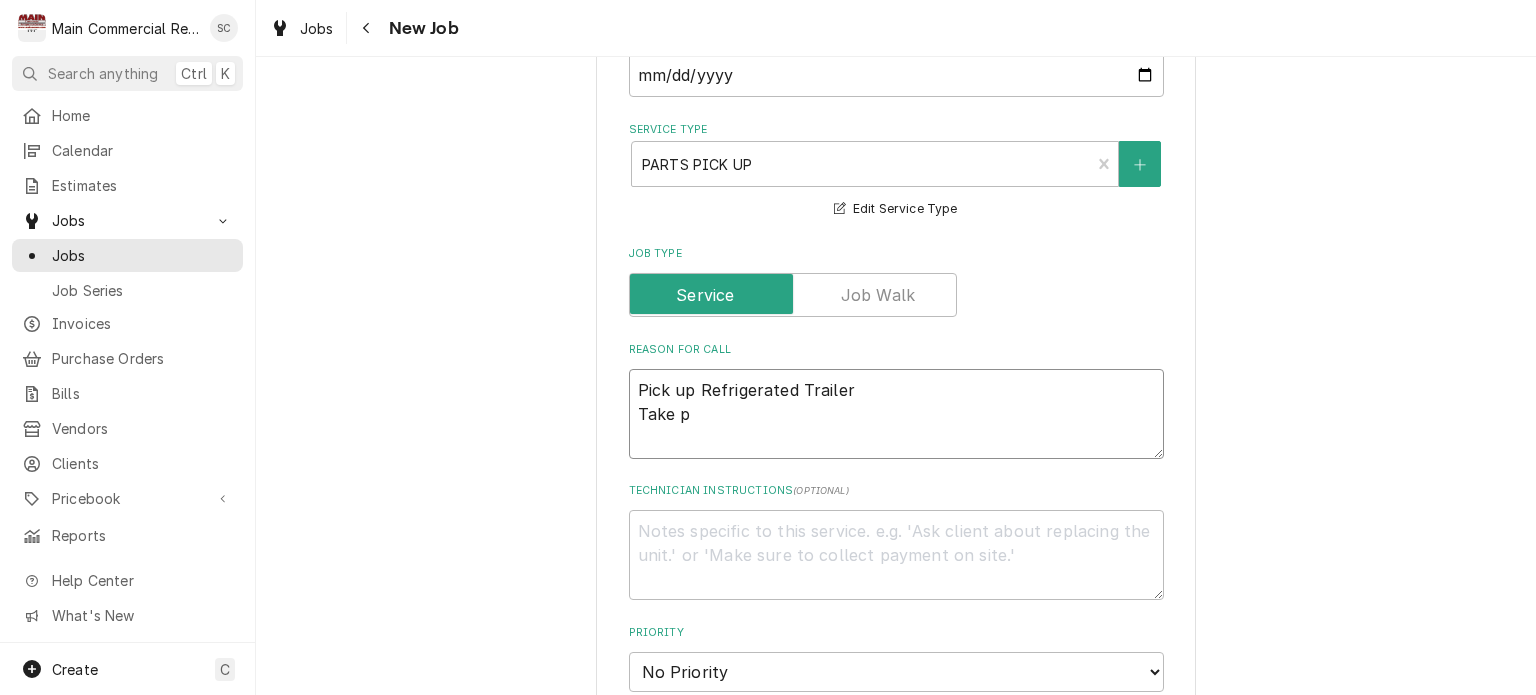 type on "x" 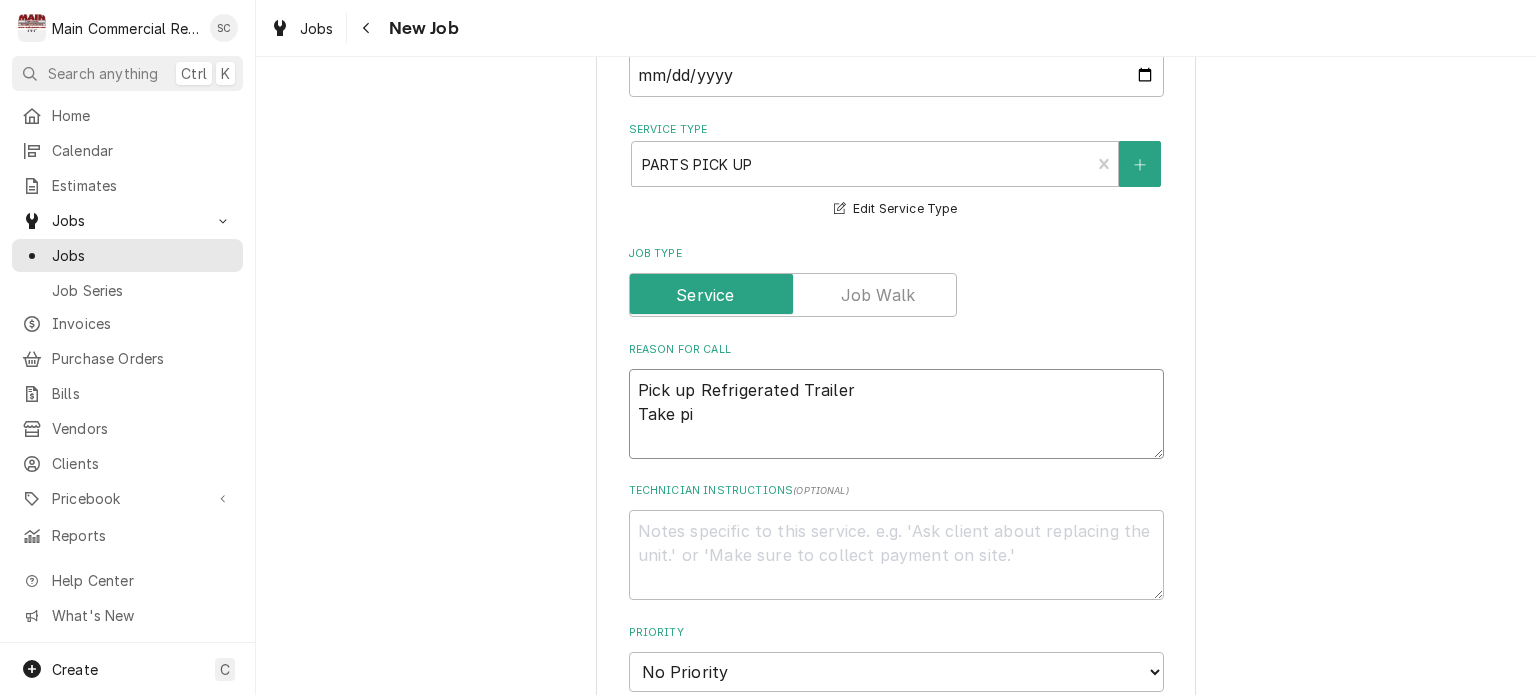 type on "x" 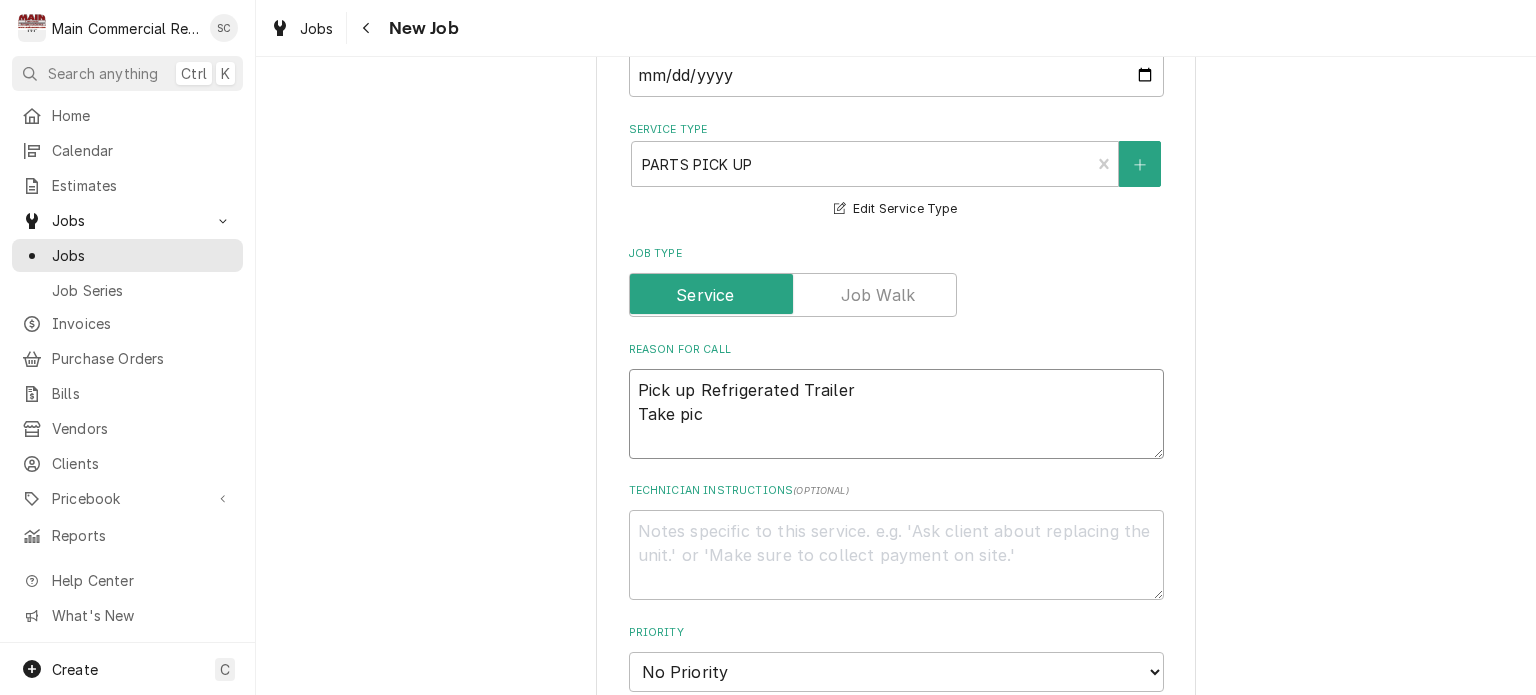 type on "x" 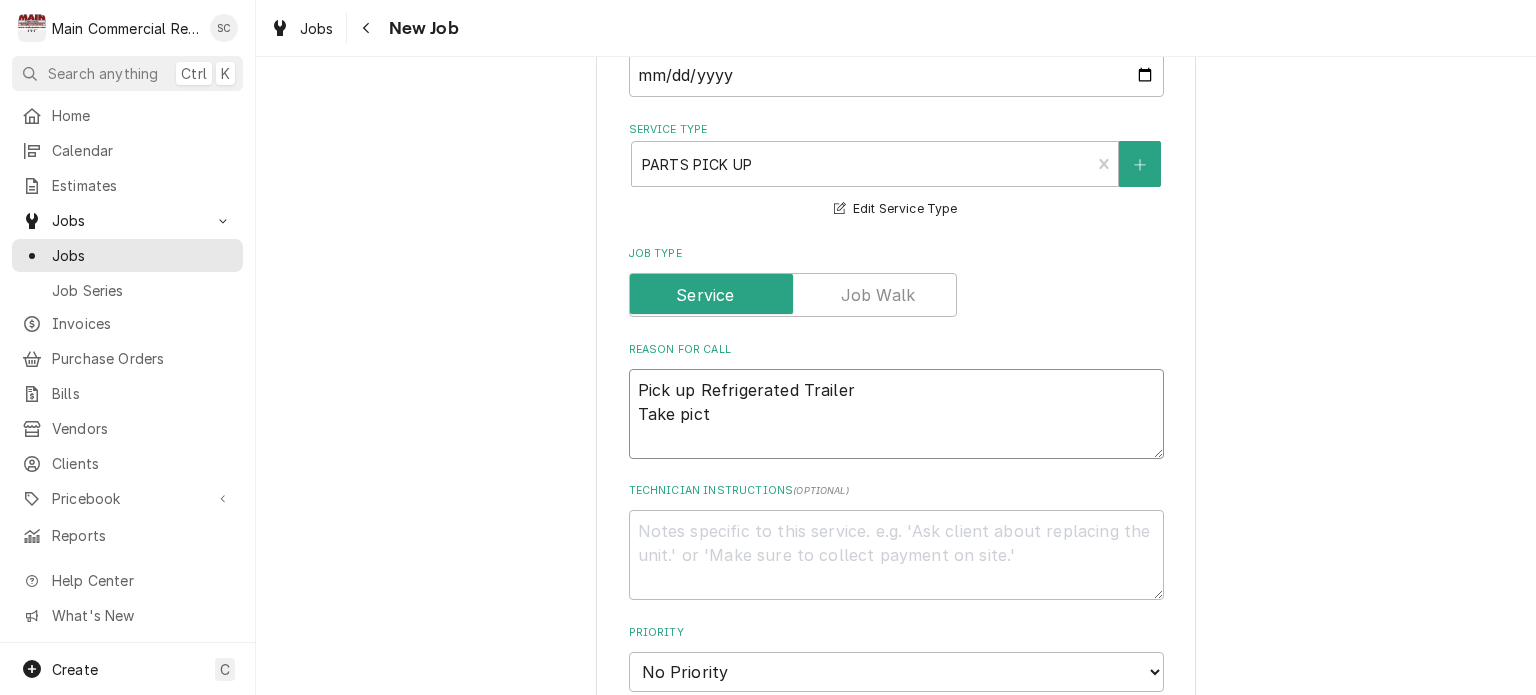 type on "x" 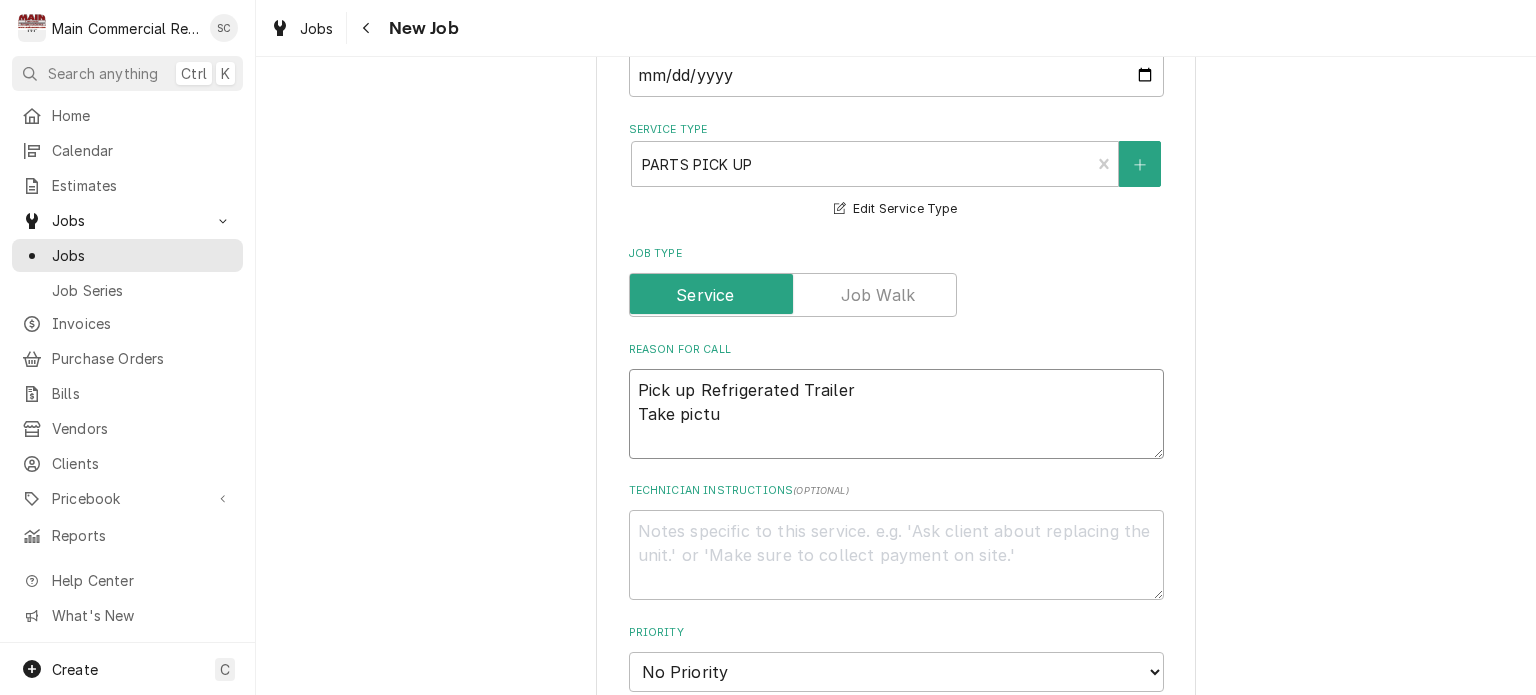type on "x" 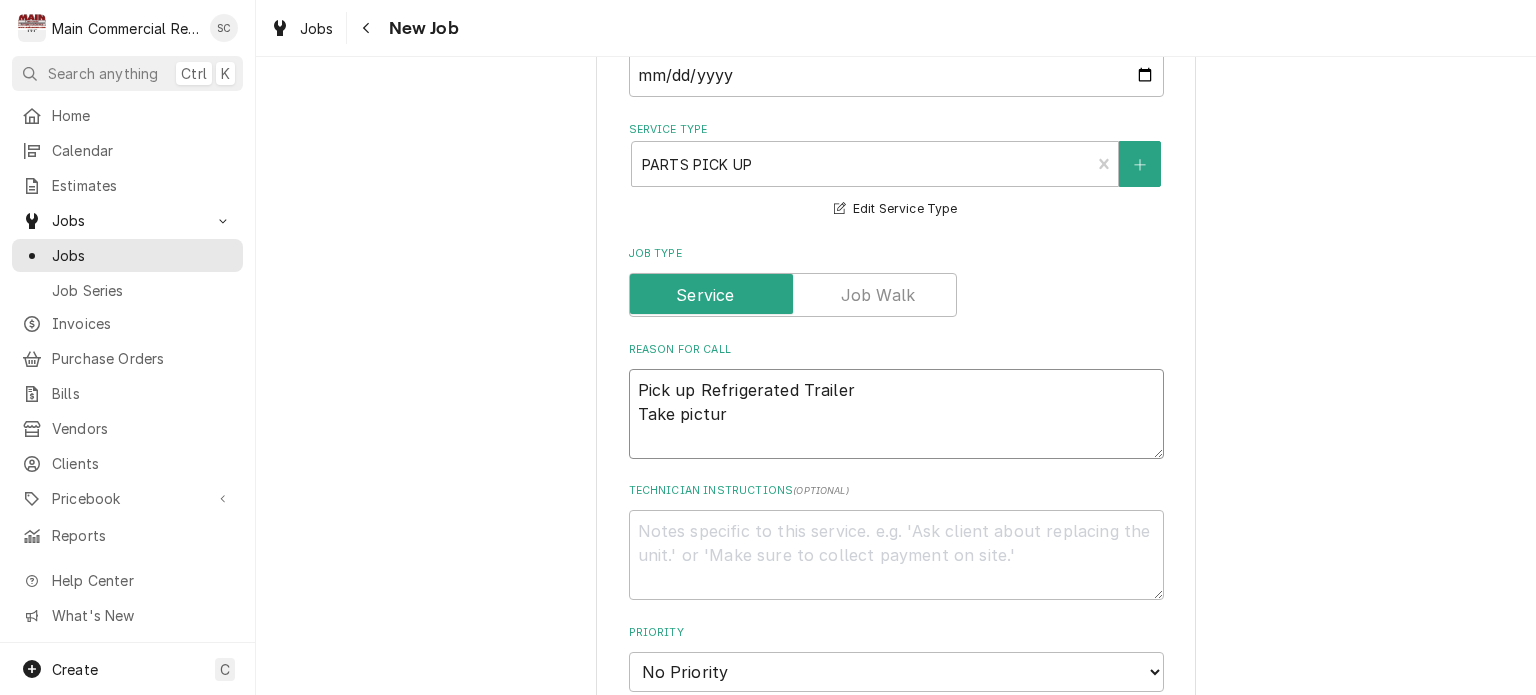 type on "x" 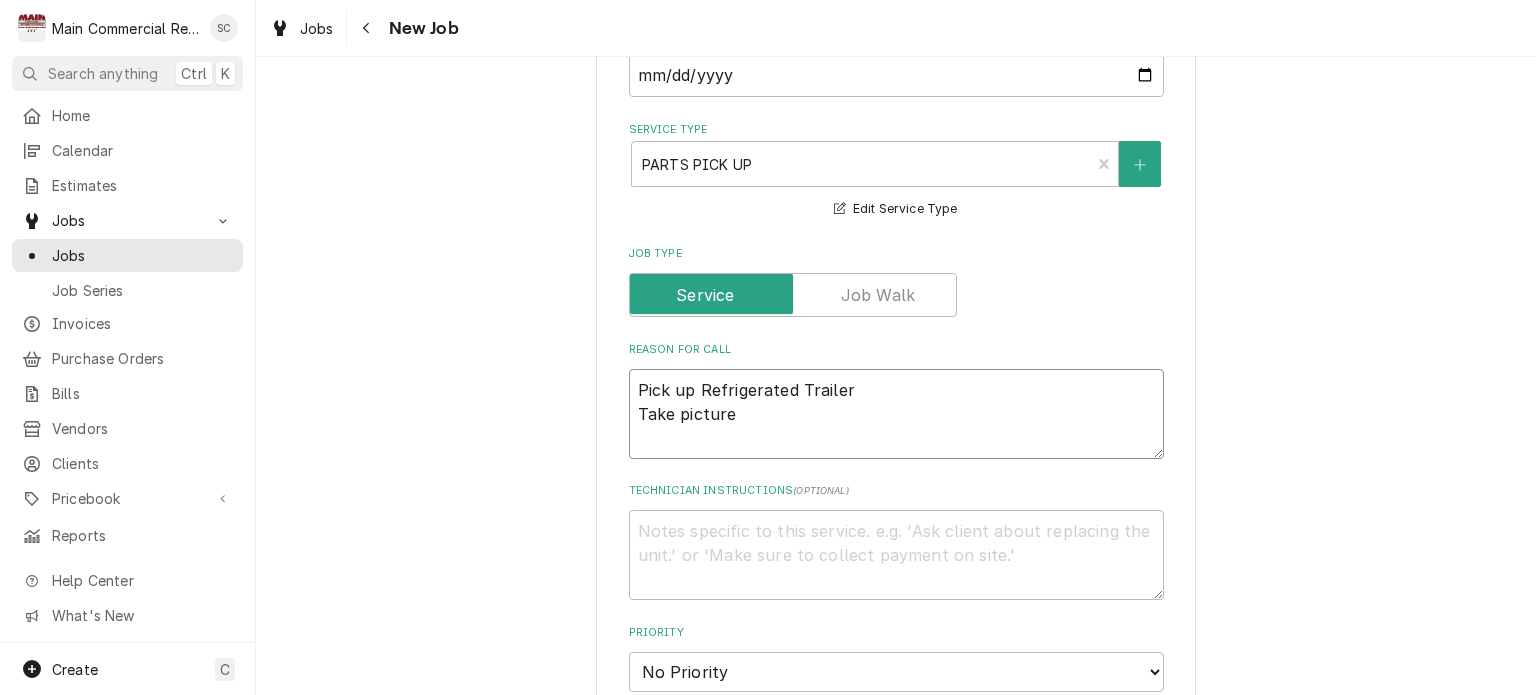 type on "x" 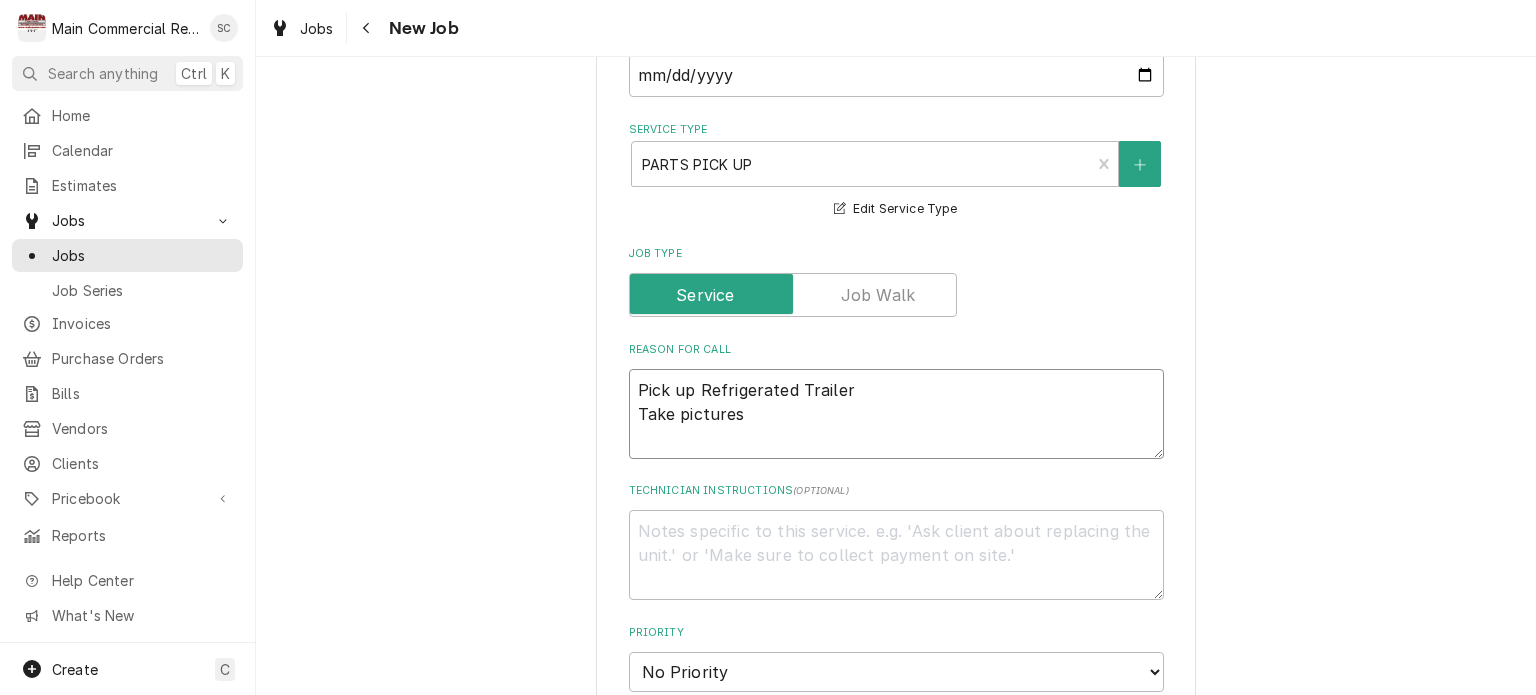 type on "x" 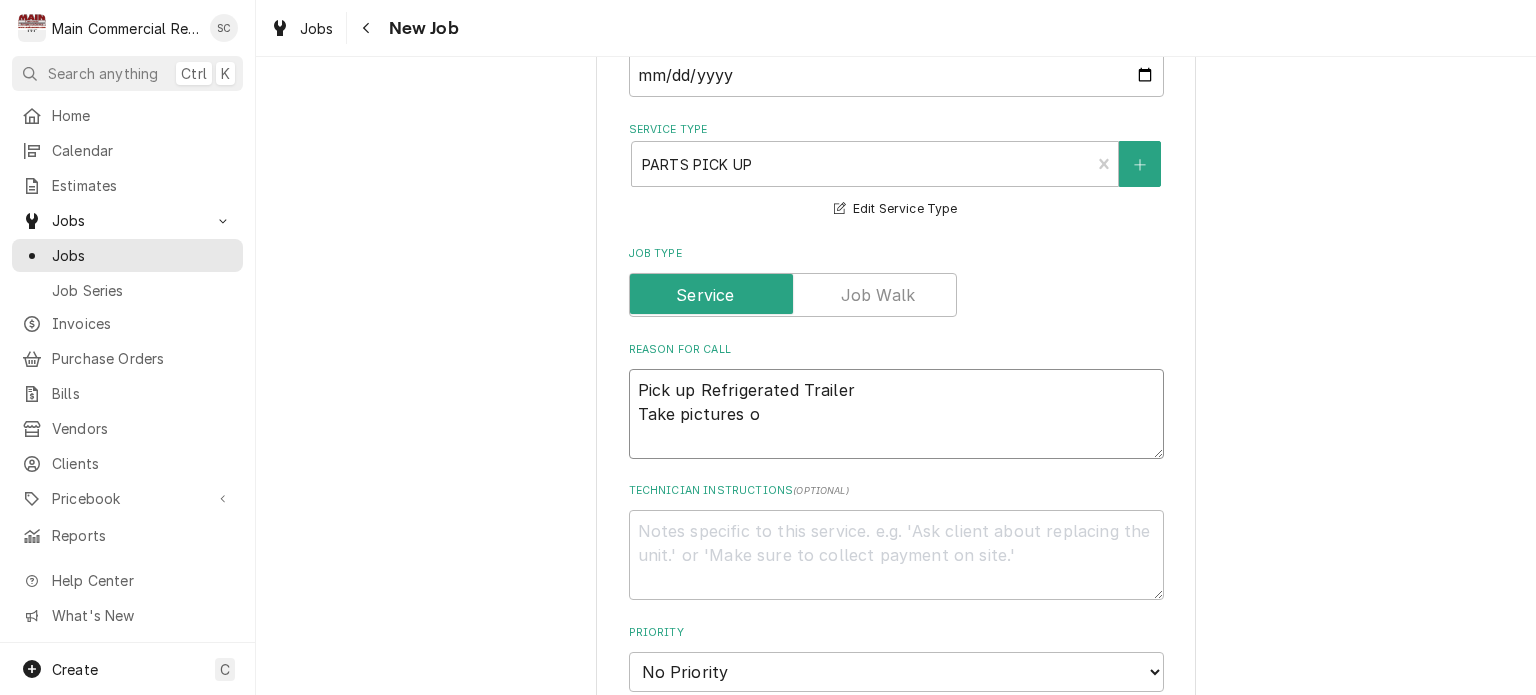 type on "x" 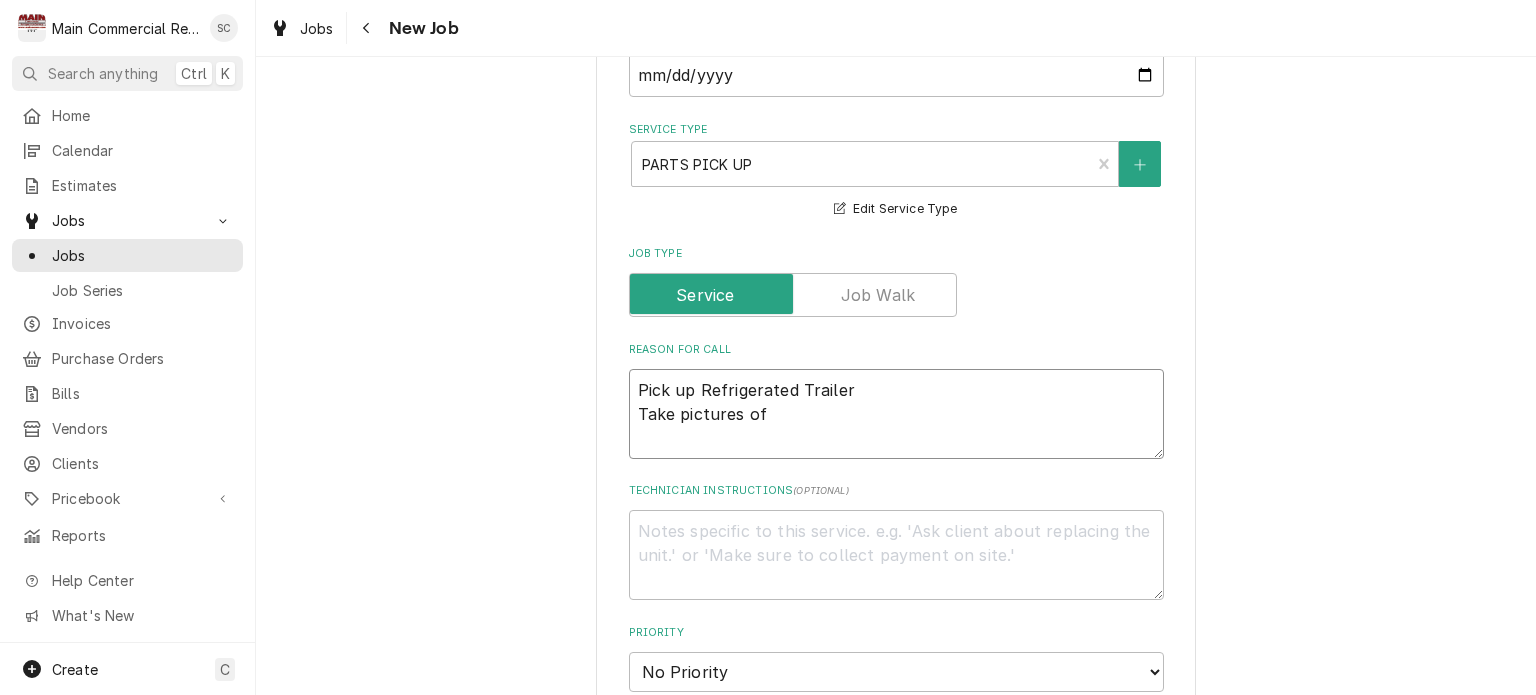 type on "x" 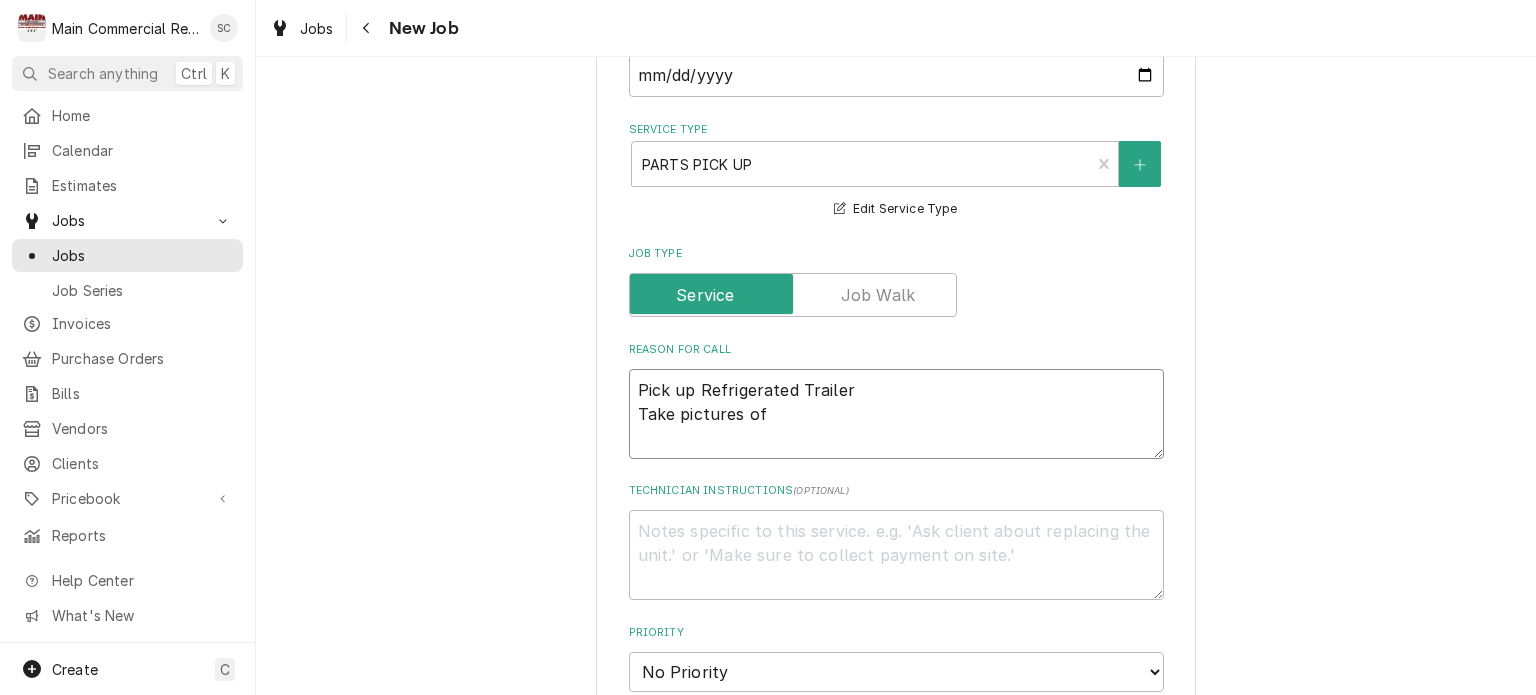 type on "x" 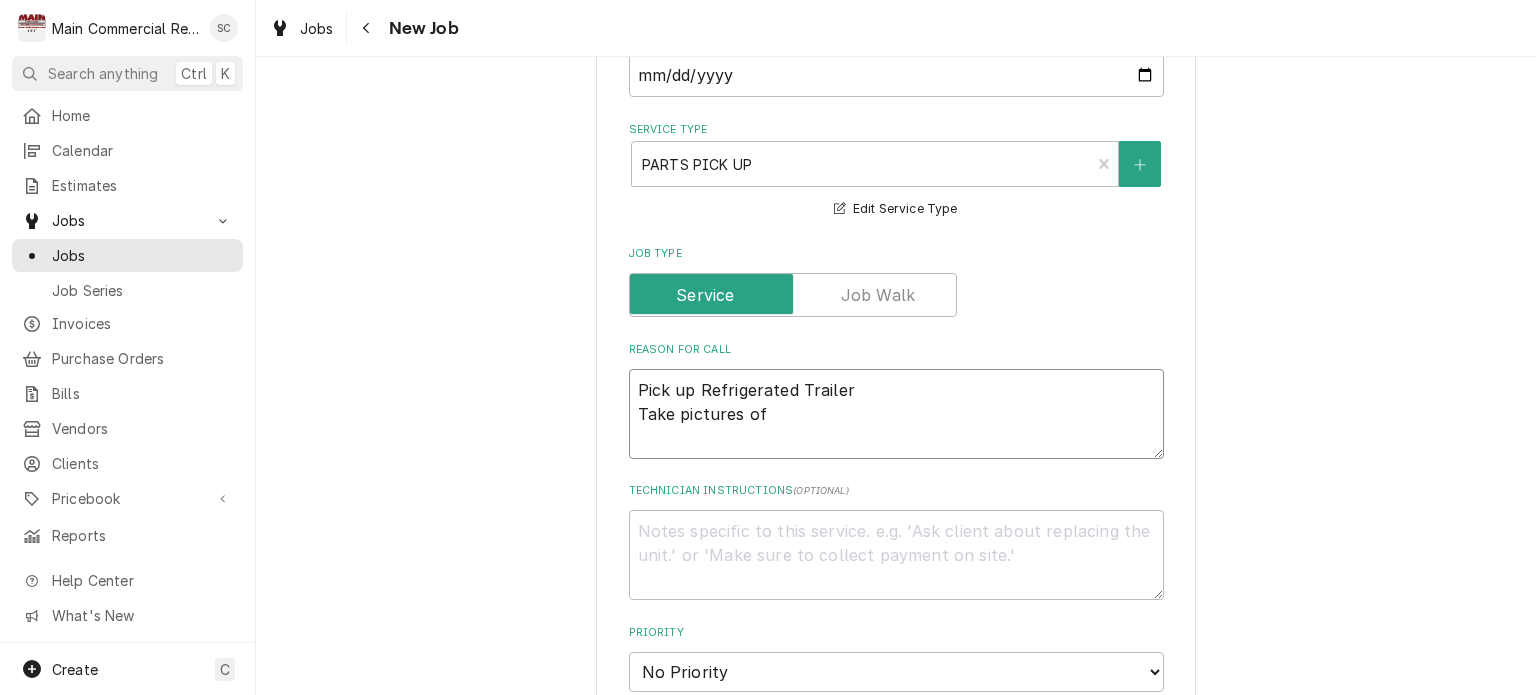 type on "Pick up Refrigerated Trailer
Take pictures of c" 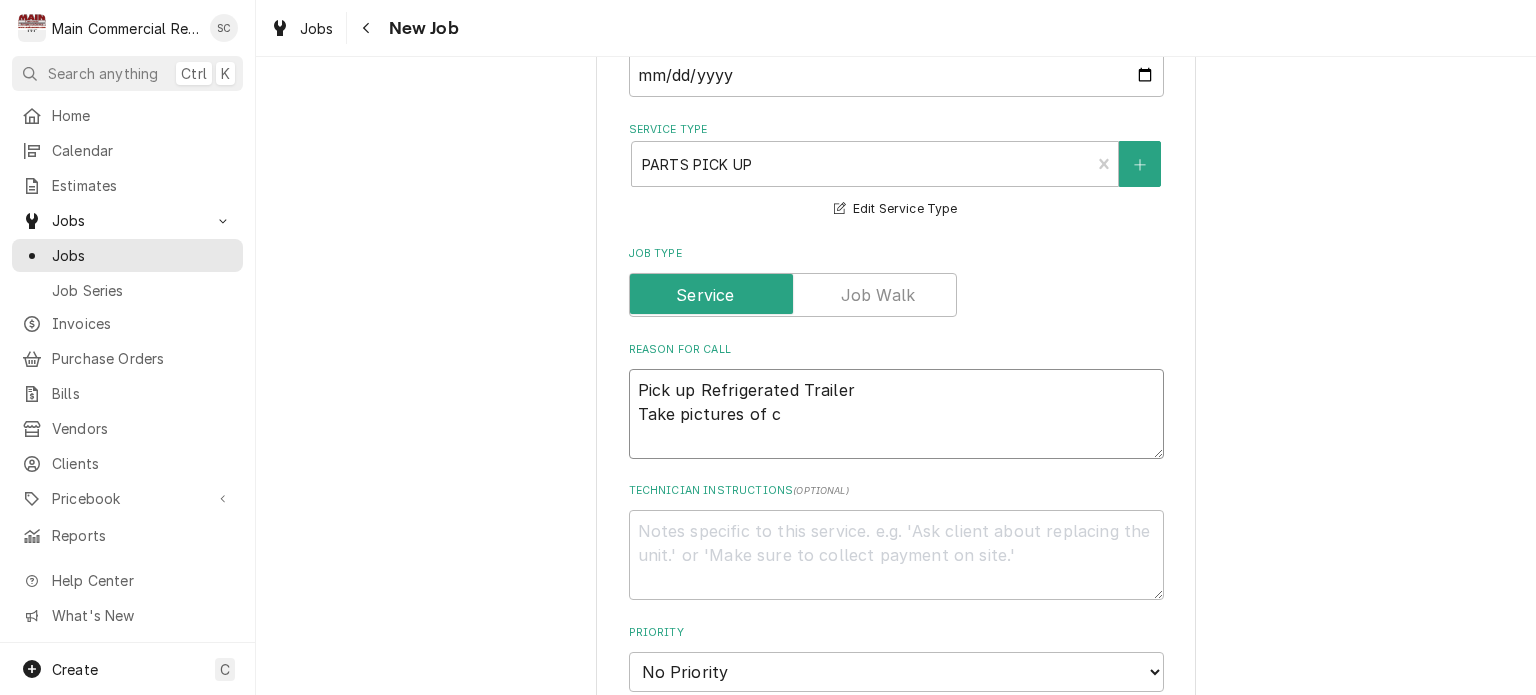 type on "x" 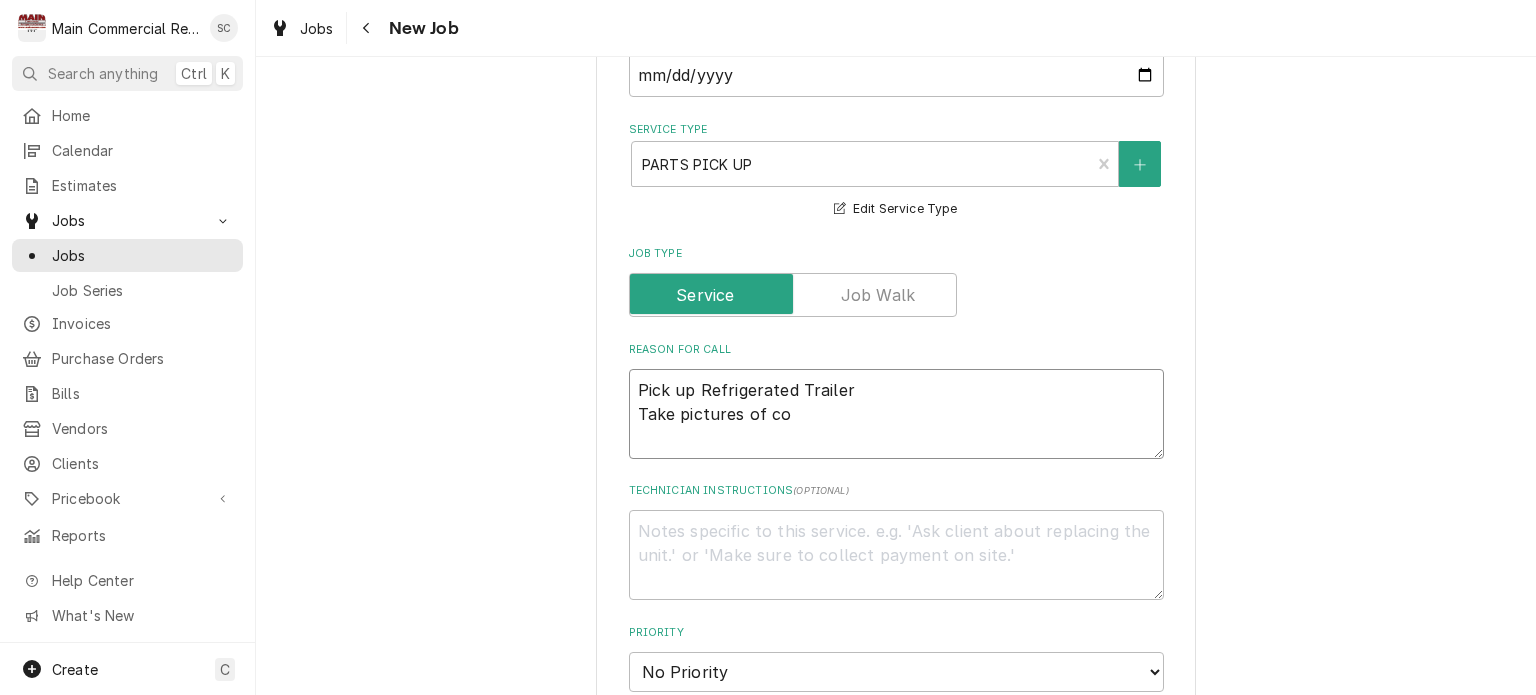 type on "x" 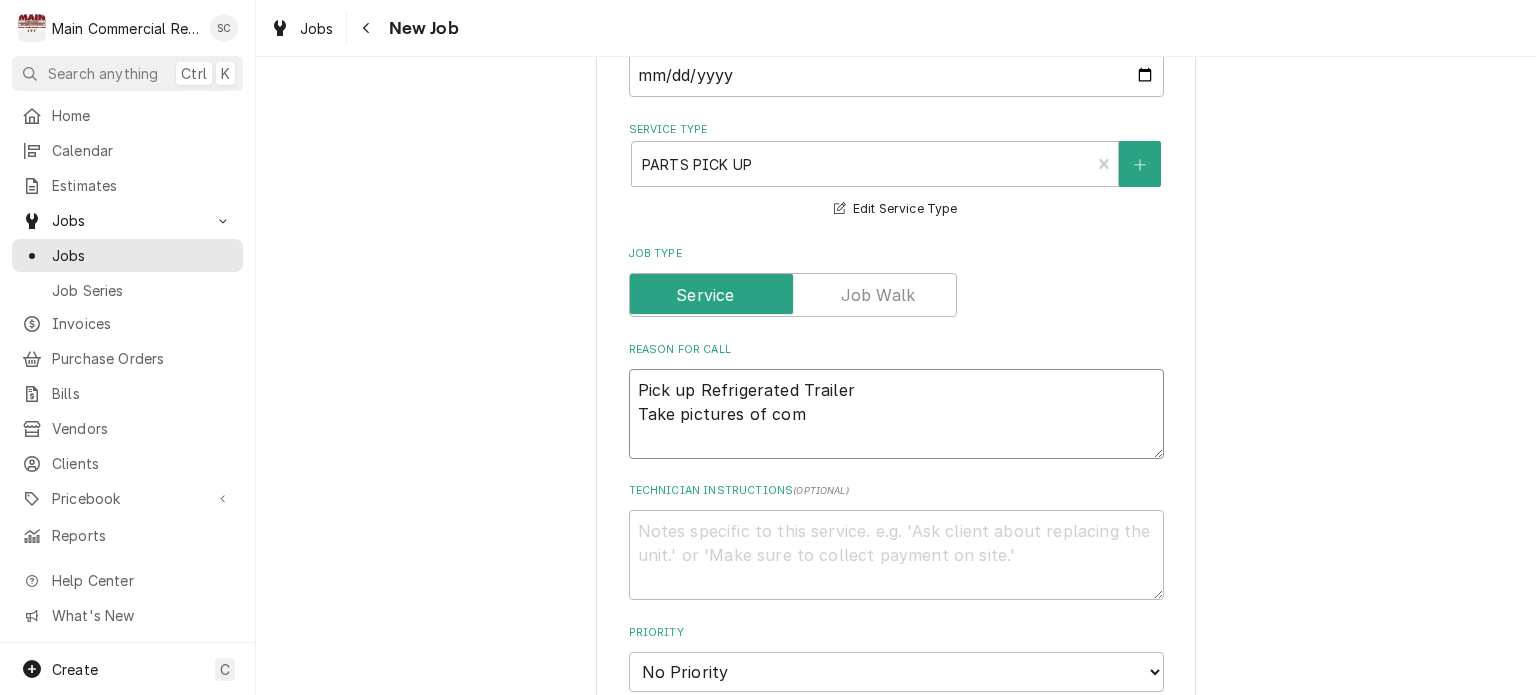 type on "x" 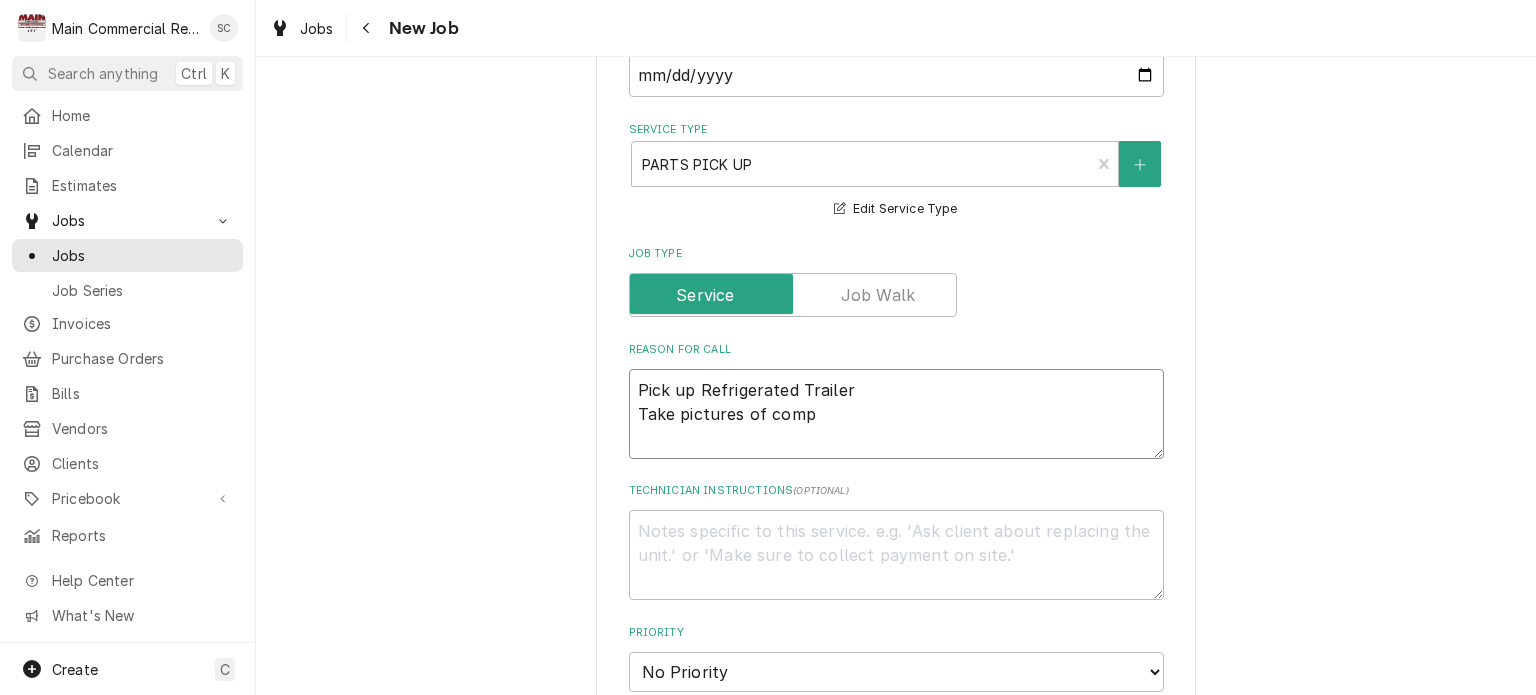 type on "x" 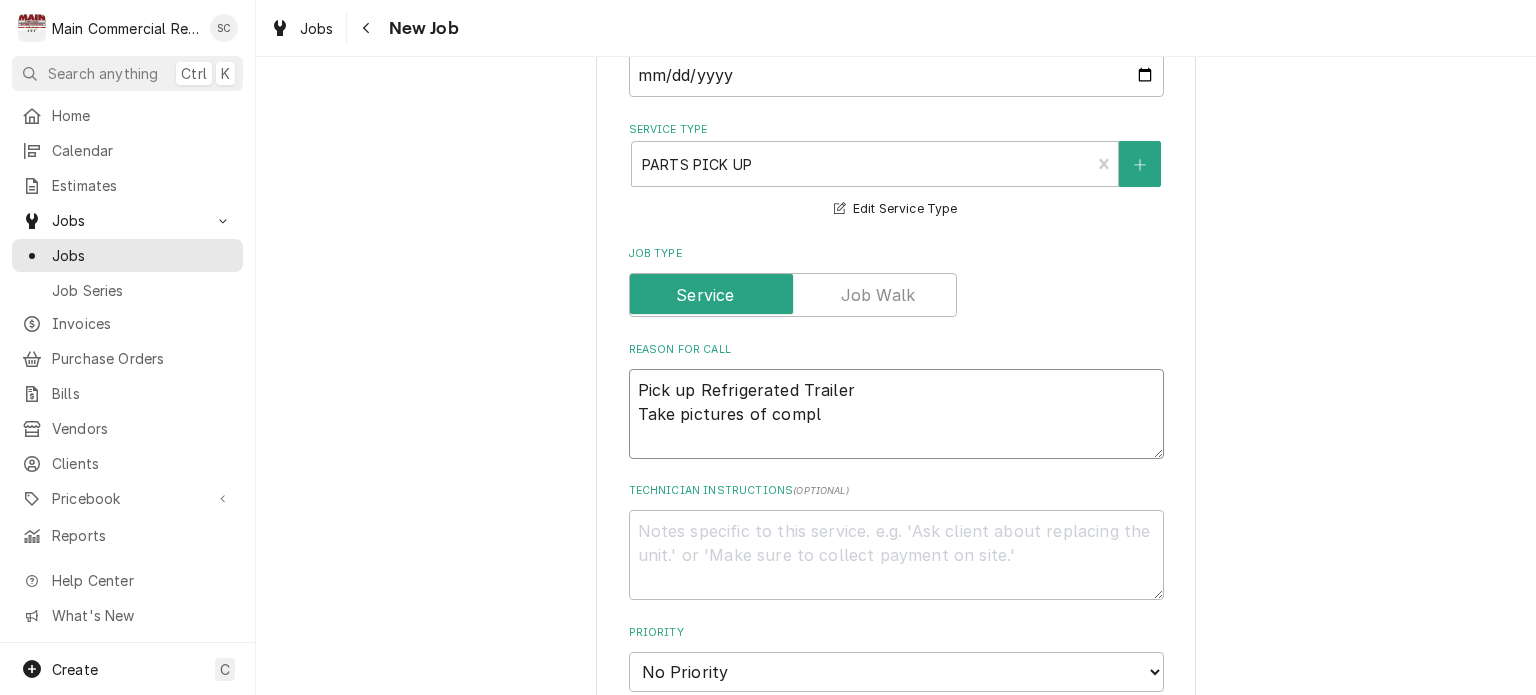 type on "x" 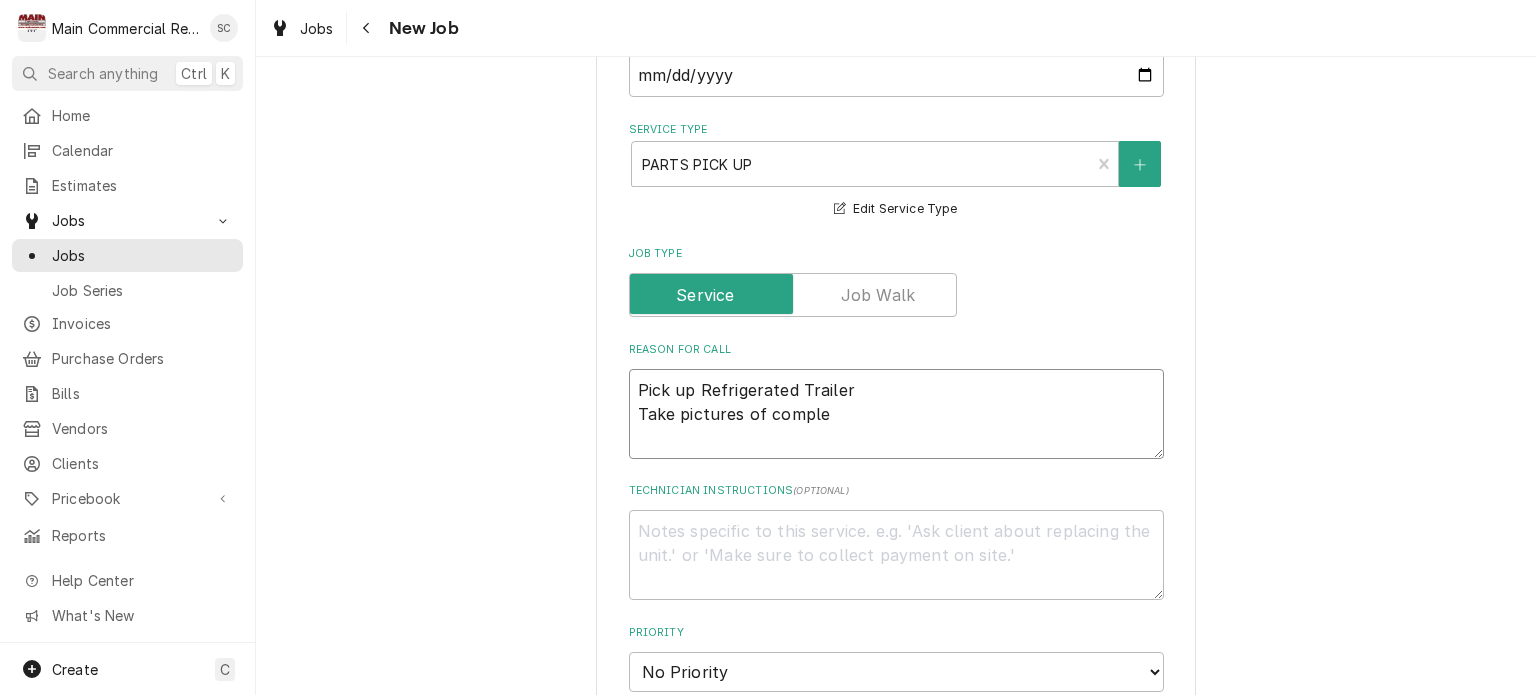 type on "x" 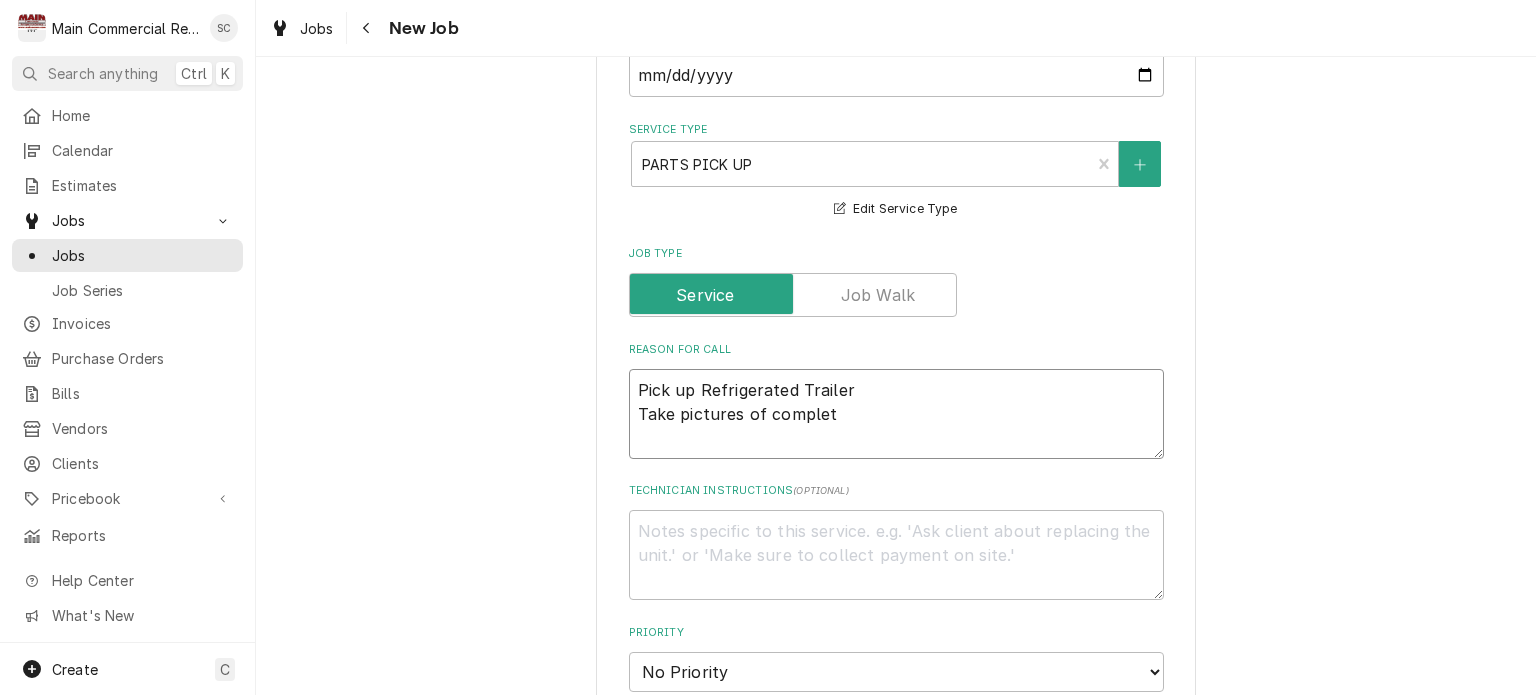 type on "x" 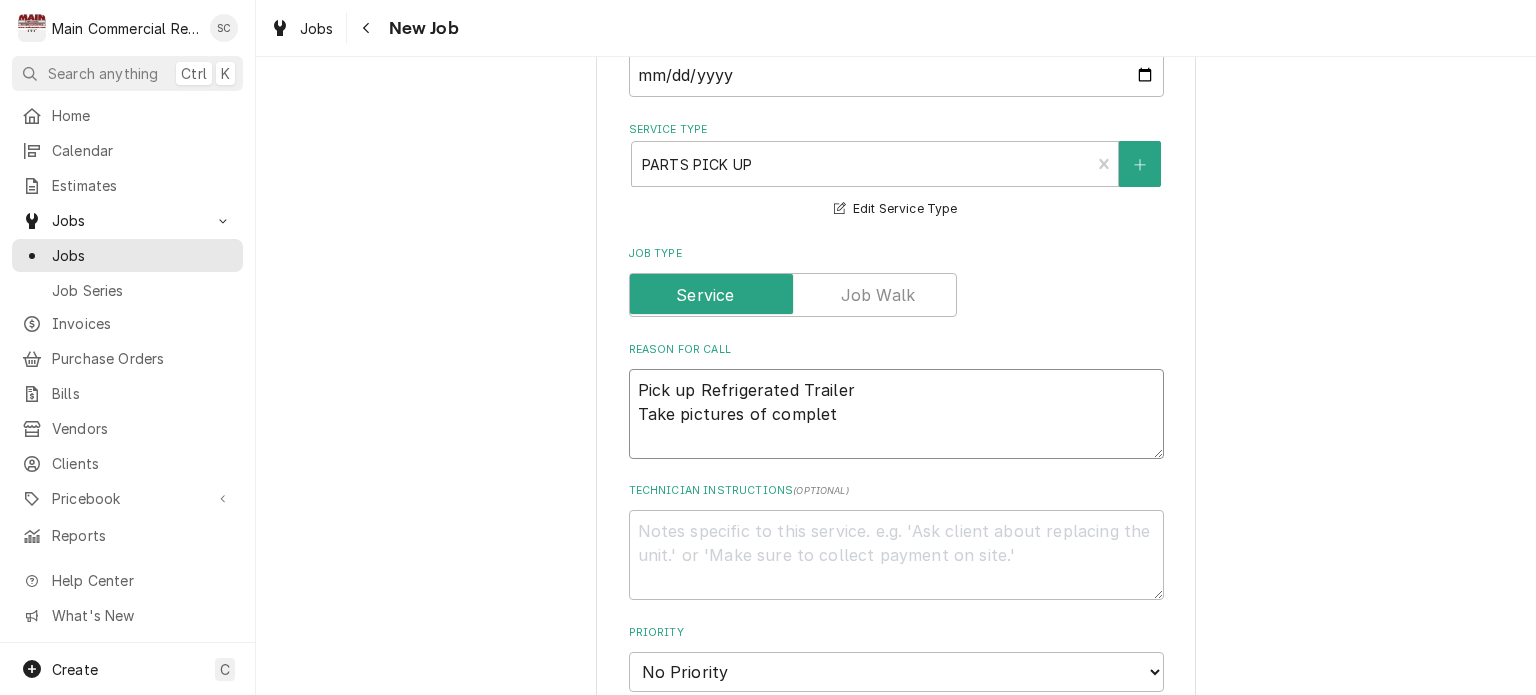 type on "Pick up Refrigerated Trailer
Take pictures of complete" 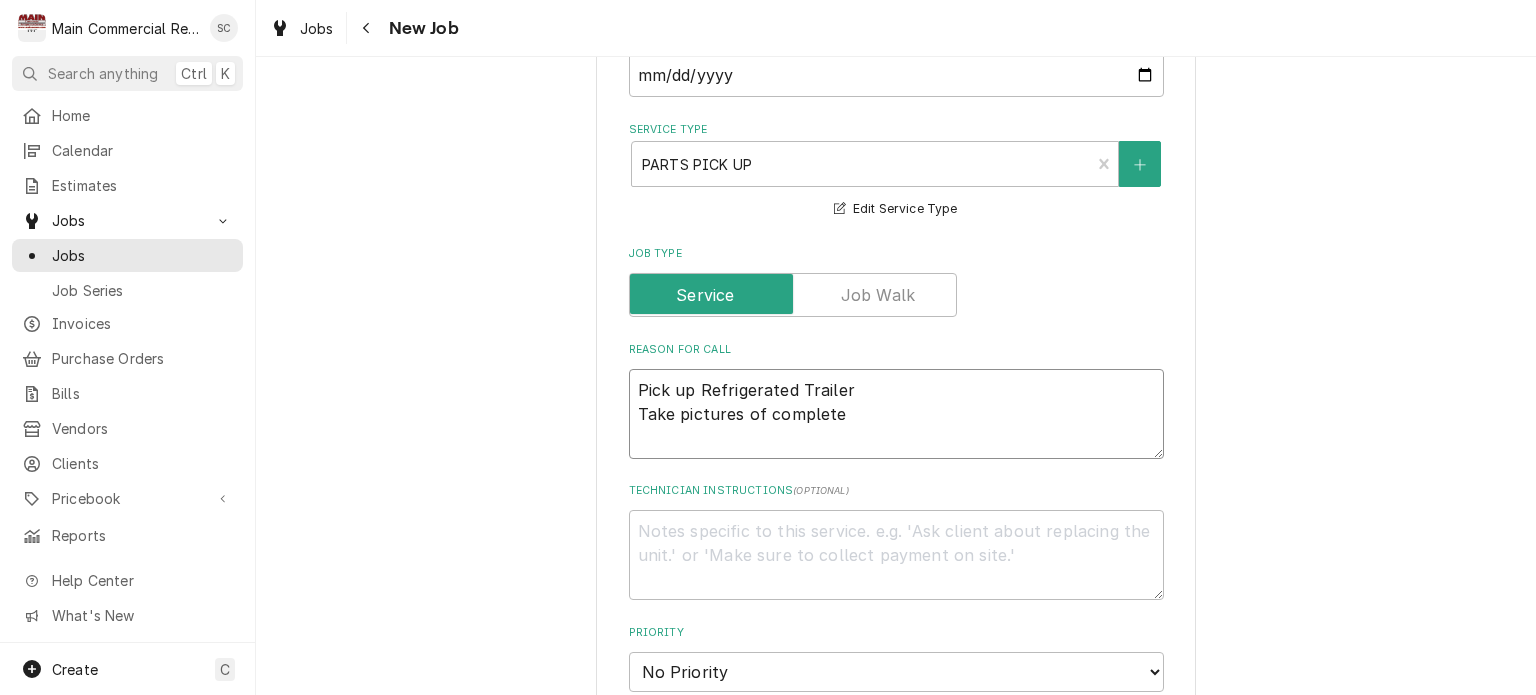 type on "x" 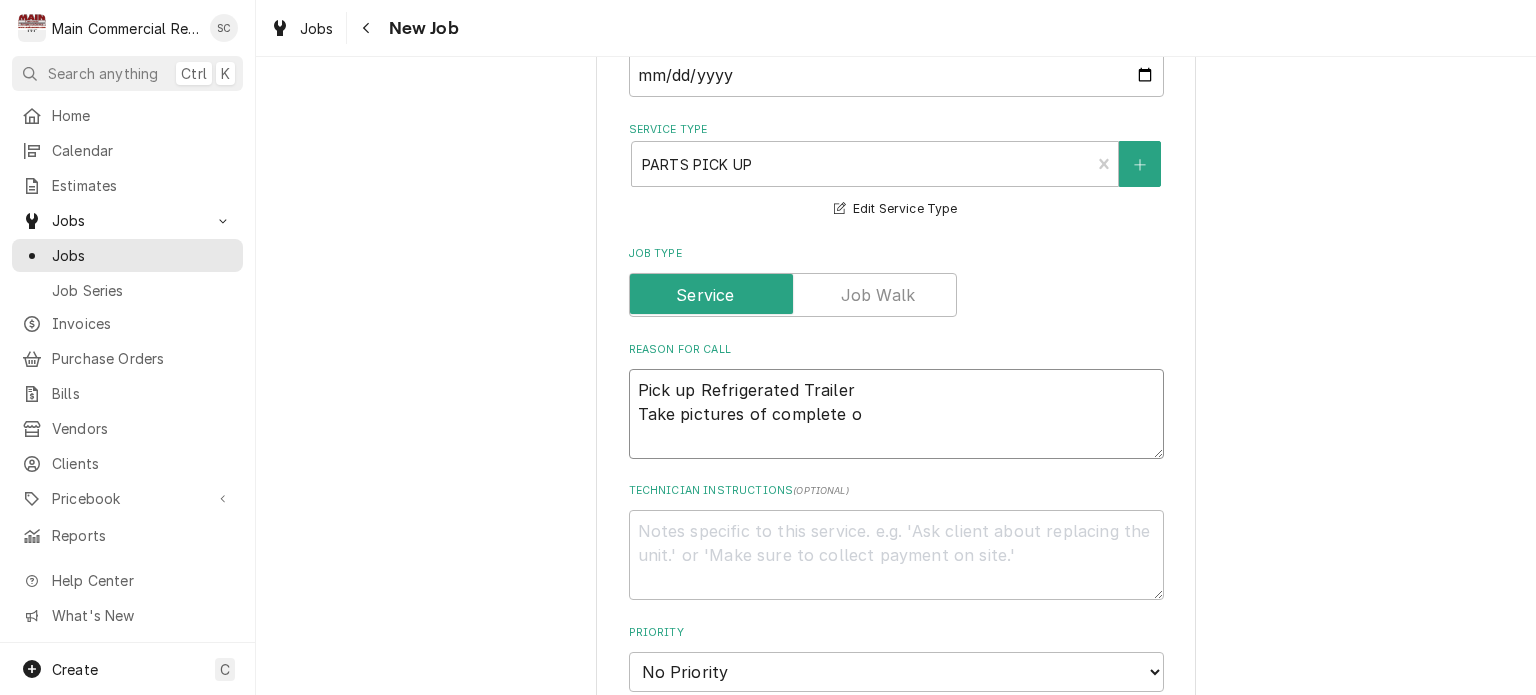 type on "x" 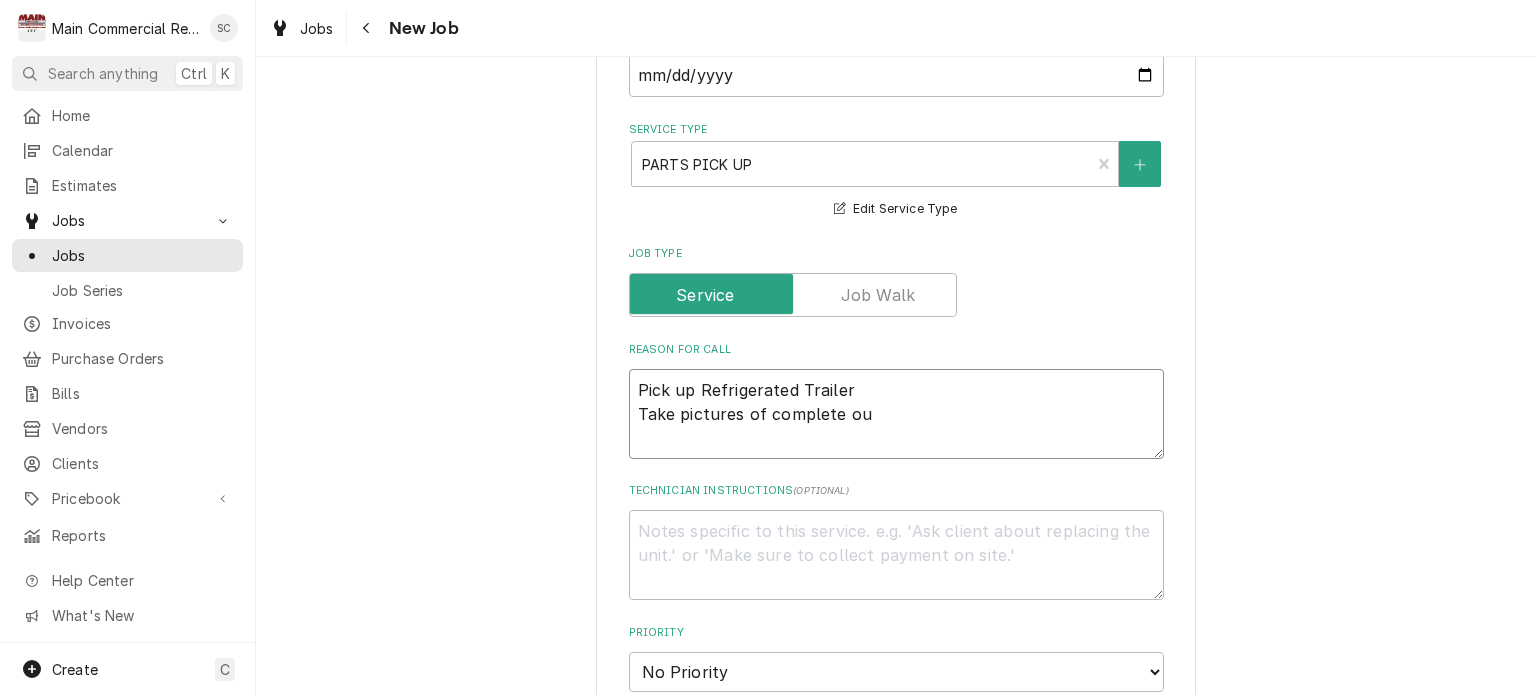 type on "x" 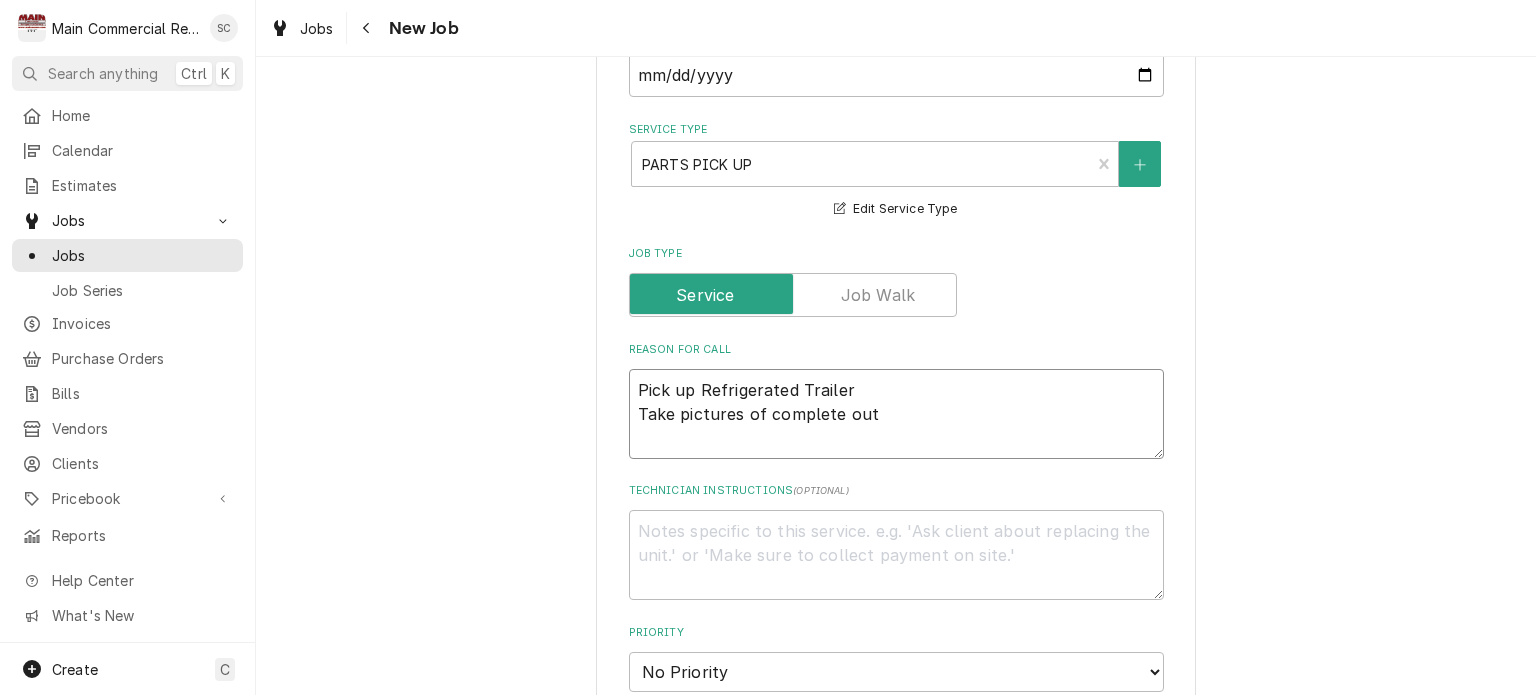 type on "x" 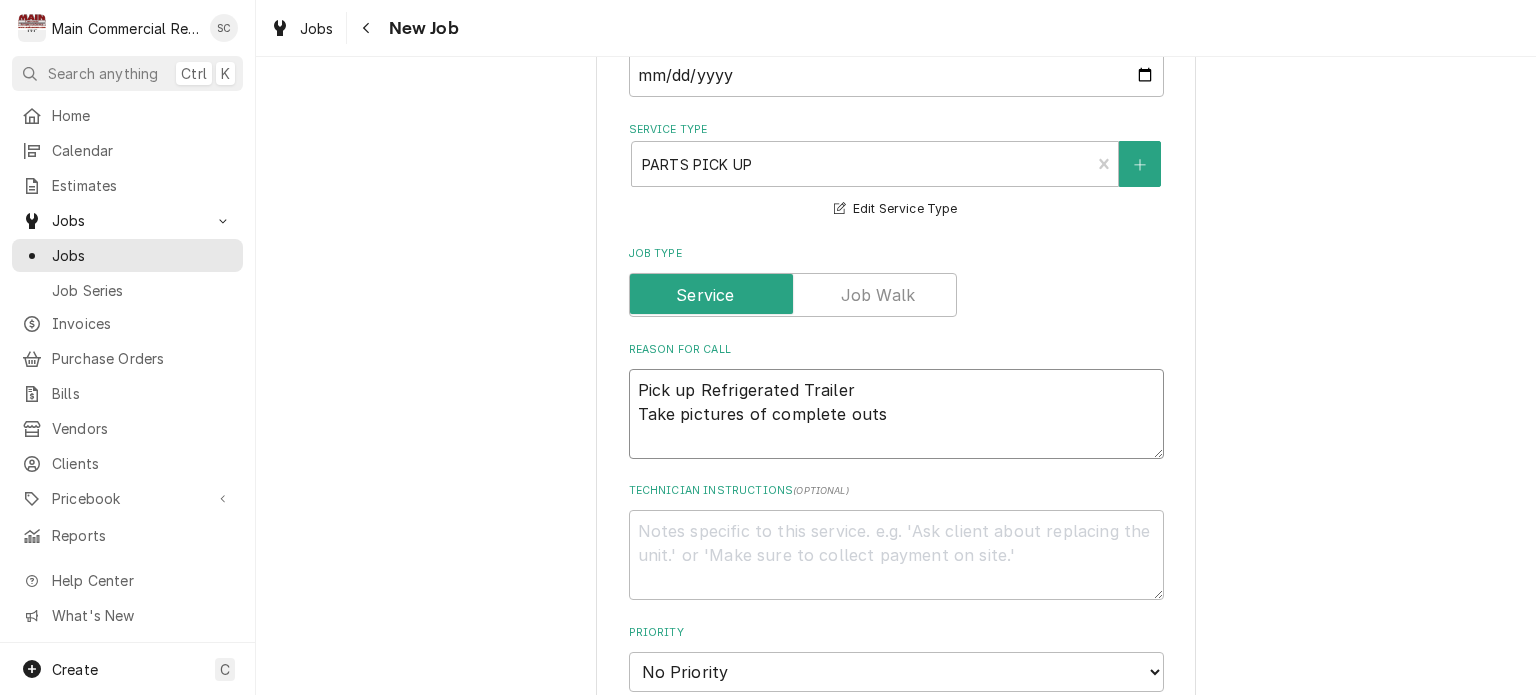 type on "x" 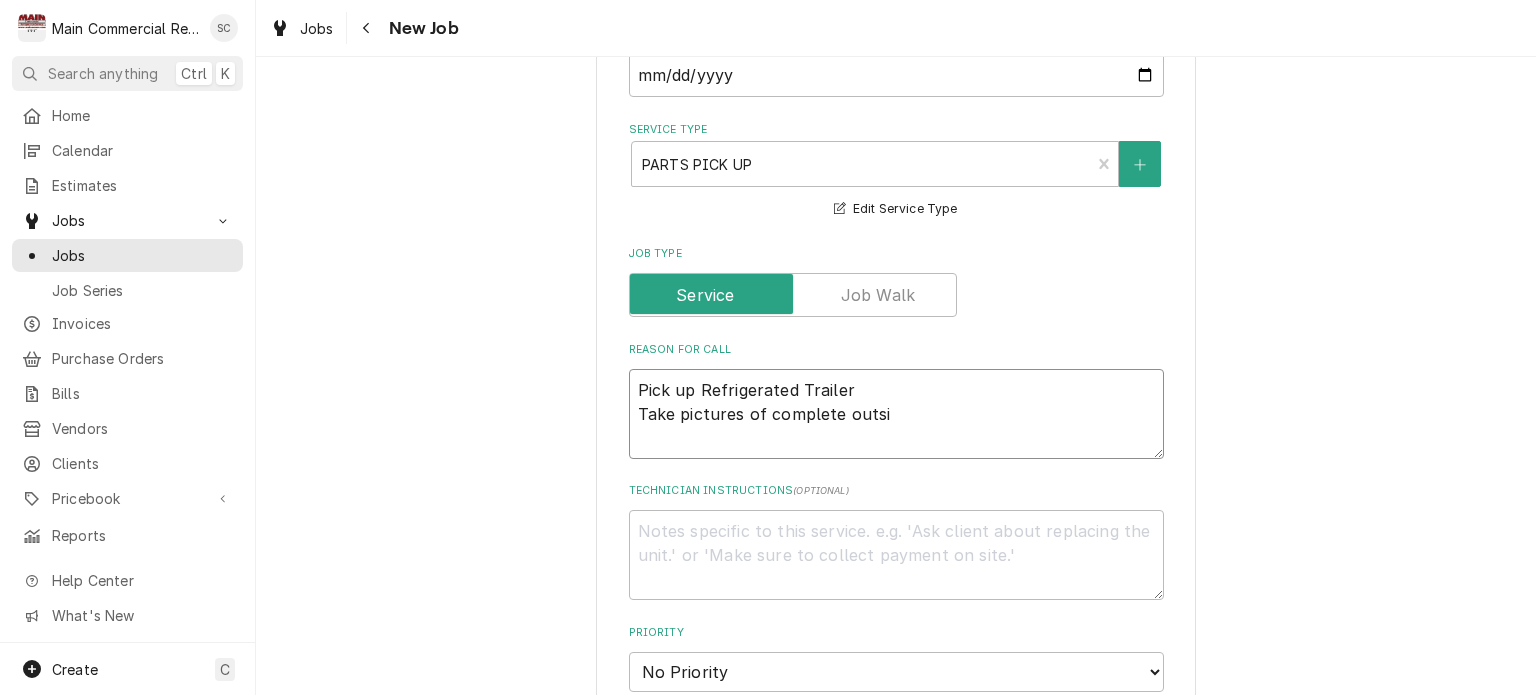 type on "x" 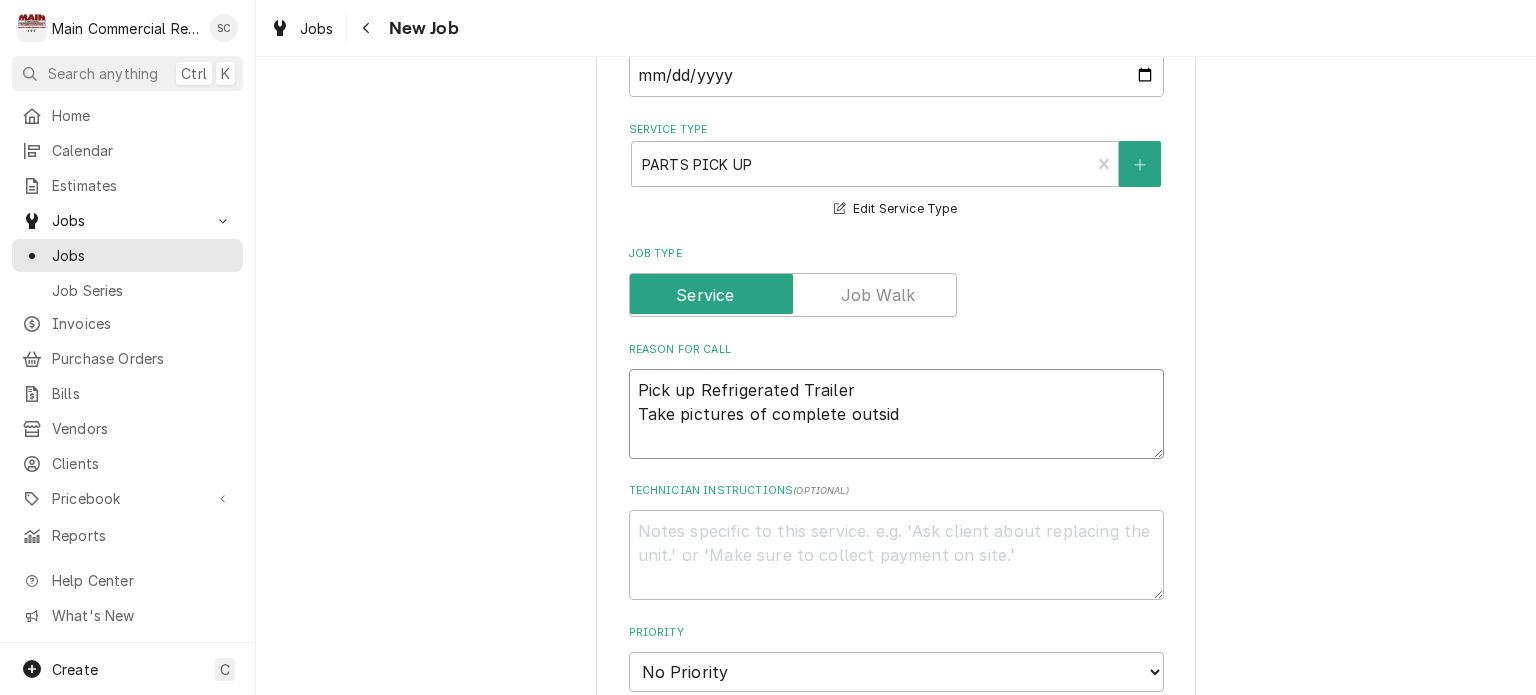 type on "x" 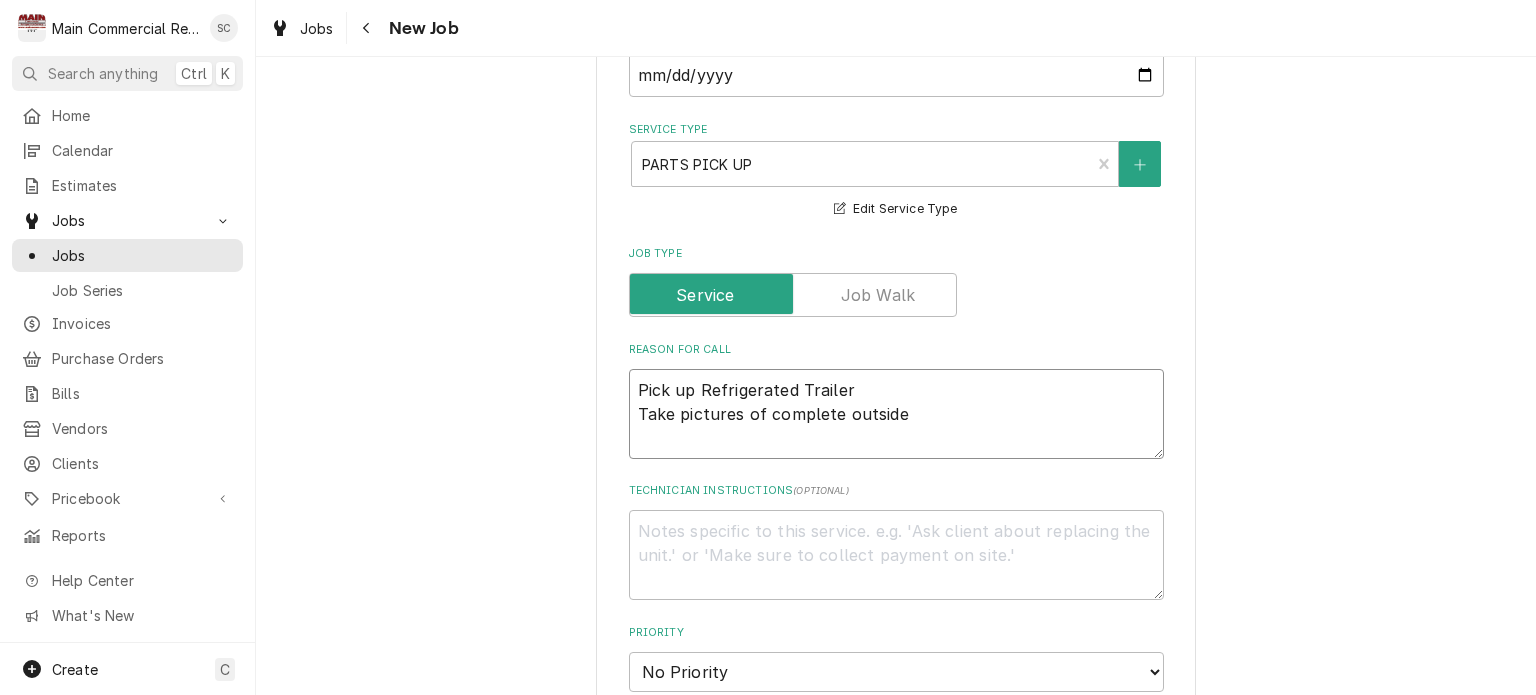 type on "x" 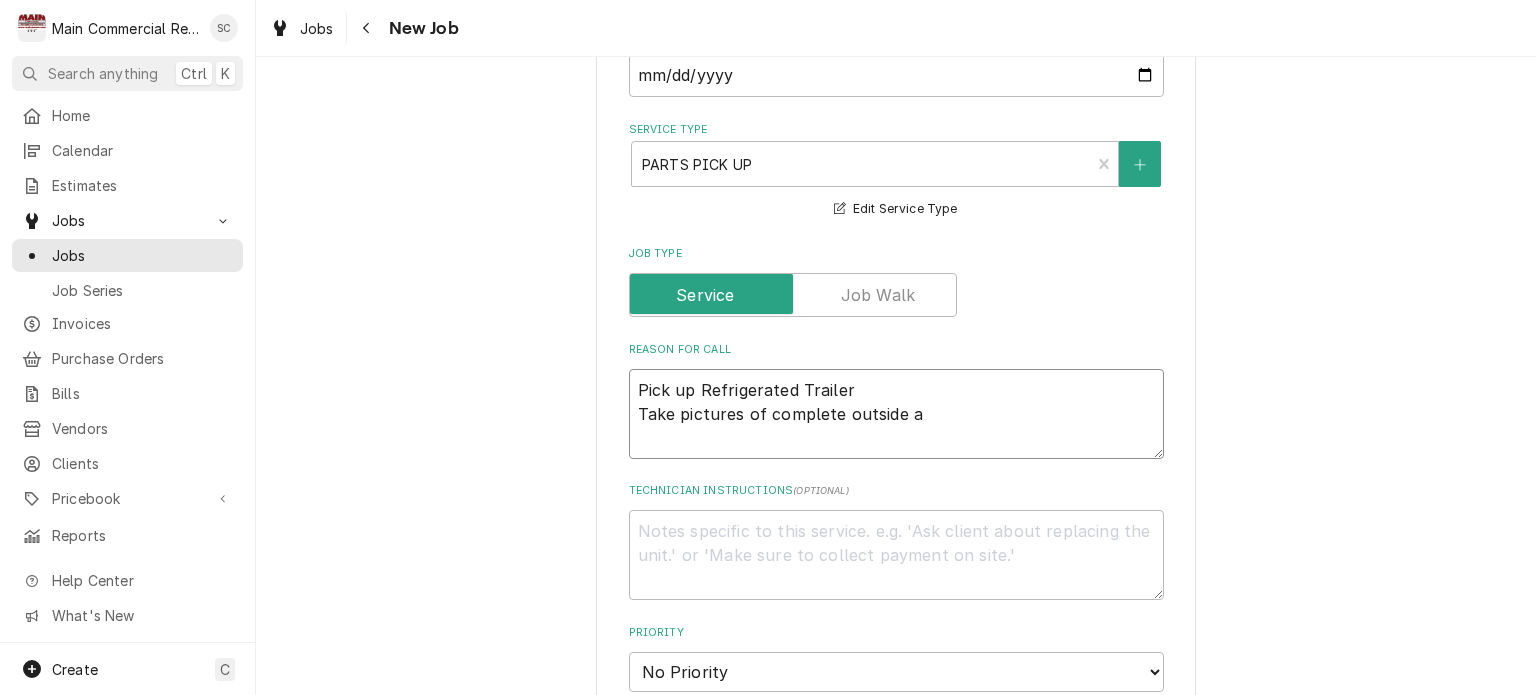 type on "x" 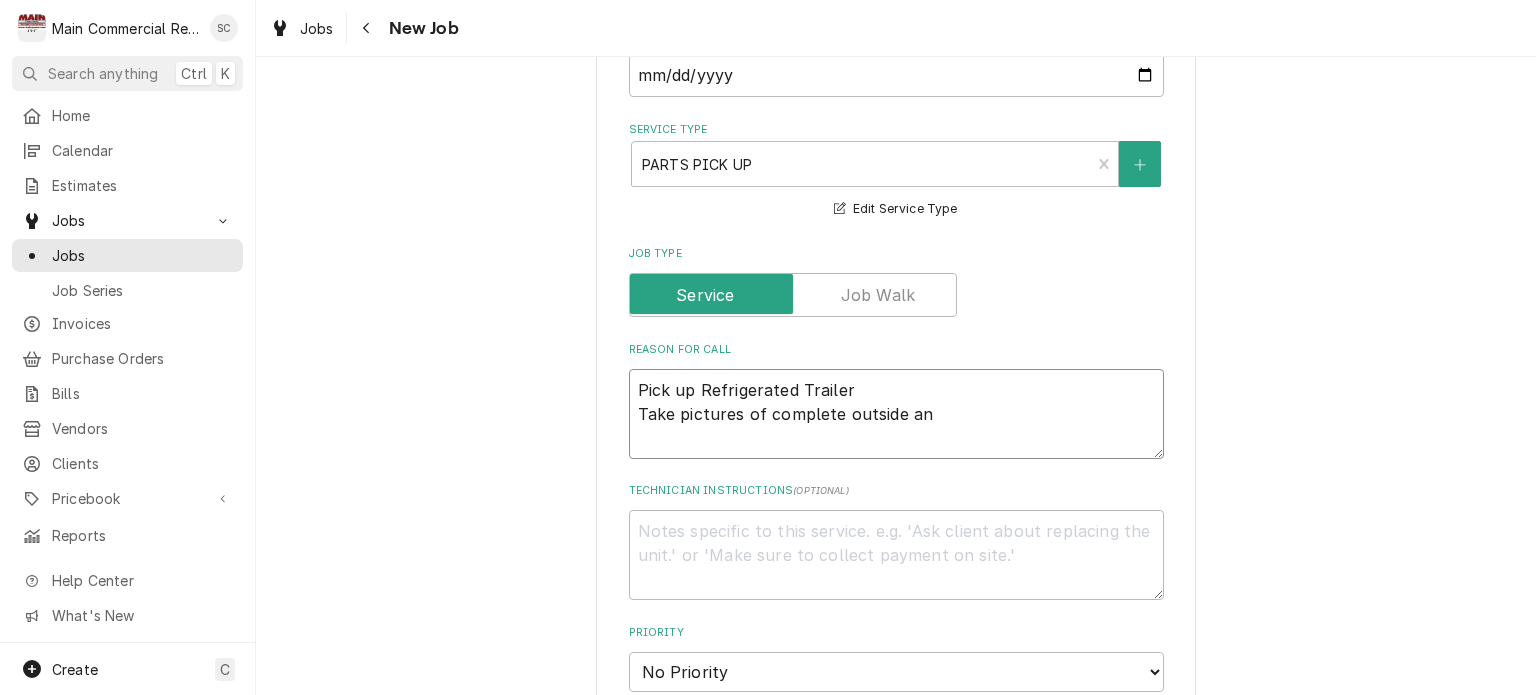 type on "x" 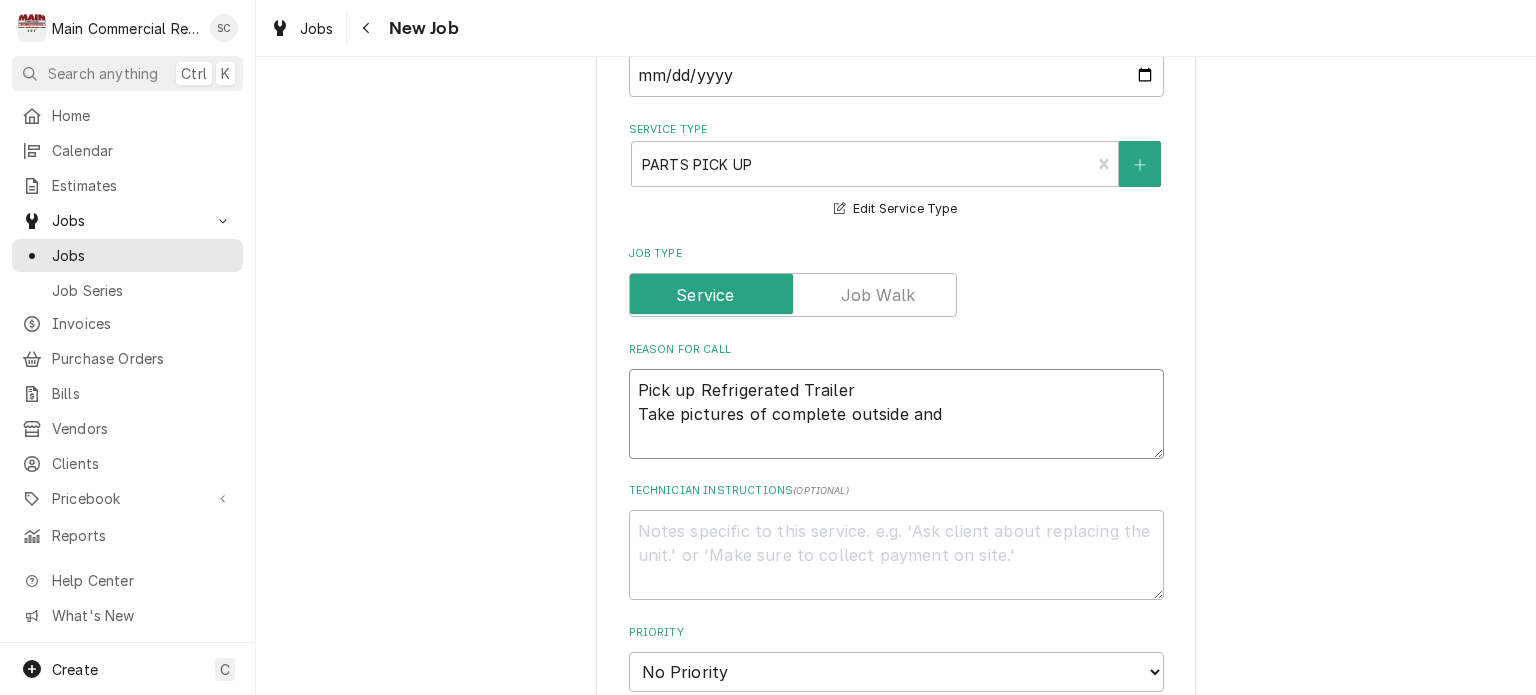 type on "x" 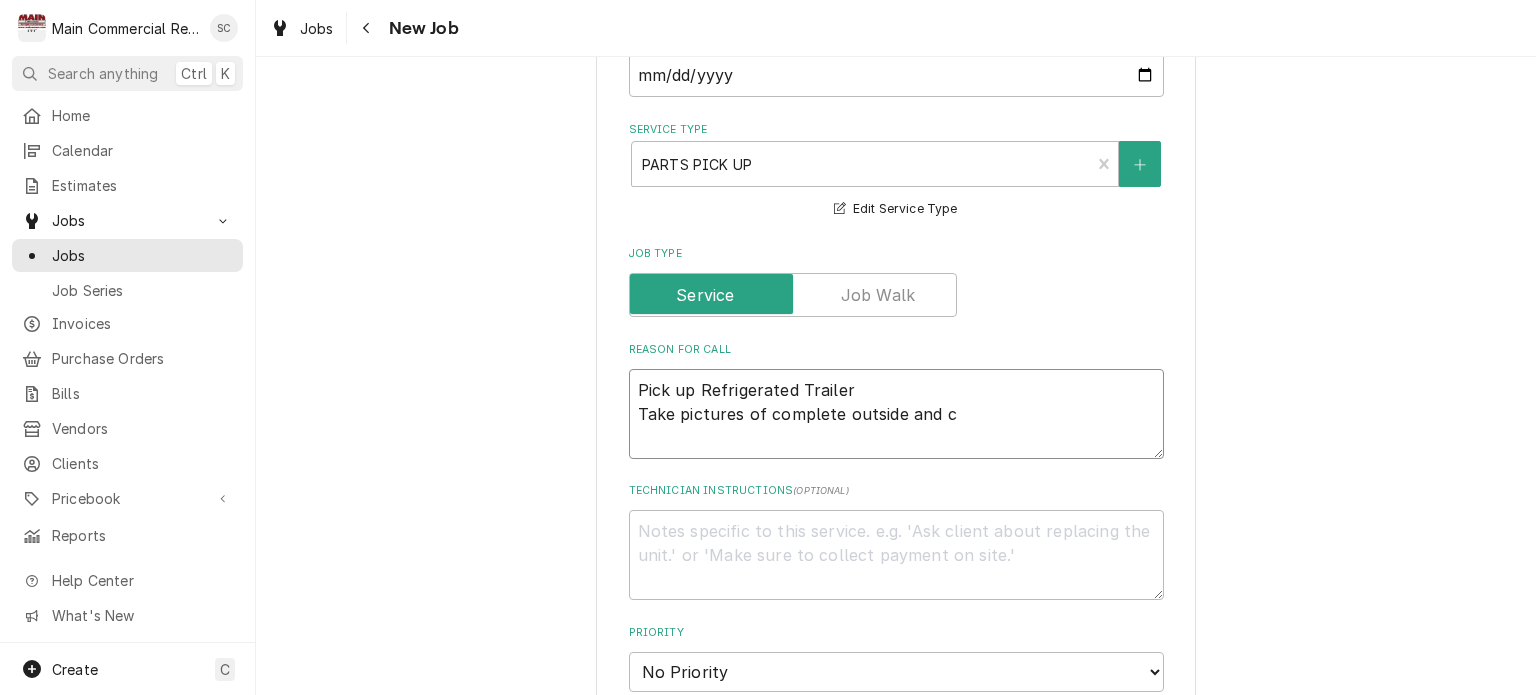 type on "x" 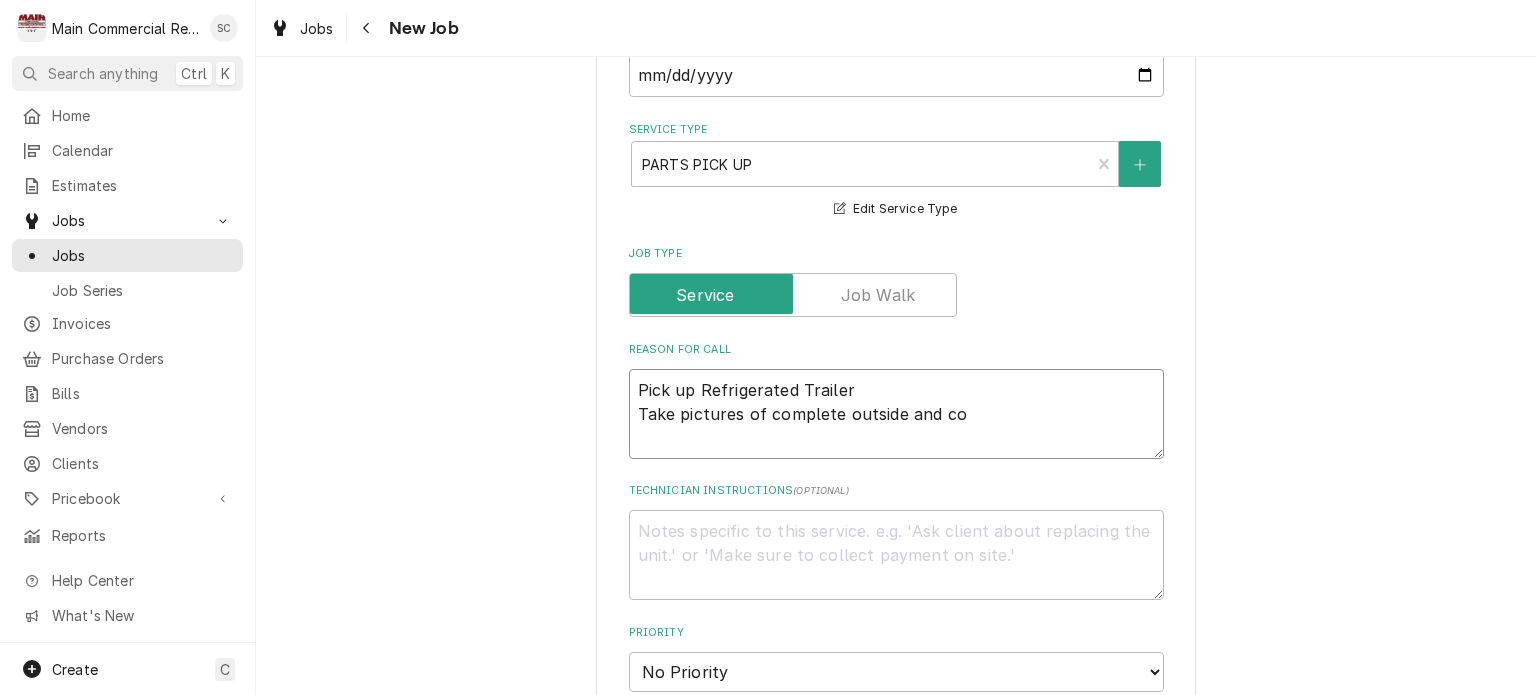 type on "x" 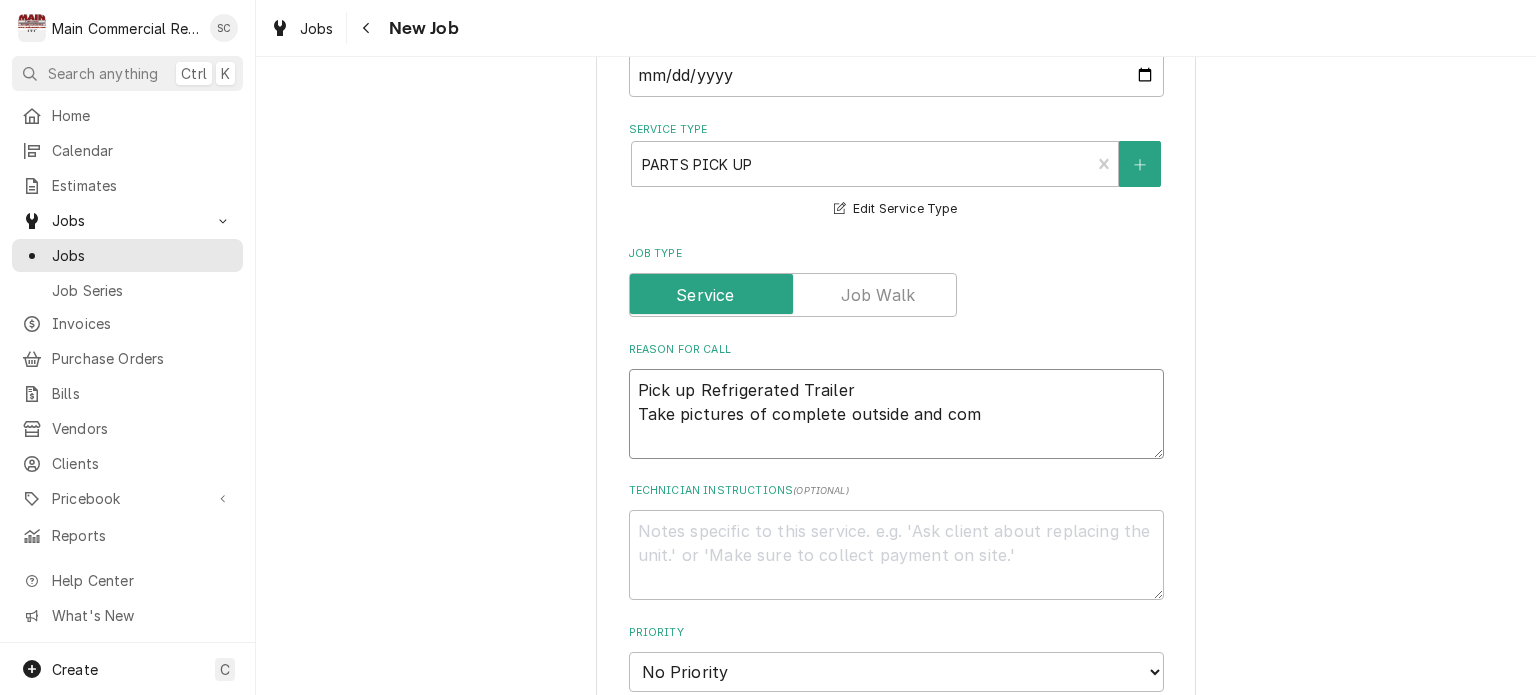 type on "x" 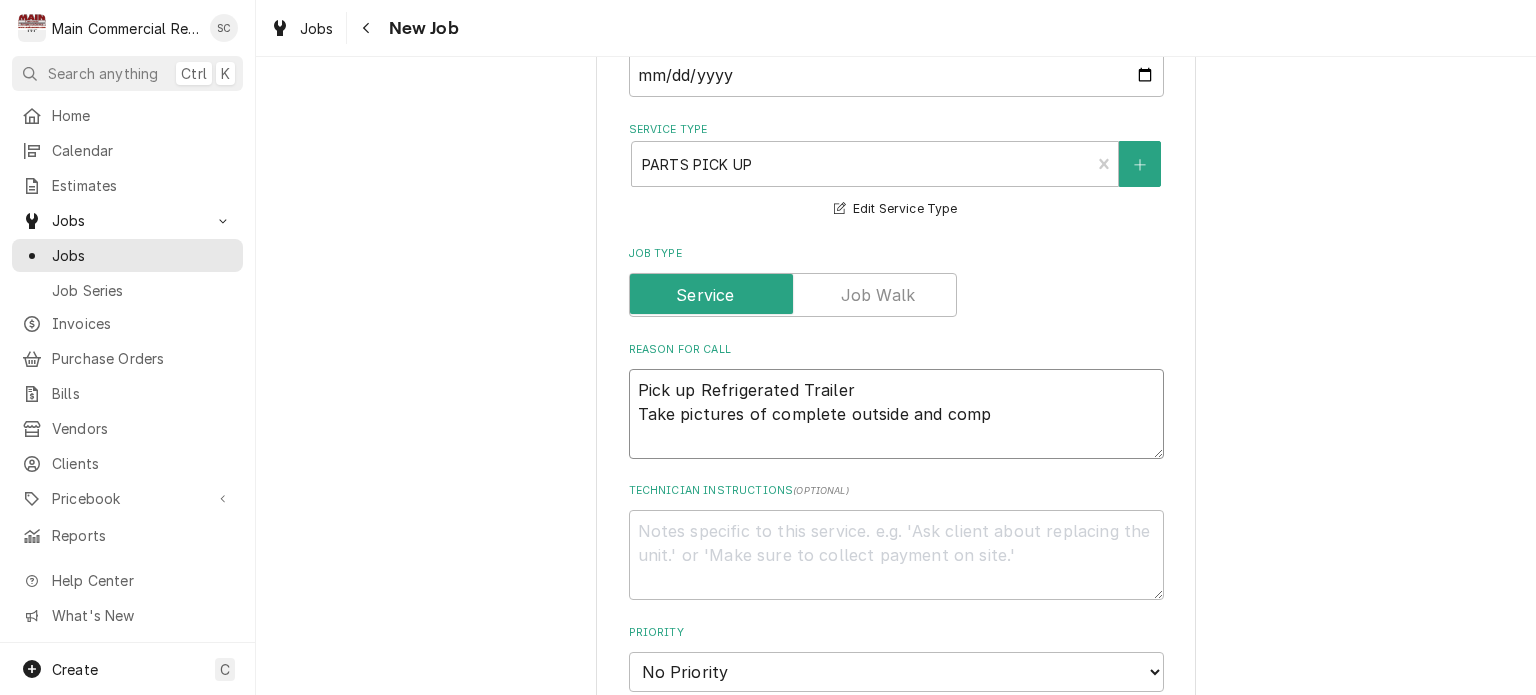type on "x" 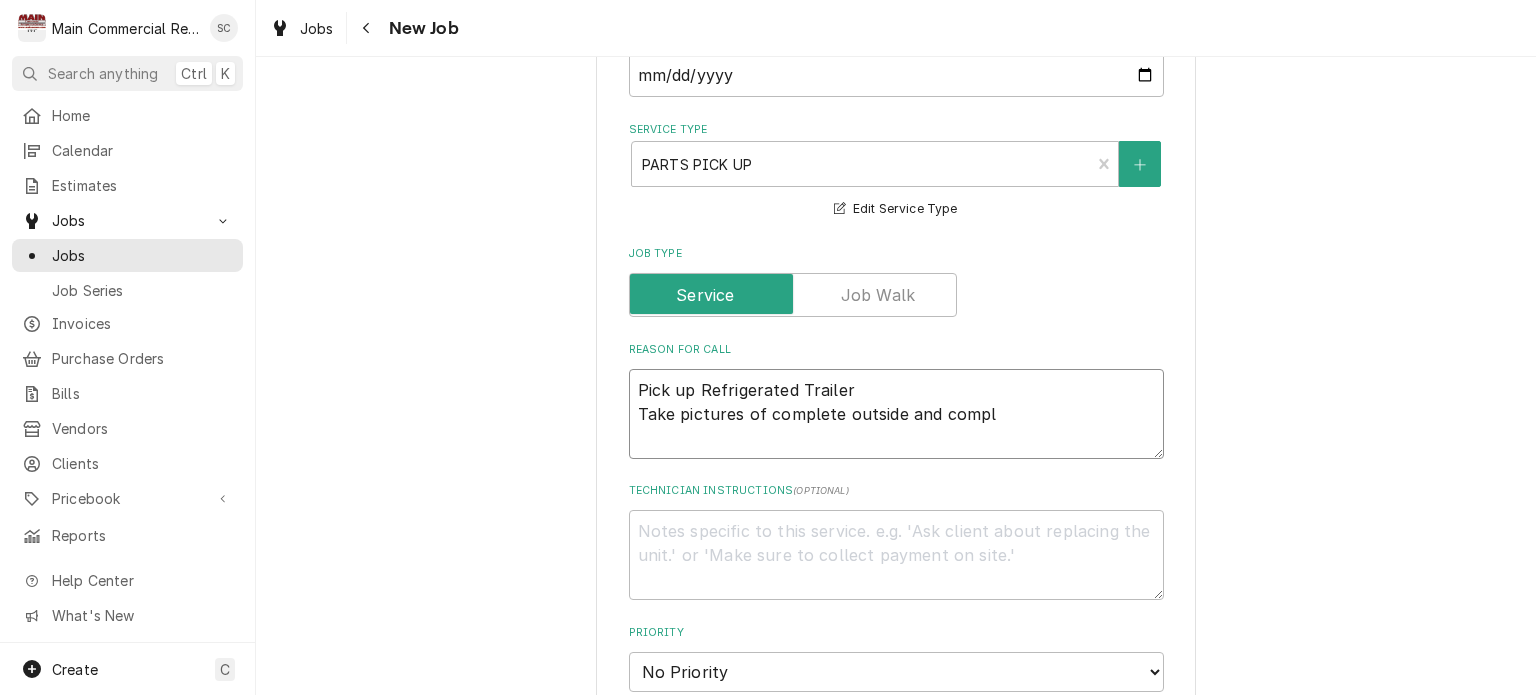 type on "x" 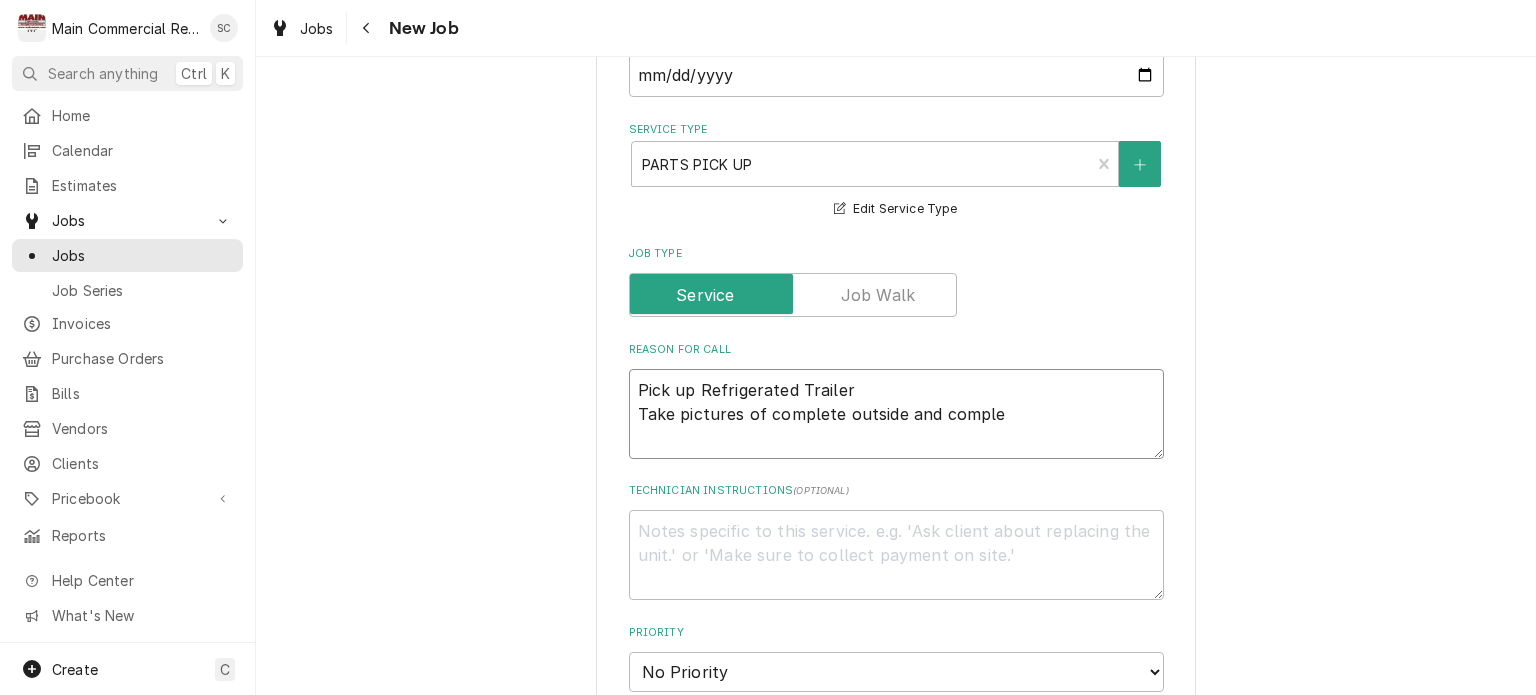 type on "x" 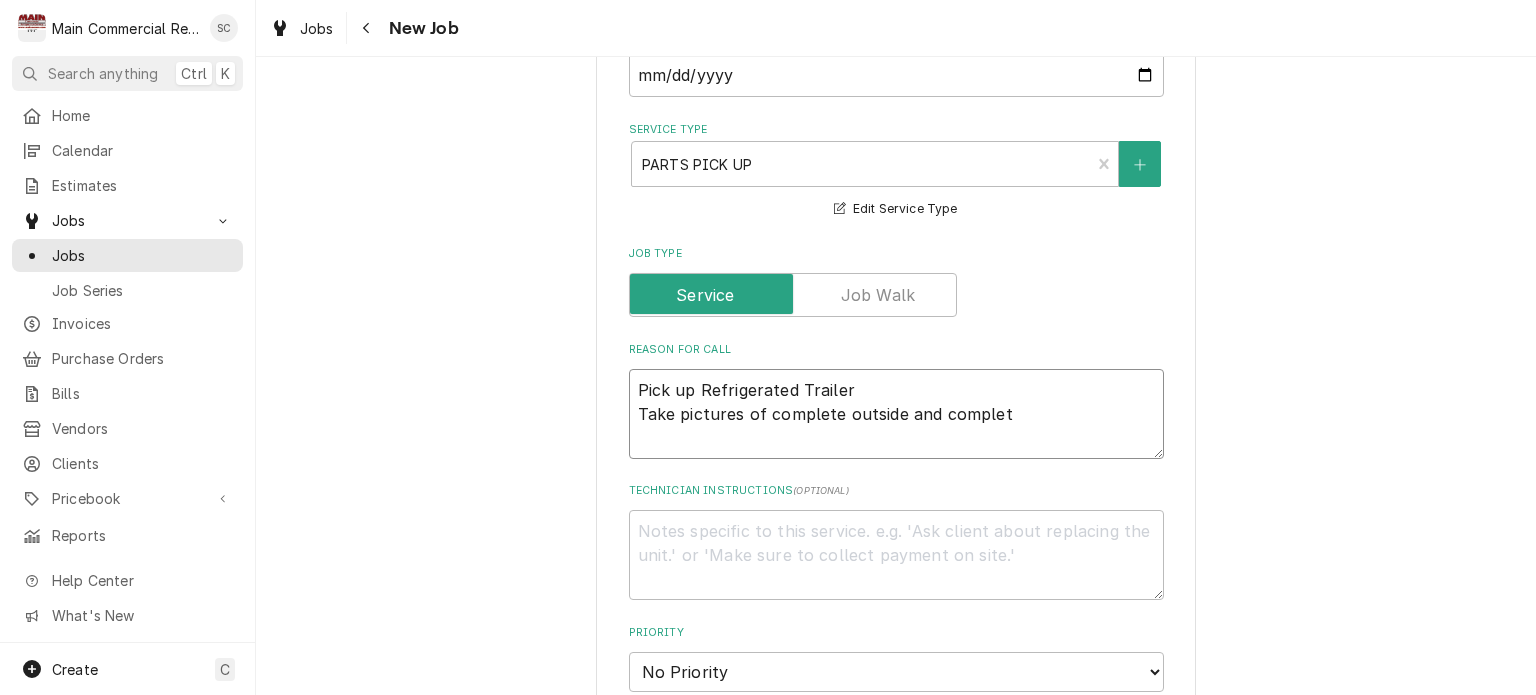 type on "x" 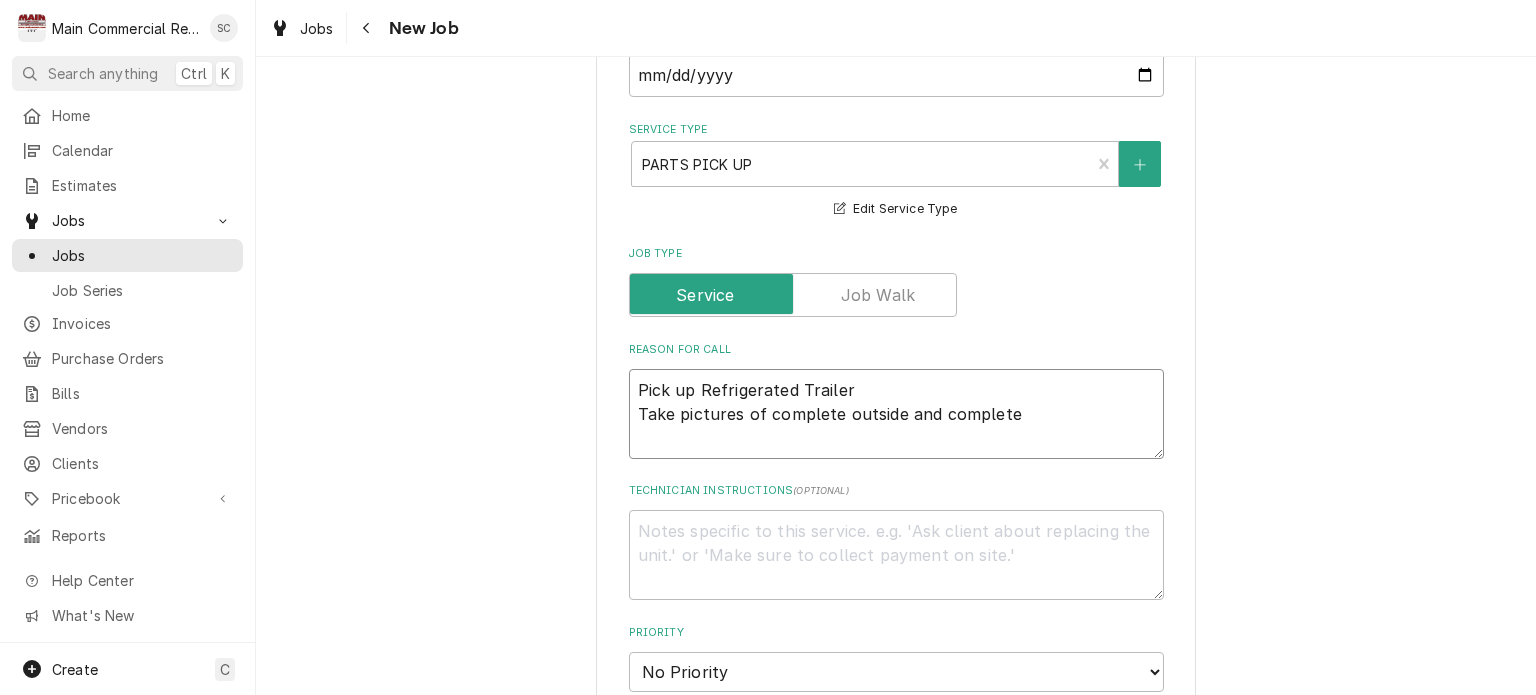 type on "x" 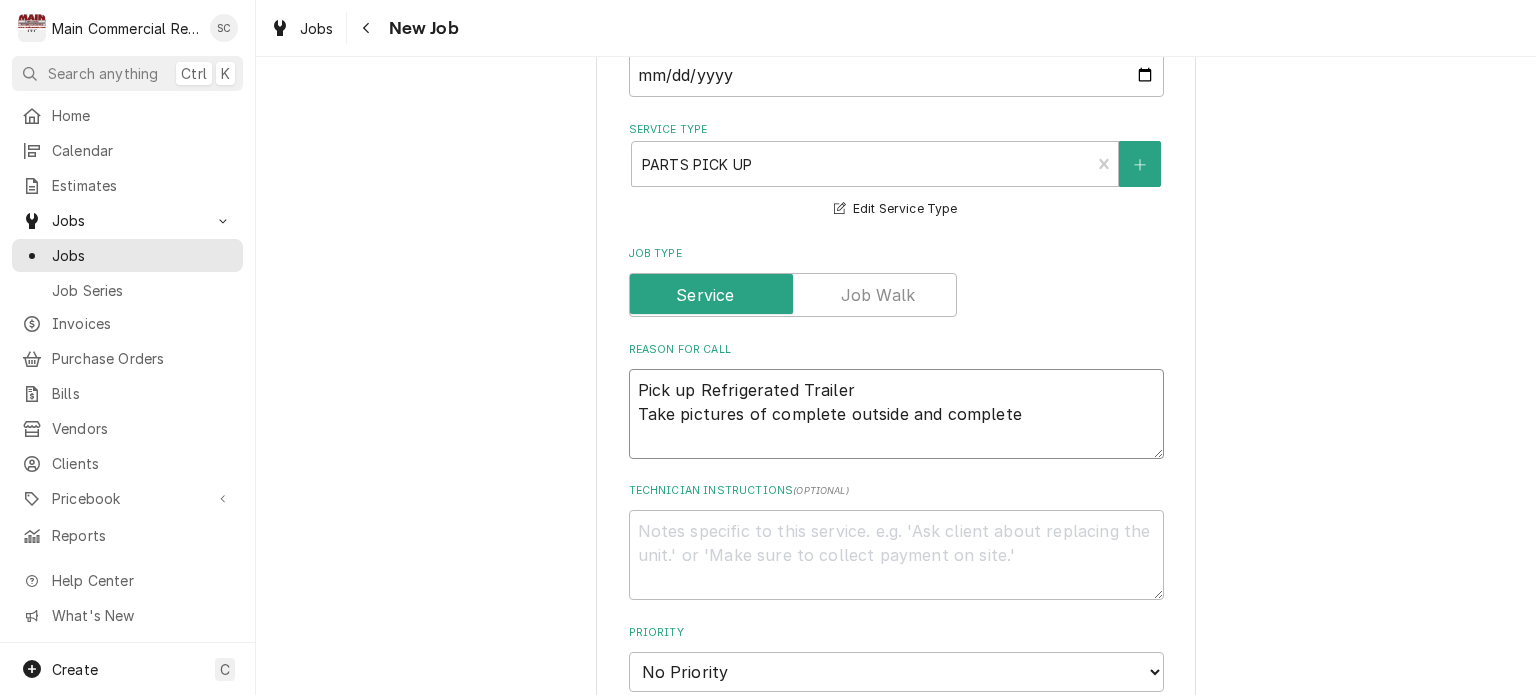 type on "Pick up Refrigerated Trailer
Take pictures of complete outside and complete" 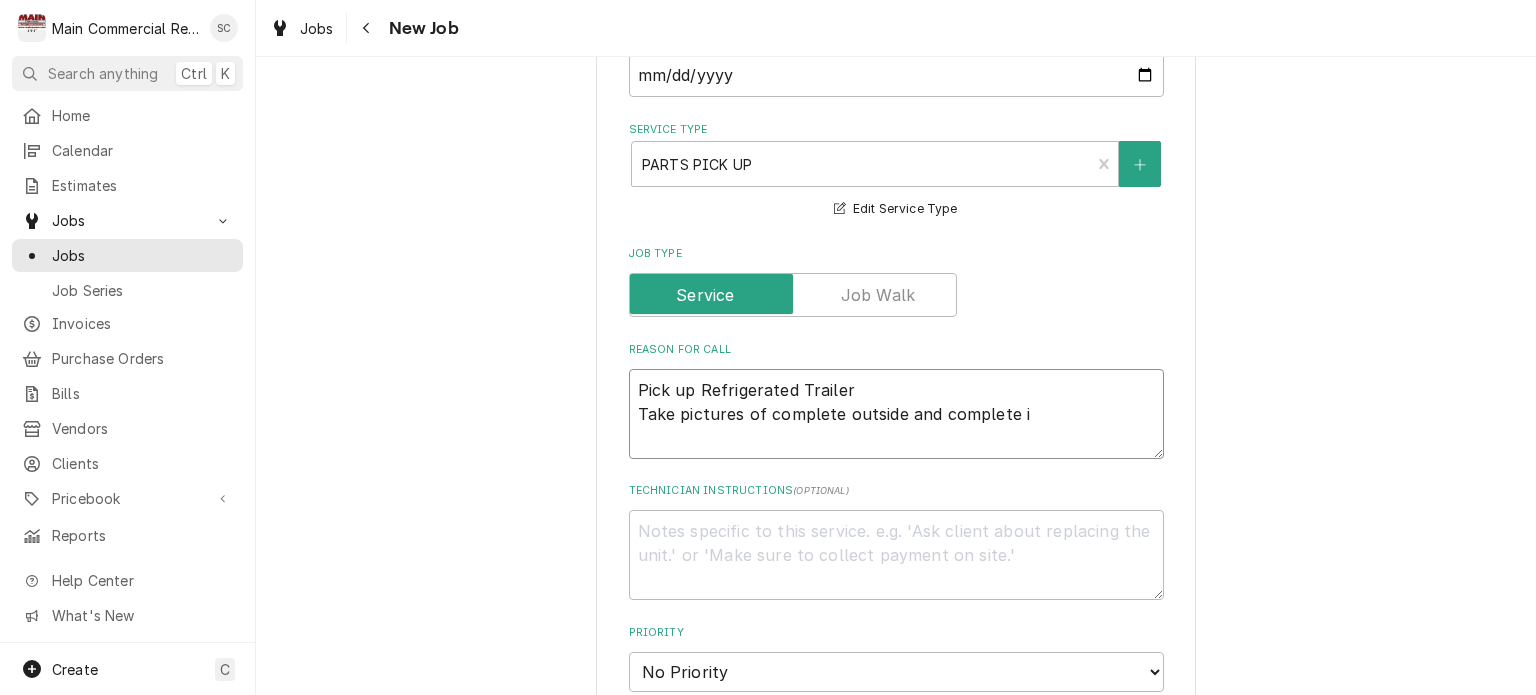 type on "x" 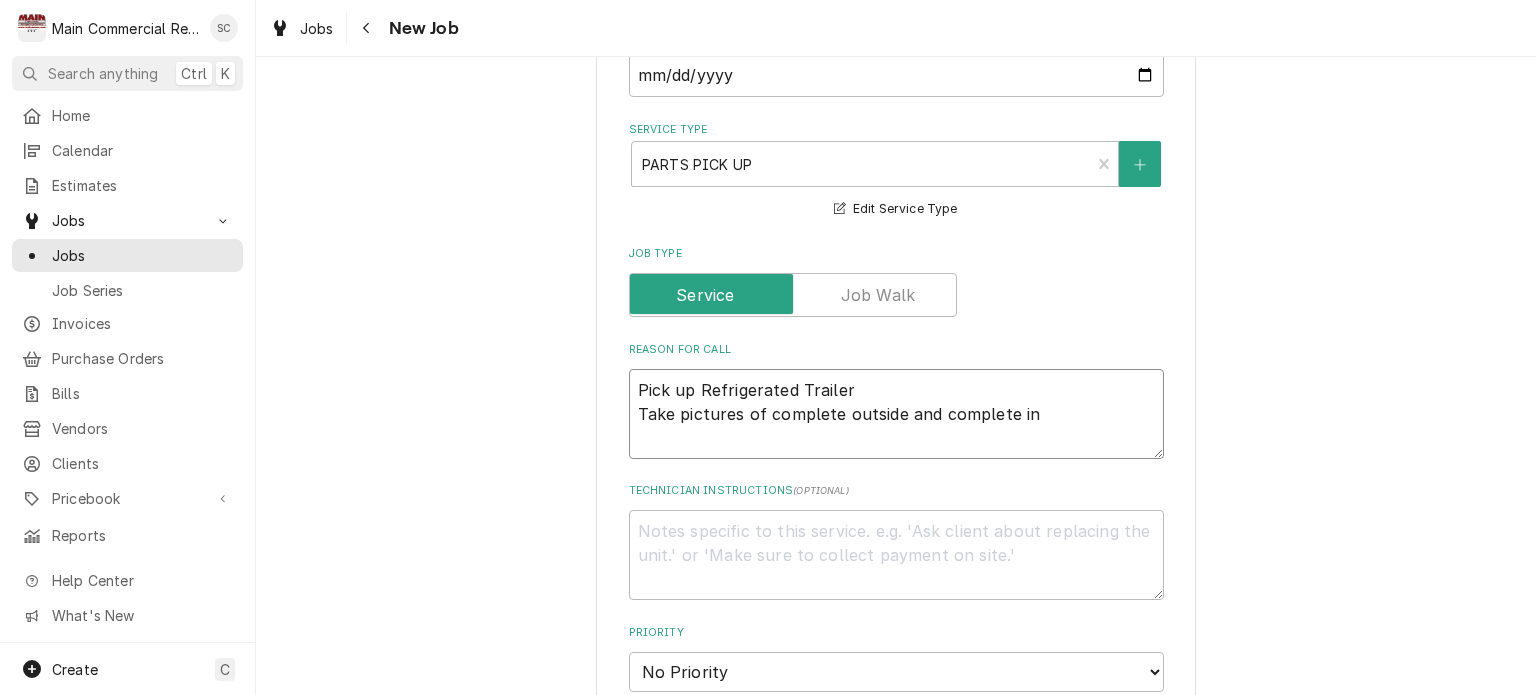 type on "x" 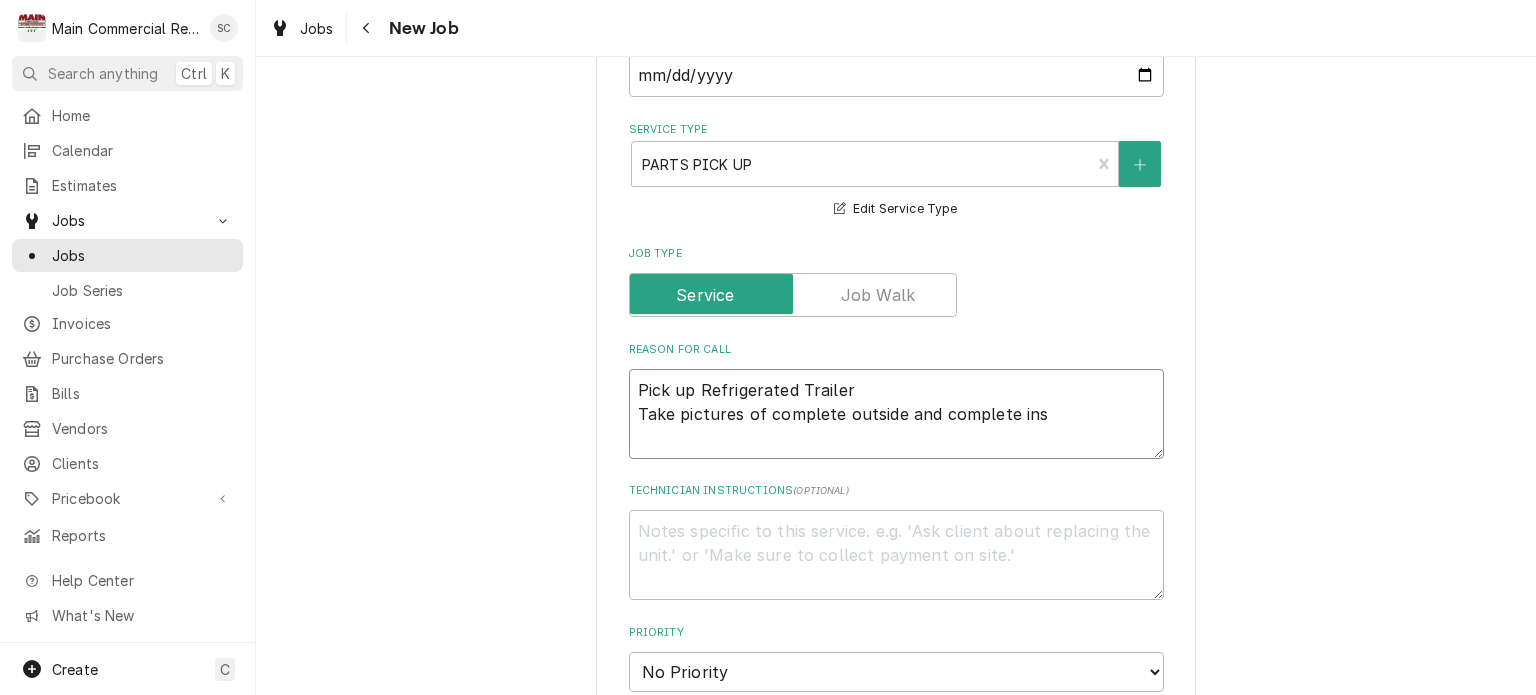 type on "x" 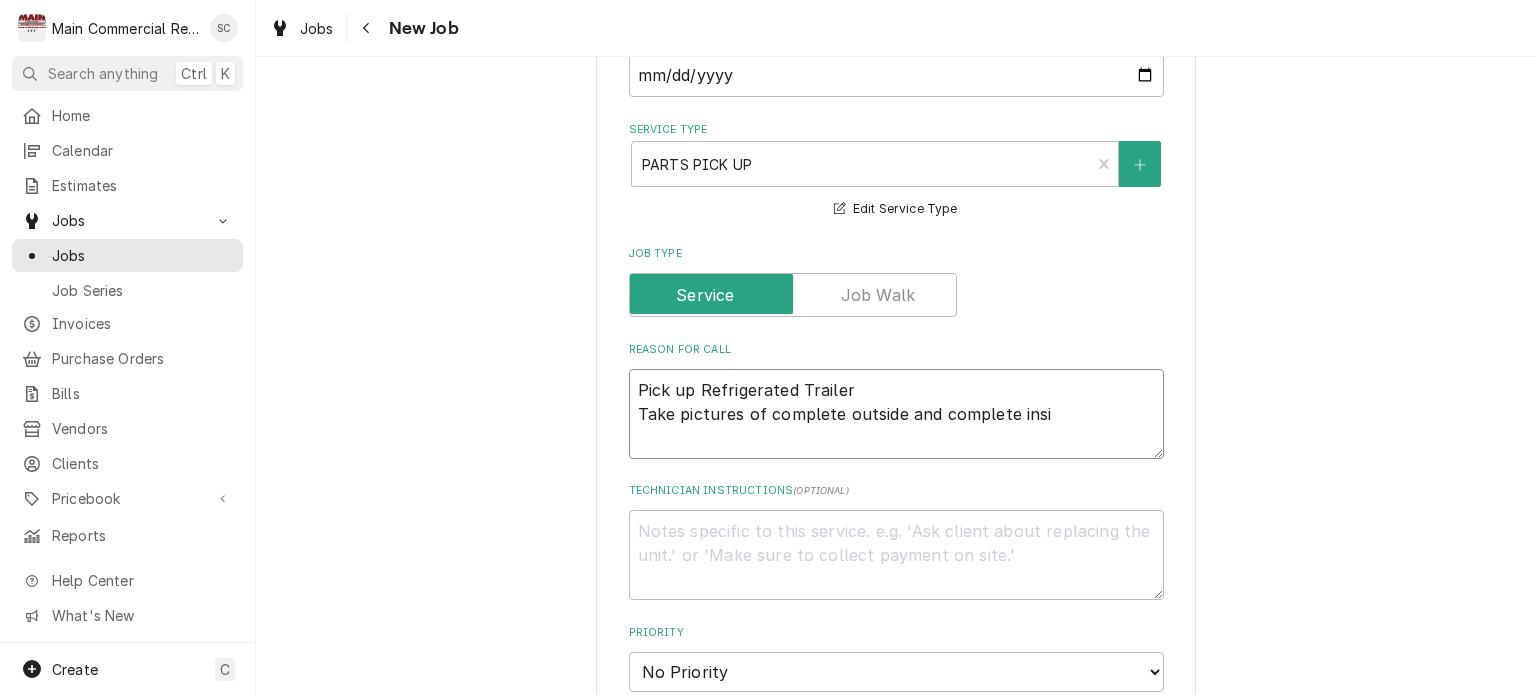 type on "x" 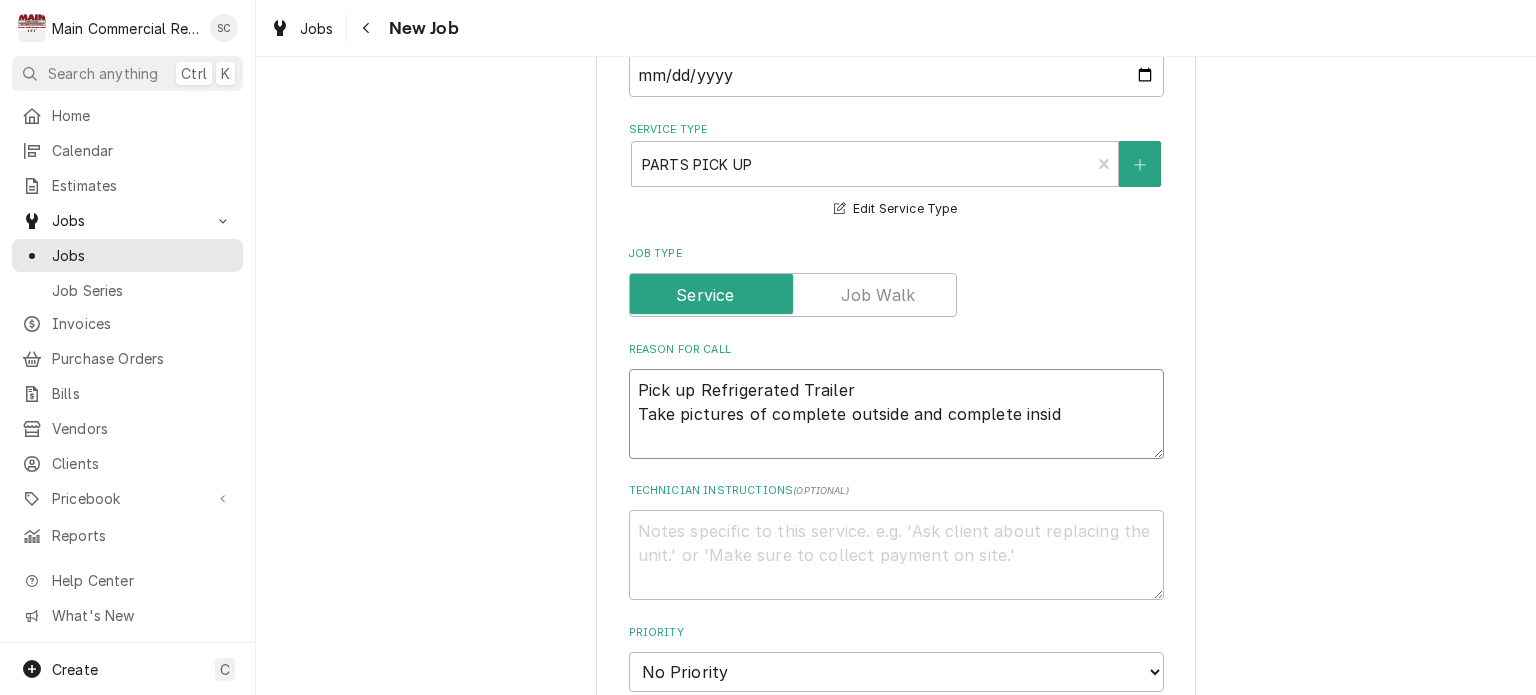 type on "x" 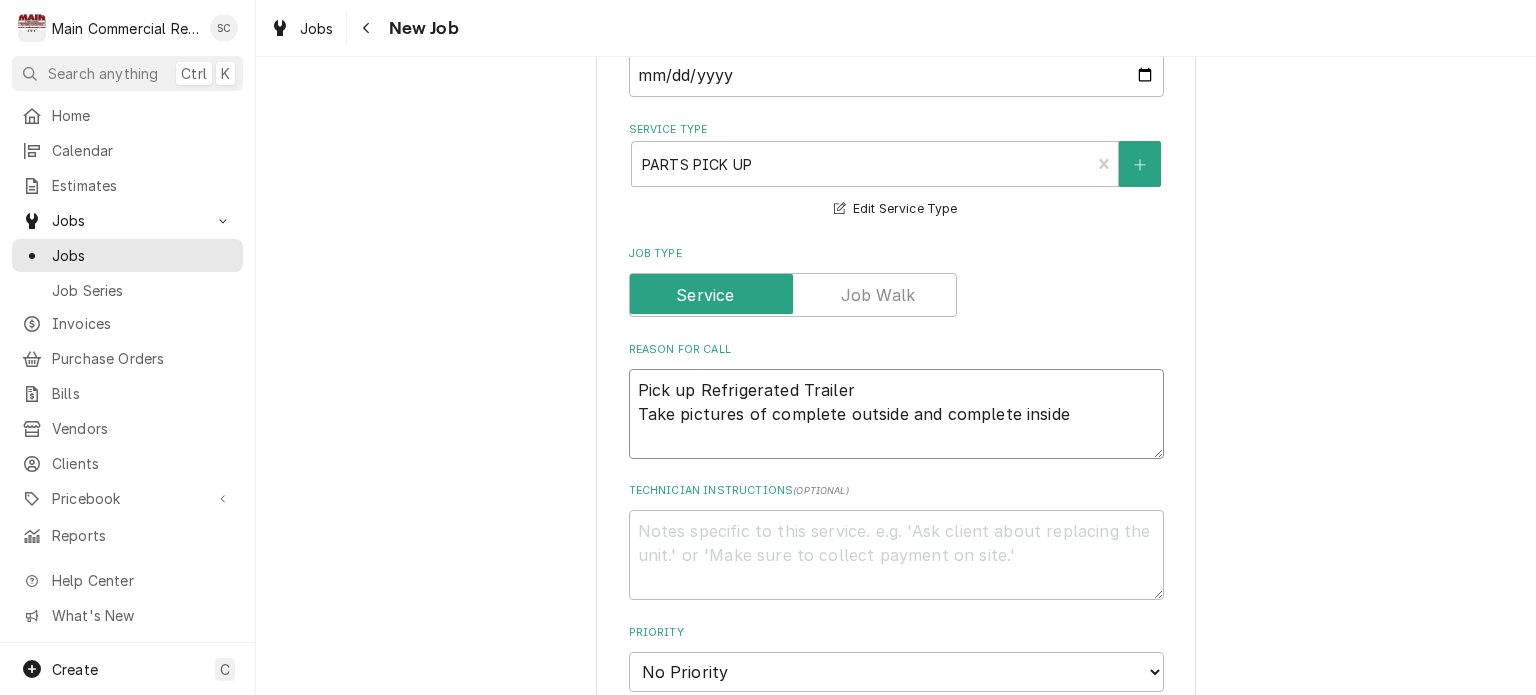type on "x" 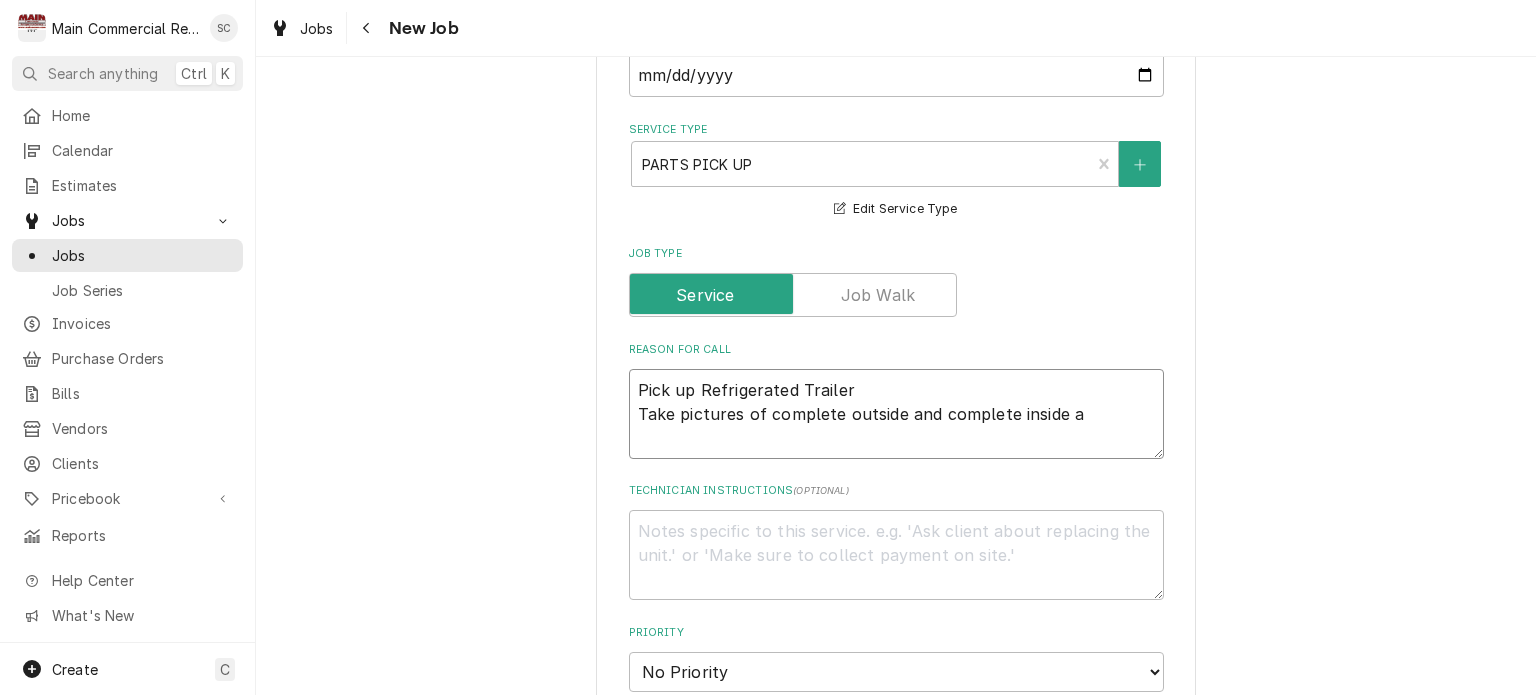 type on "x" 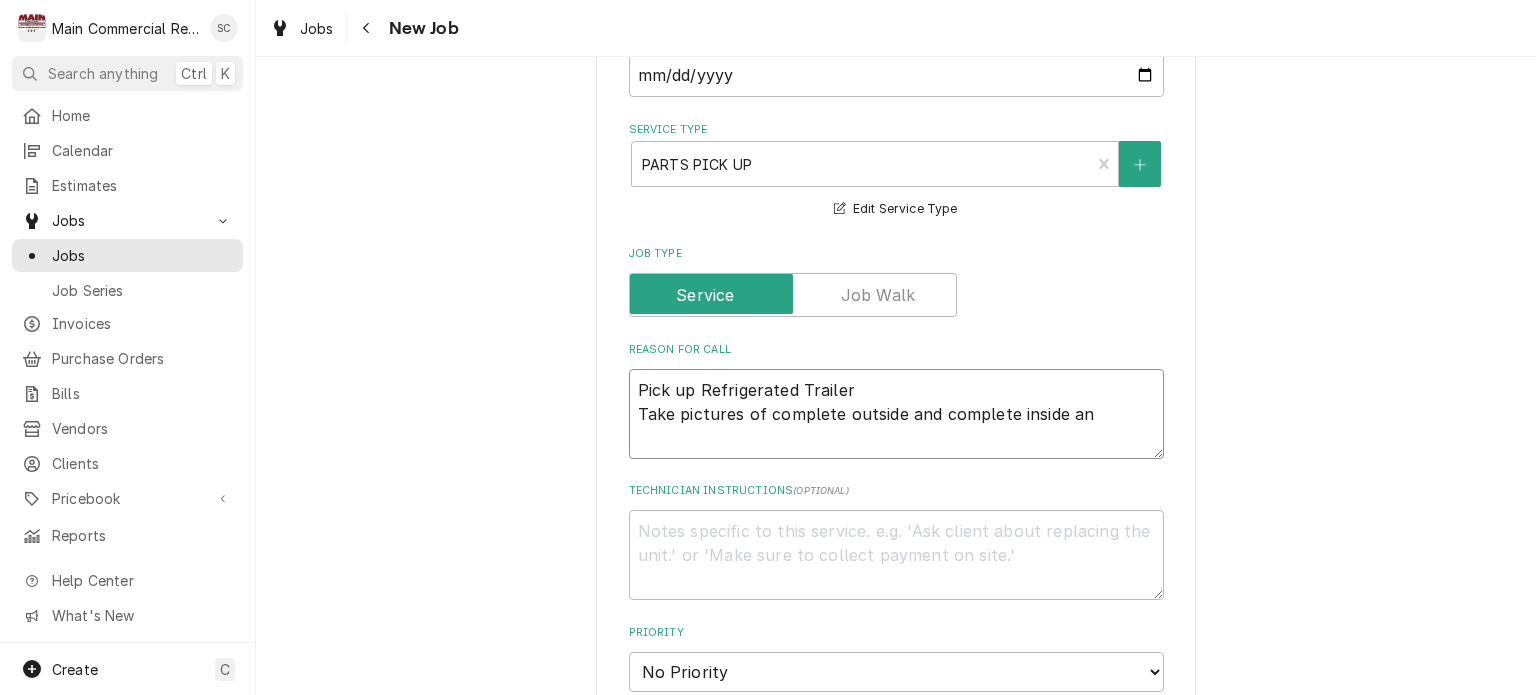 type on "x" 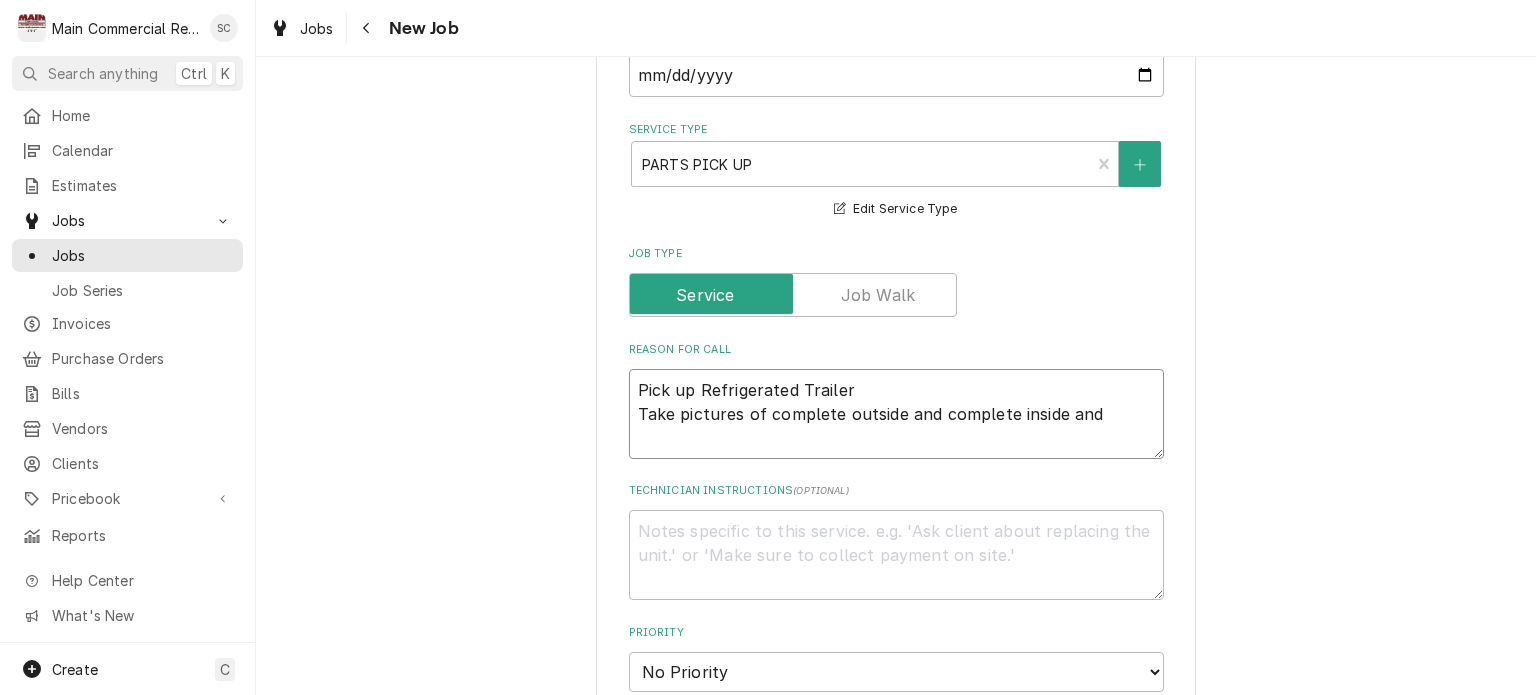 type on "x" 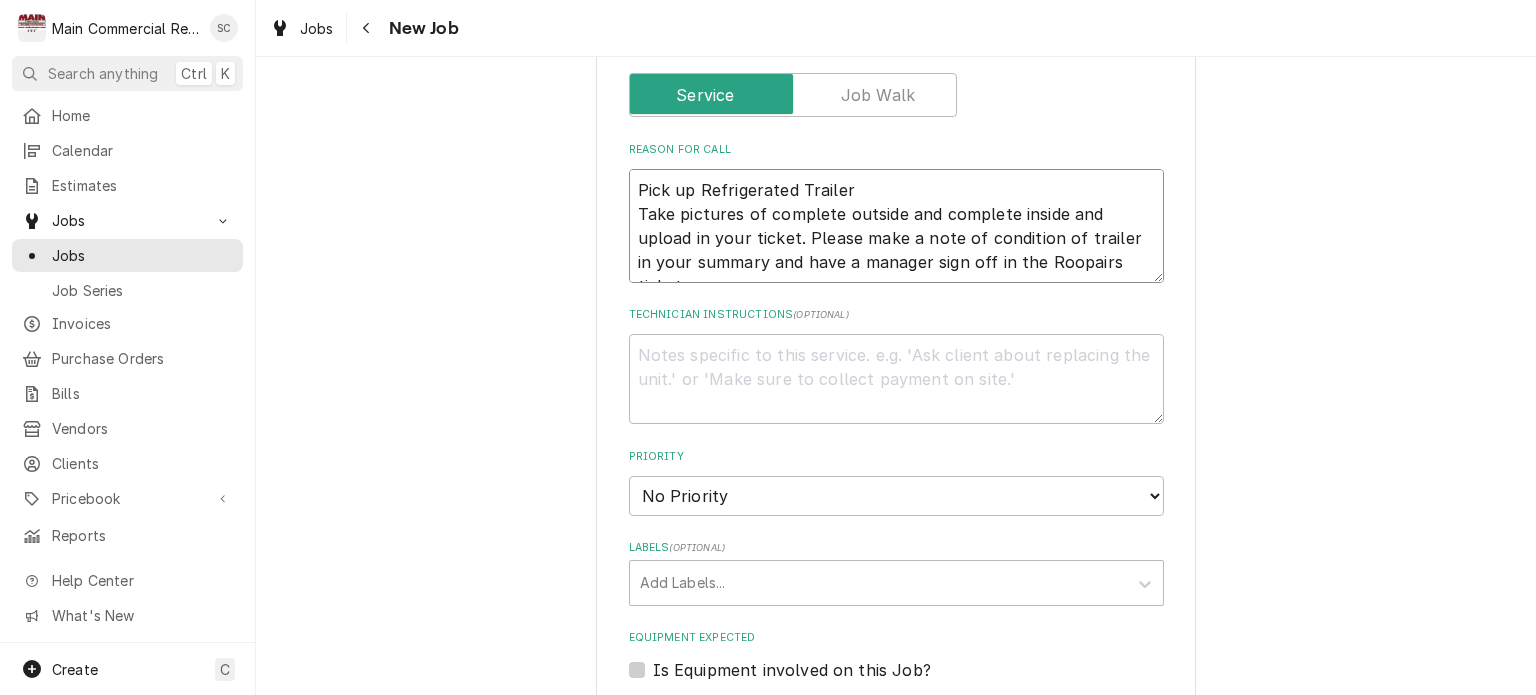 scroll, scrollTop: 1200, scrollLeft: 0, axis: vertical 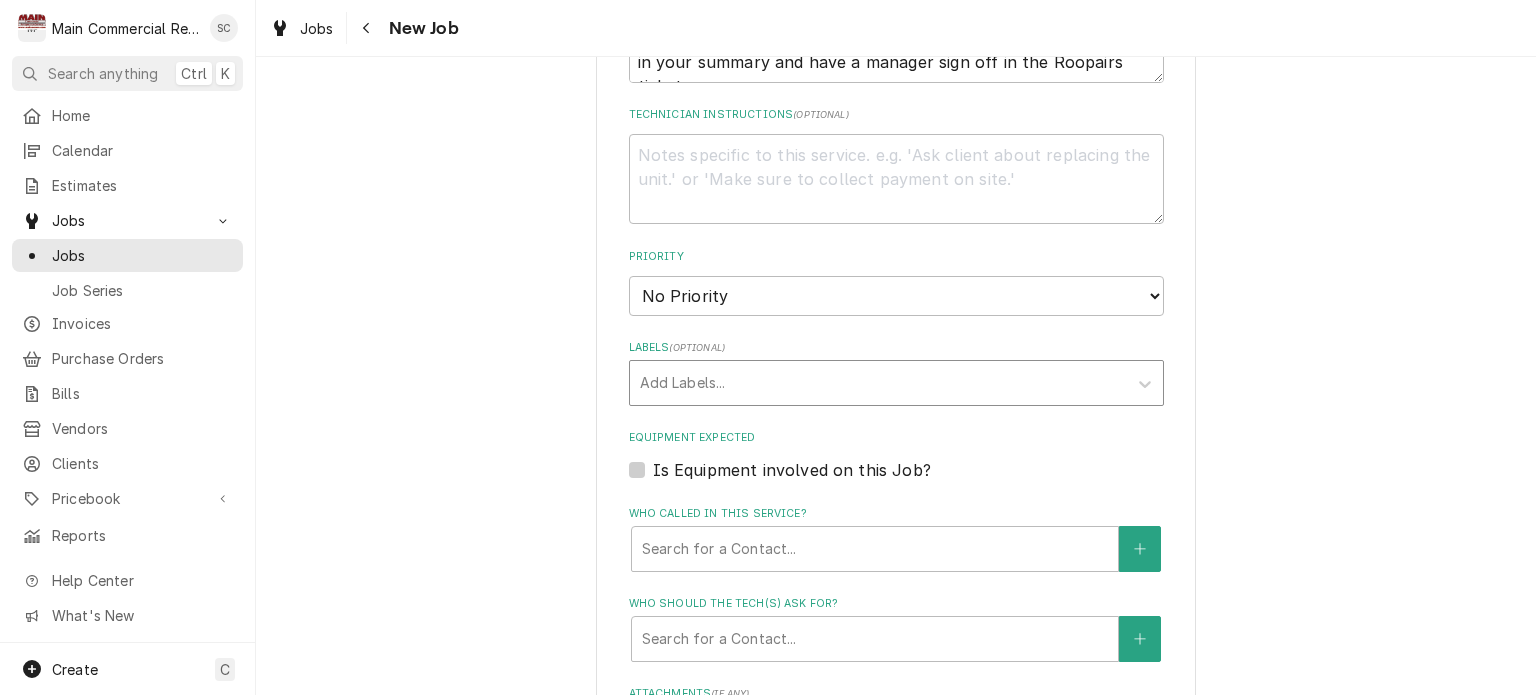 click at bounding box center (878, 383) 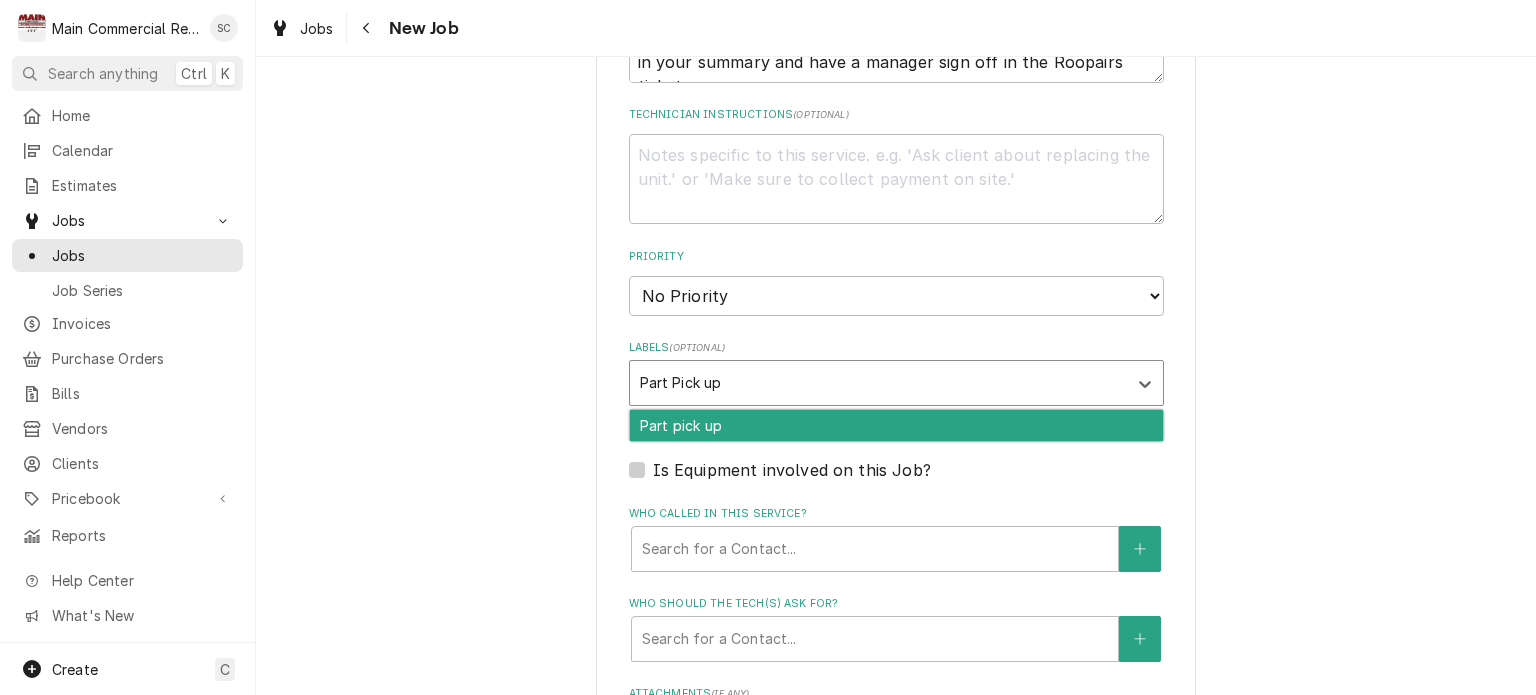 click on "Part pick up" at bounding box center (896, 425) 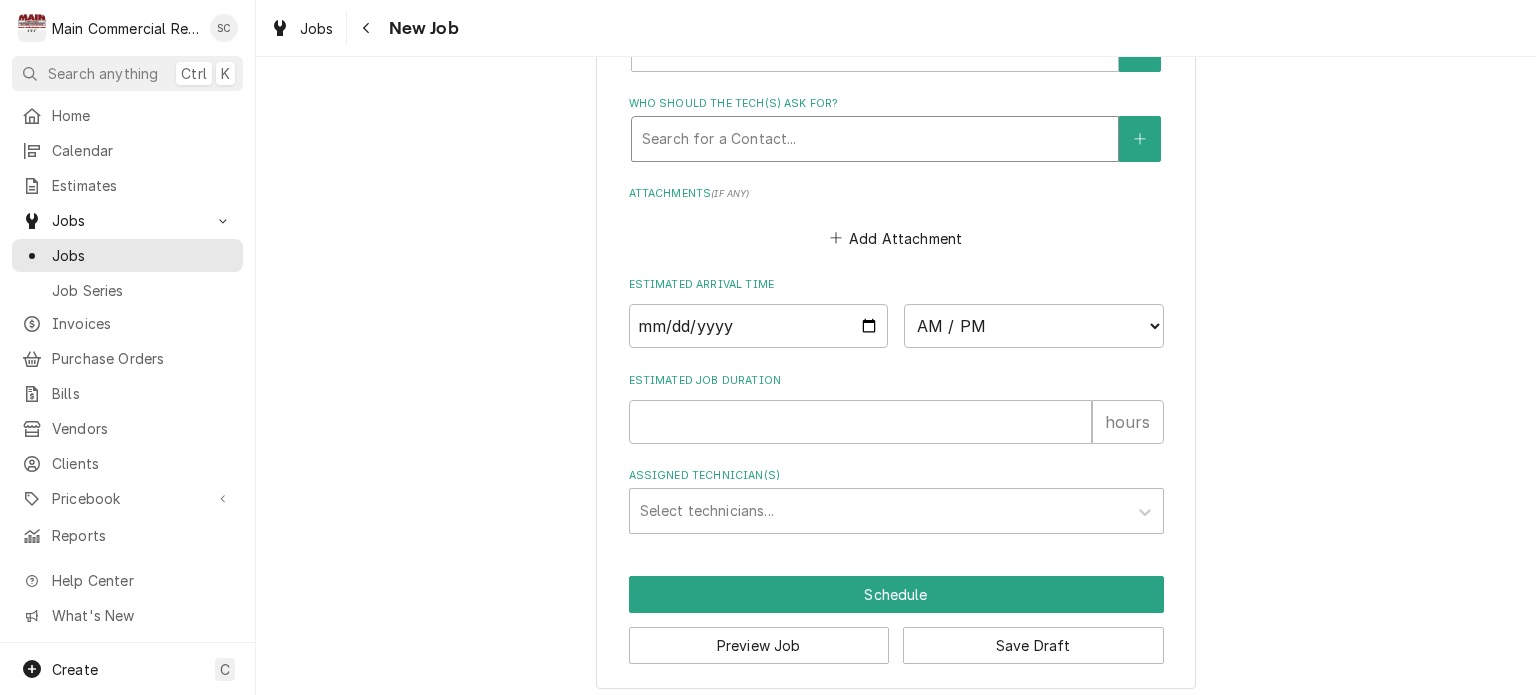 scroll, scrollTop: 1500, scrollLeft: 0, axis: vertical 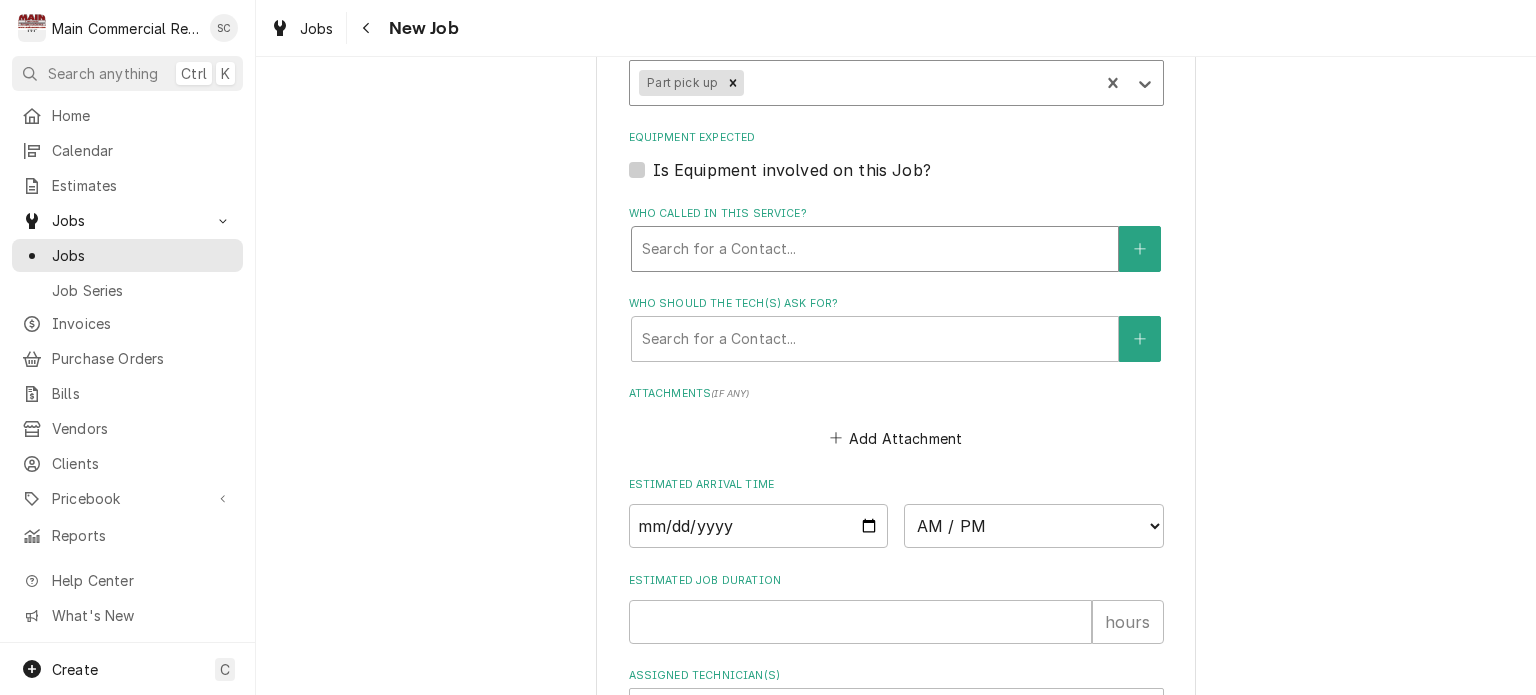 click at bounding box center [875, 249] 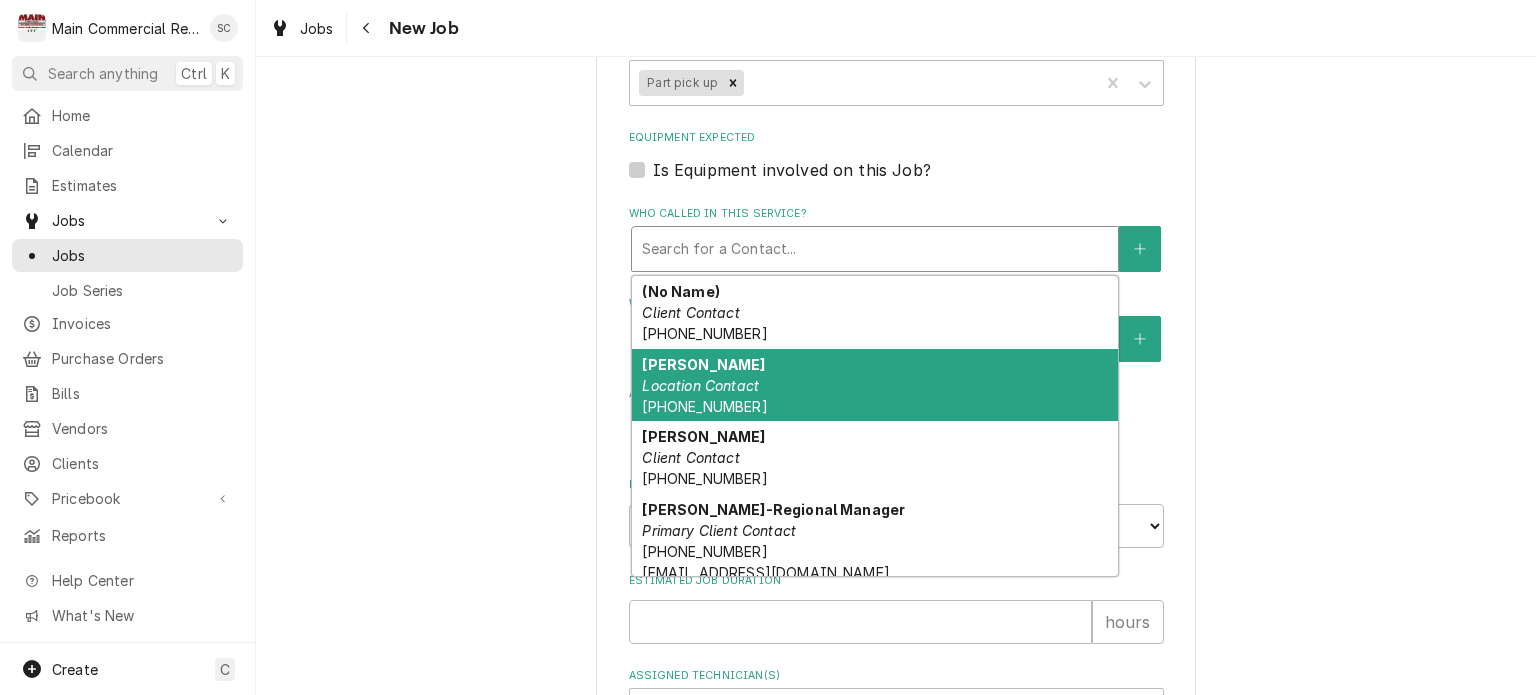 click on "[PERSON_NAME] Location Contact [PHONE_NUMBER]" at bounding box center [875, 385] 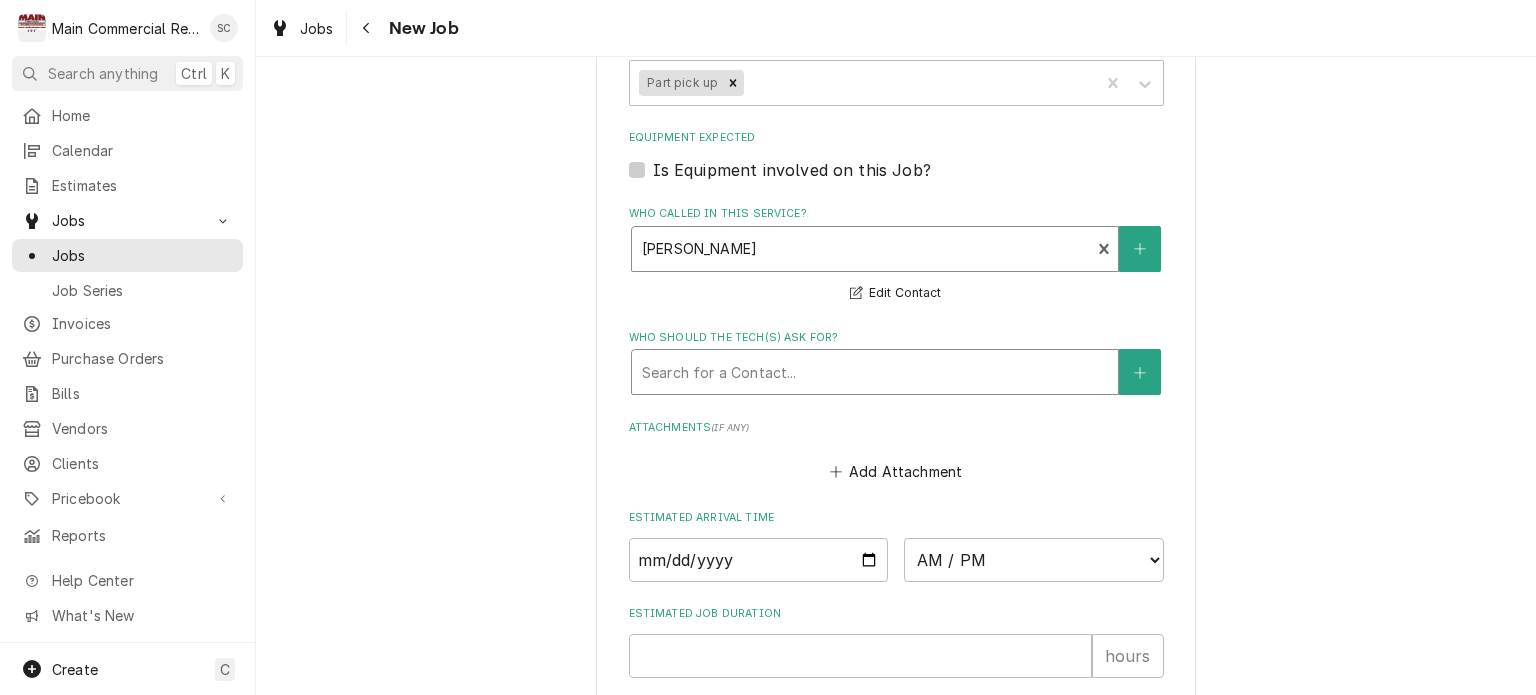 click at bounding box center [875, 372] 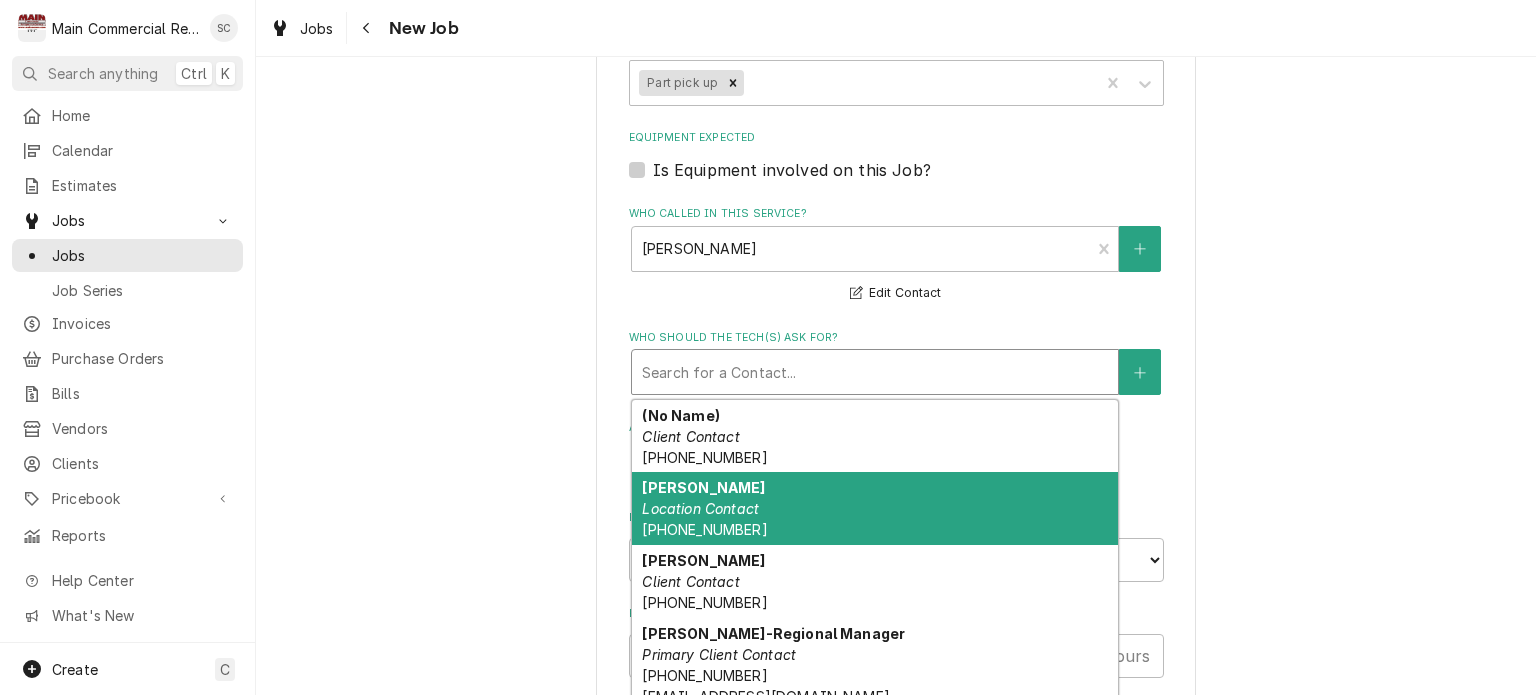 click on "[PERSON_NAME] Location Contact [PHONE_NUMBER]" at bounding box center [875, 508] 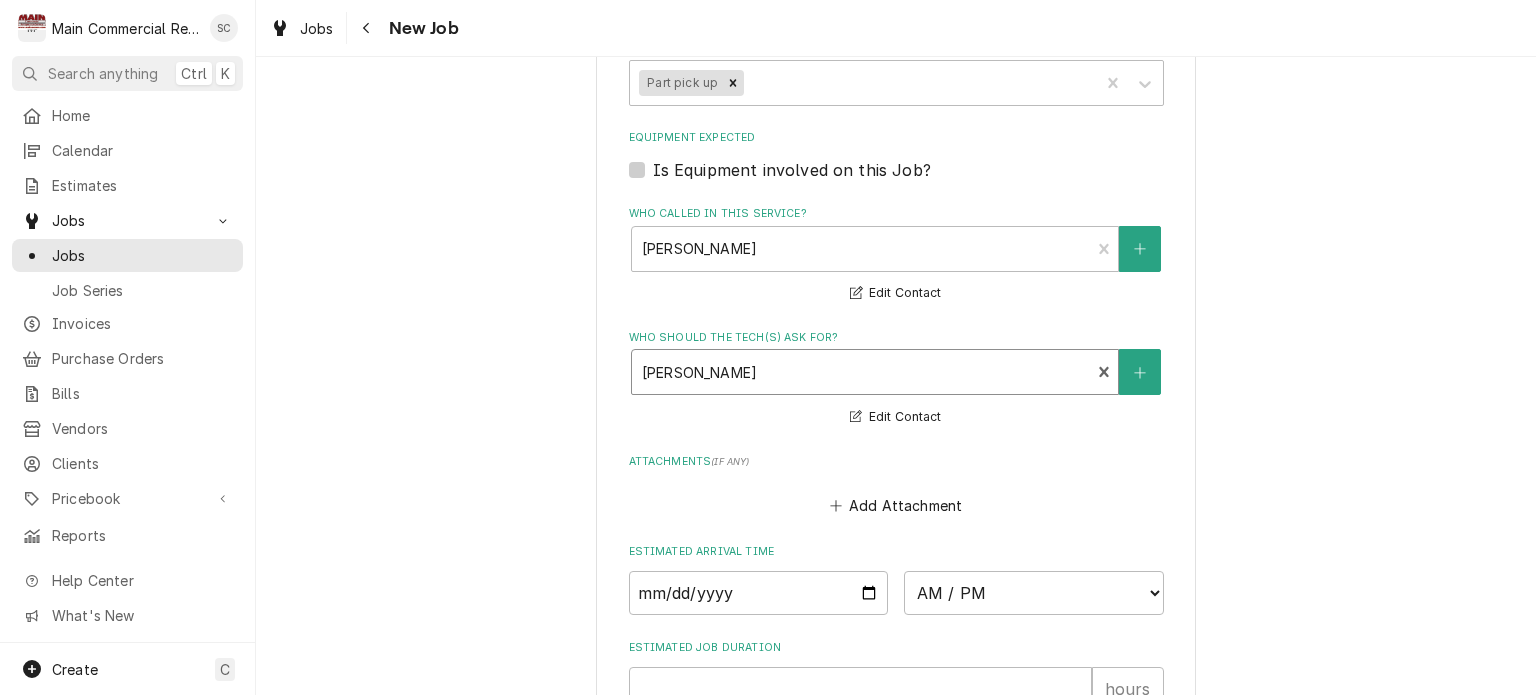 scroll, scrollTop: 1772, scrollLeft: 0, axis: vertical 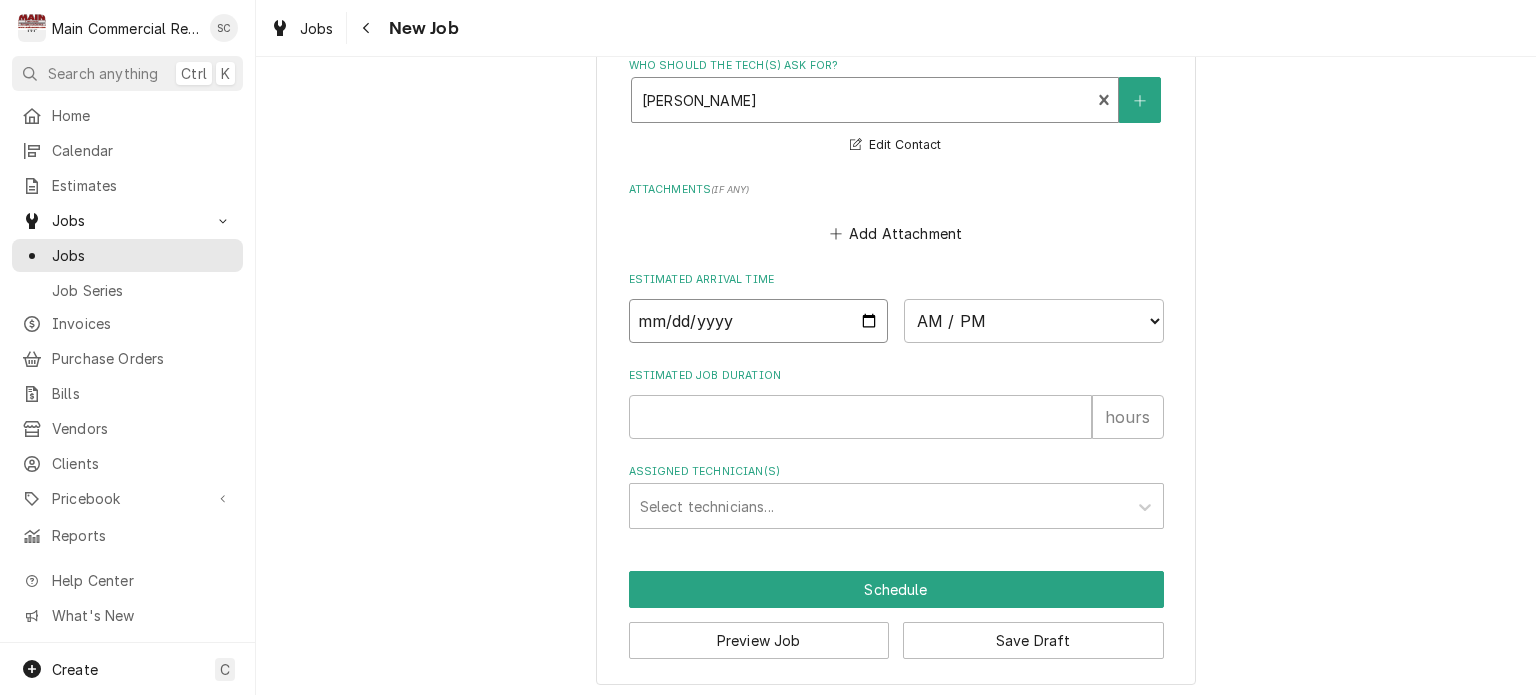 click at bounding box center (759, 321) 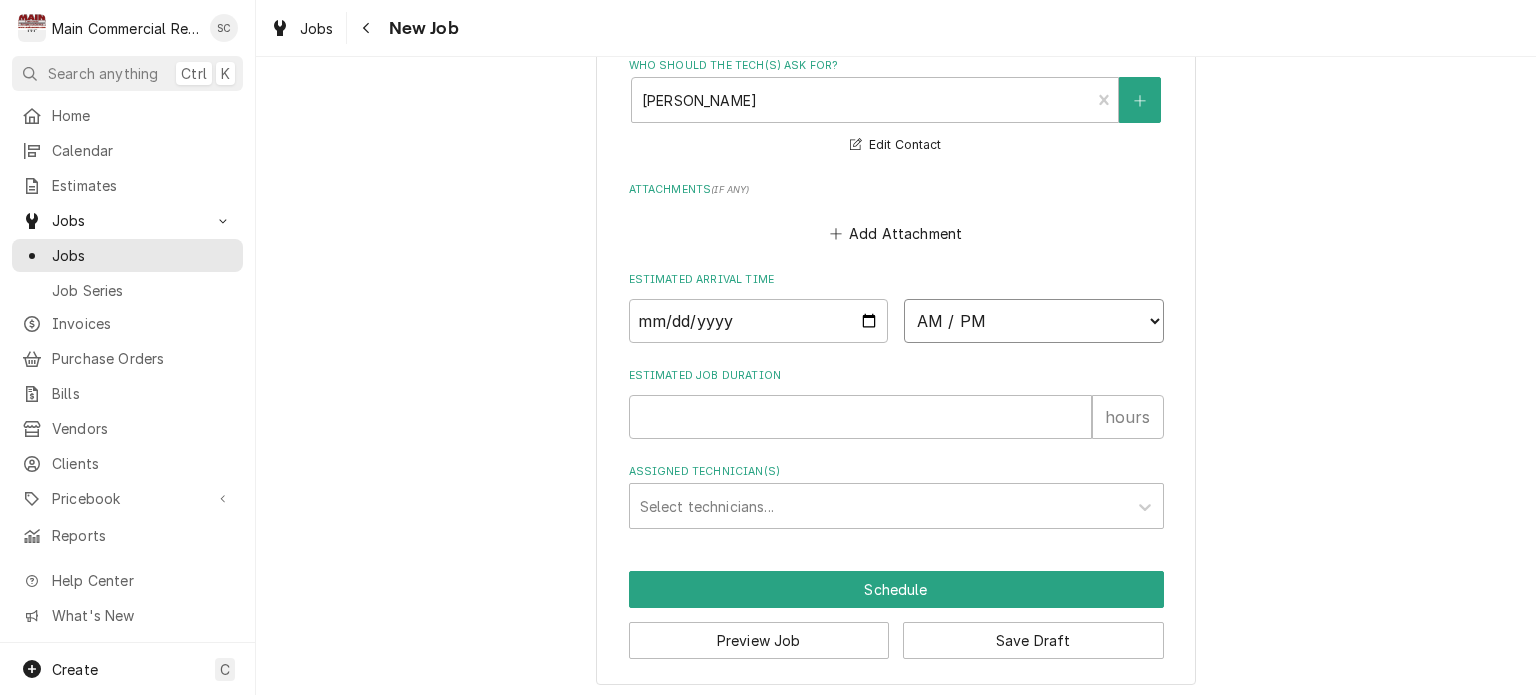 click on "AM / PM 6:00 AM 6:15 AM 6:30 AM 6:45 AM 7:00 AM 7:15 AM 7:30 AM 7:45 AM 8:00 AM 8:15 AM 8:30 AM 8:45 AM 9:00 AM 9:15 AM 9:30 AM 9:45 AM 10:00 AM 10:15 AM 10:30 AM 10:45 AM 11:00 AM 11:15 AM 11:30 AM 11:45 AM 12:00 PM 12:15 PM 12:30 PM 12:45 PM 1:00 PM 1:15 PM 1:30 PM 1:45 PM 2:00 PM 2:15 PM 2:30 PM 2:45 PM 3:00 PM 3:15 PM 3:30 PM 3:45 PM 4:00 PM 4:15 PM 4:30 PM 4:45 PM 5:00 PM 5:15 PM 5:30 PM 5:45 PM 6:00 PM 6:15 PM 6:30 PM 6:45 PM 7:00 PM 7:15 PM 7:30 PM 7:45 PM 8:00 PM 8:15 PM 8:30 PM 8:45 PM 9:00 PM 9:15 PM 9:30 PM 9:45 PM 10:00 PM 10:15 PM 10:30 PM 10:45 PM 11:00 PM 11:15 PM 11:30 PM 11:45 PM 12:00 AM 12:15 AM 12:30 AM 12:45 AM 1:00 AM 1:15 AM 1:30 AM 1:45 AM 2:00 AM 2:15 AM 2:30 AM 2:45 AM 3:00 AM 3:15 AM 3:30 AM 3:45 AM 4:00 AM 4:15 AM 4:30 AM 4:45 AM 5:00 AM 5:15 AM 5:30 AM 5:45 AM" at bounding box center (1034, 321) 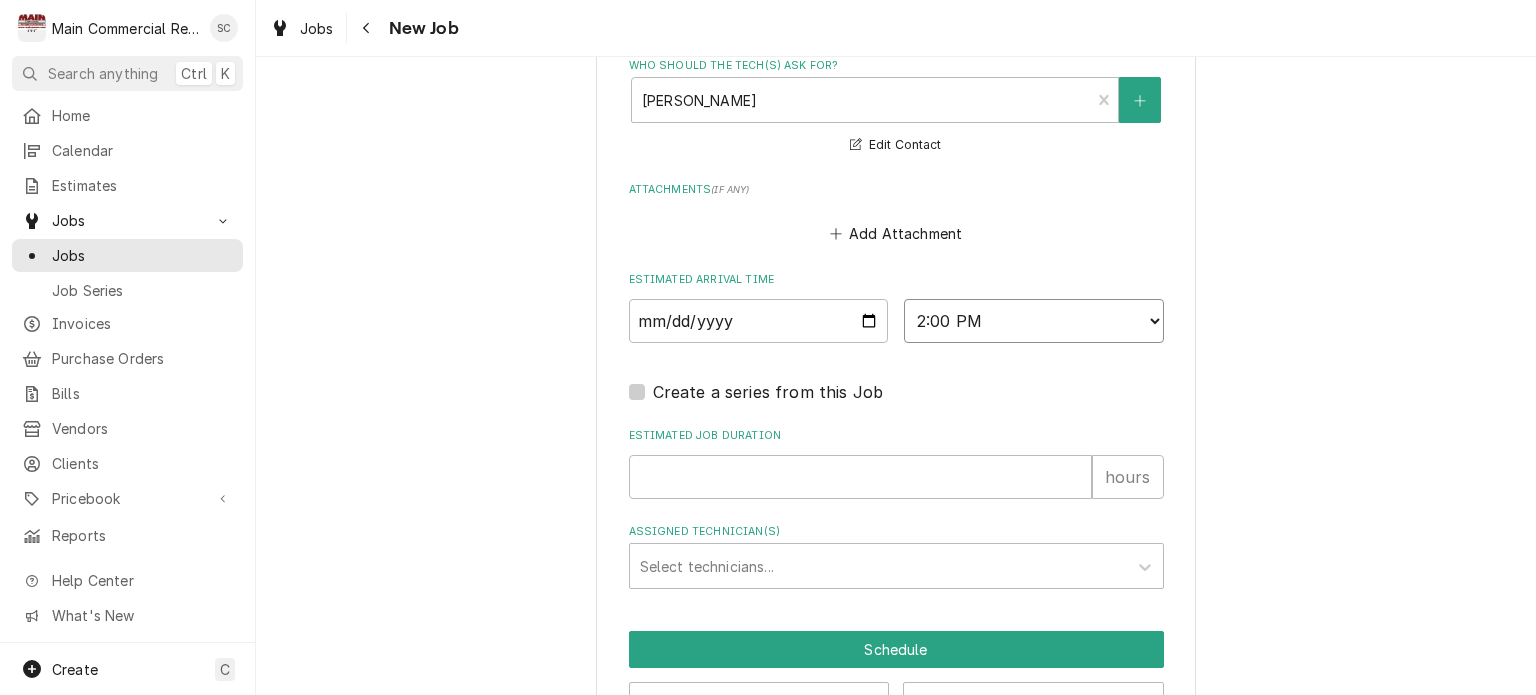 scroll, scrollTop: 1832, scrollLeft: 0, axis: vertical 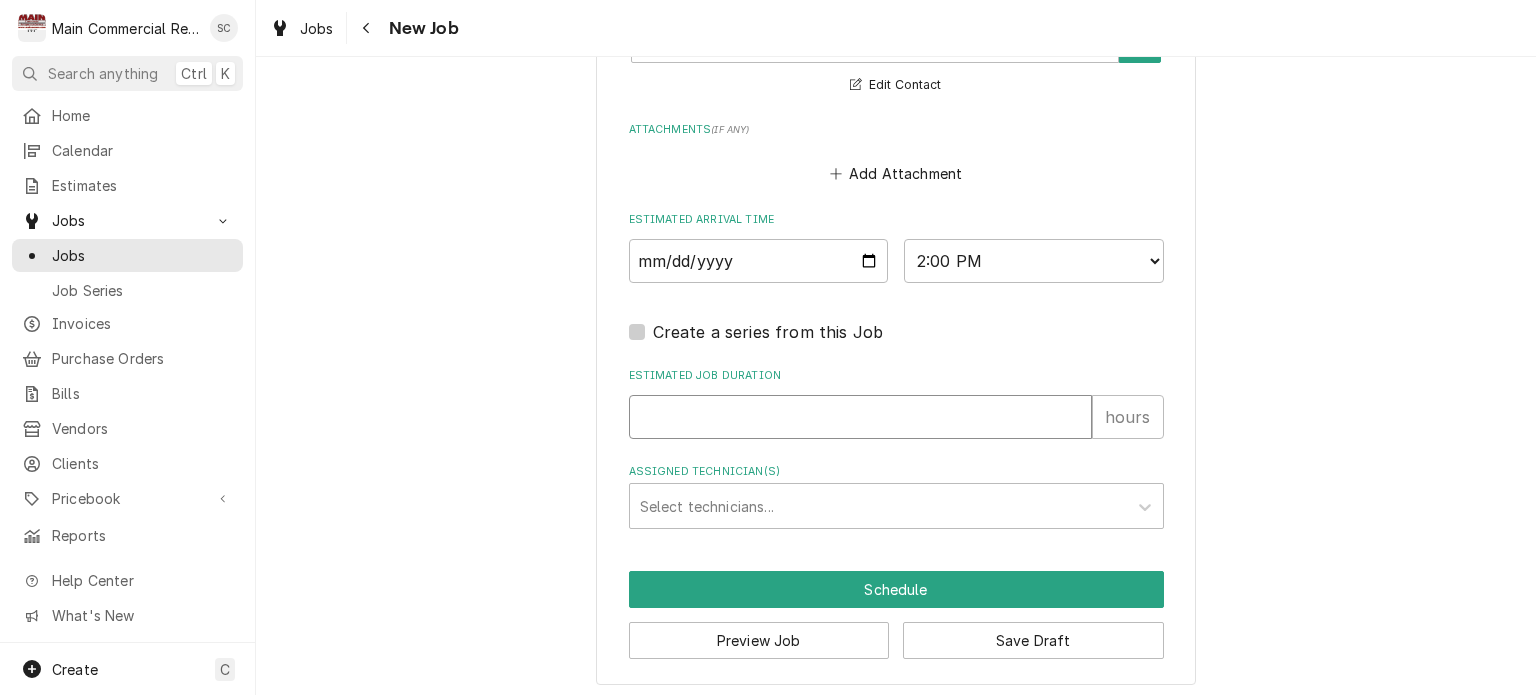 click on "Estimated Job Duration" at bounding box center (860, 417) 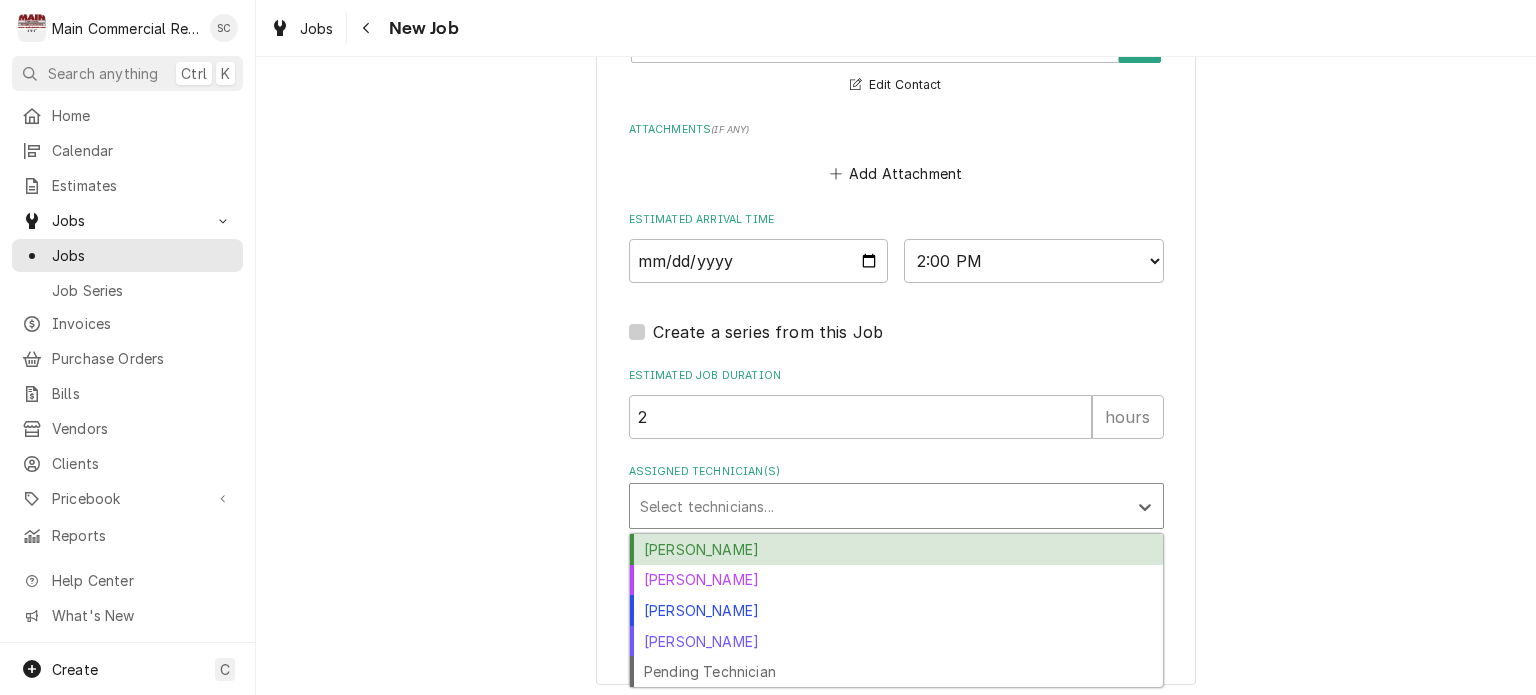 click at bounding box center (878, 506) 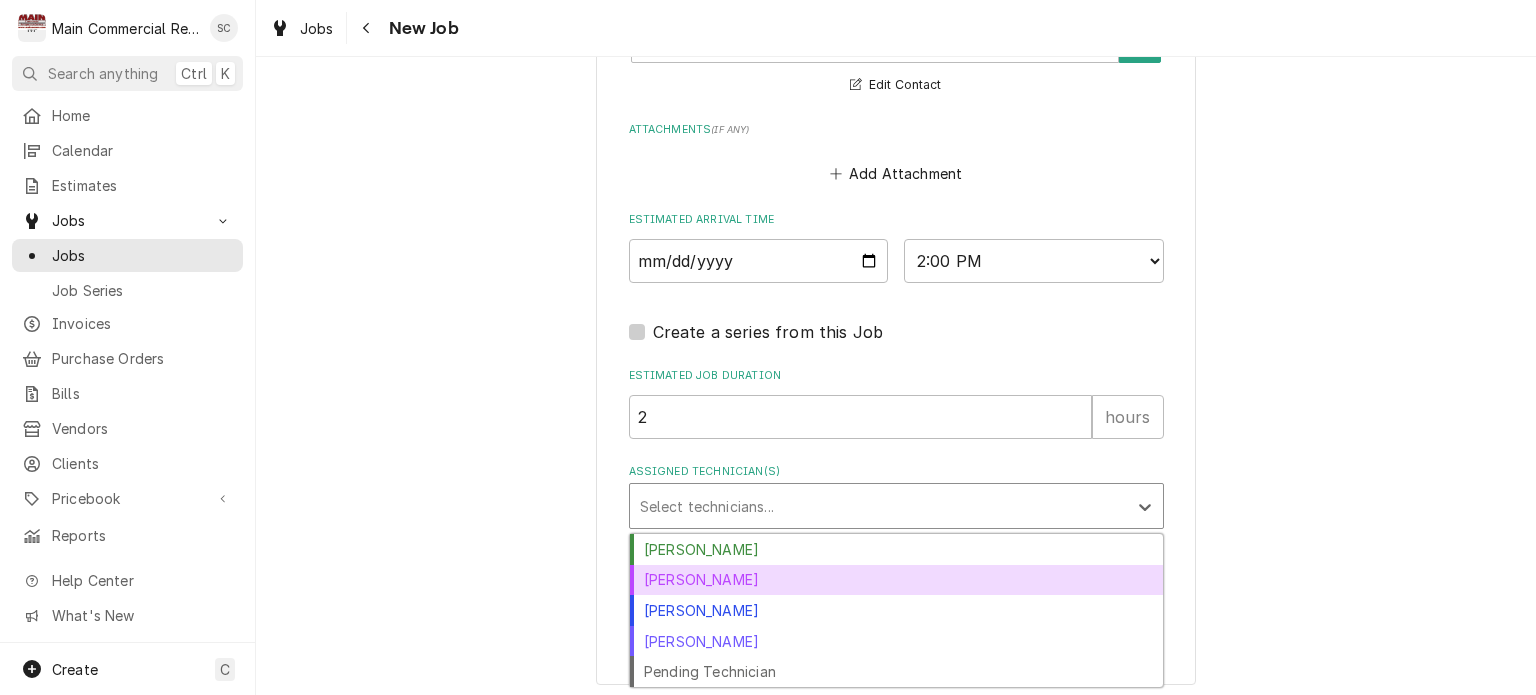 click on "[PERSON_NAME]" at bounding box center (896, 580) 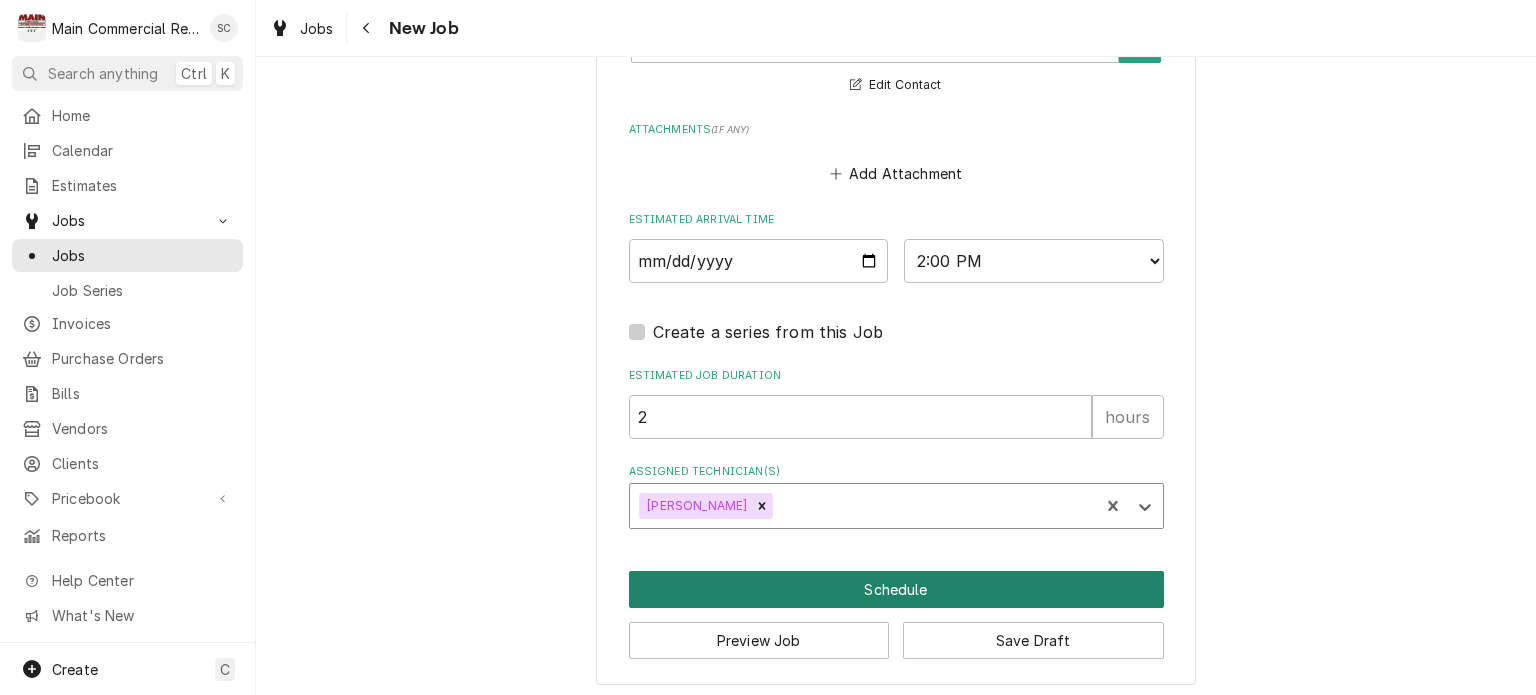 click on "Schedule" at bounding box center (896, 589) 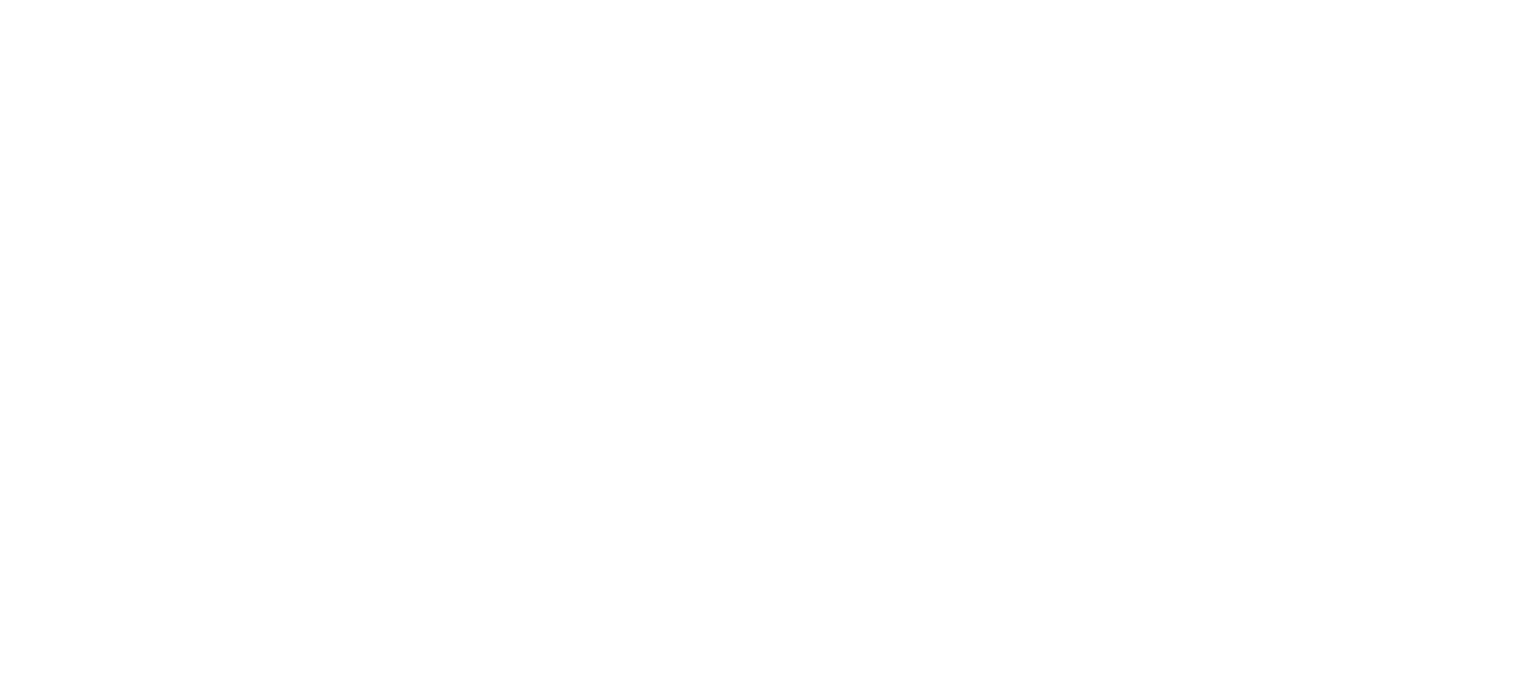 scroll, scrollTop: 0, scrollLeft: 0, axis: both 